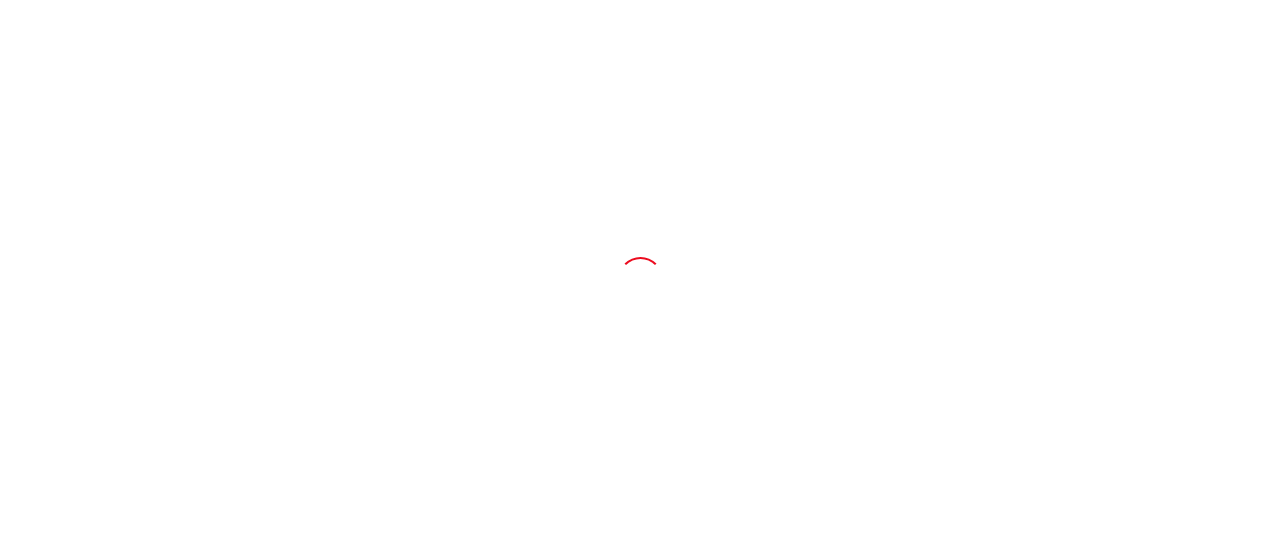 scroll, scrollTop: 0, scrollLeft: 0, axis: both 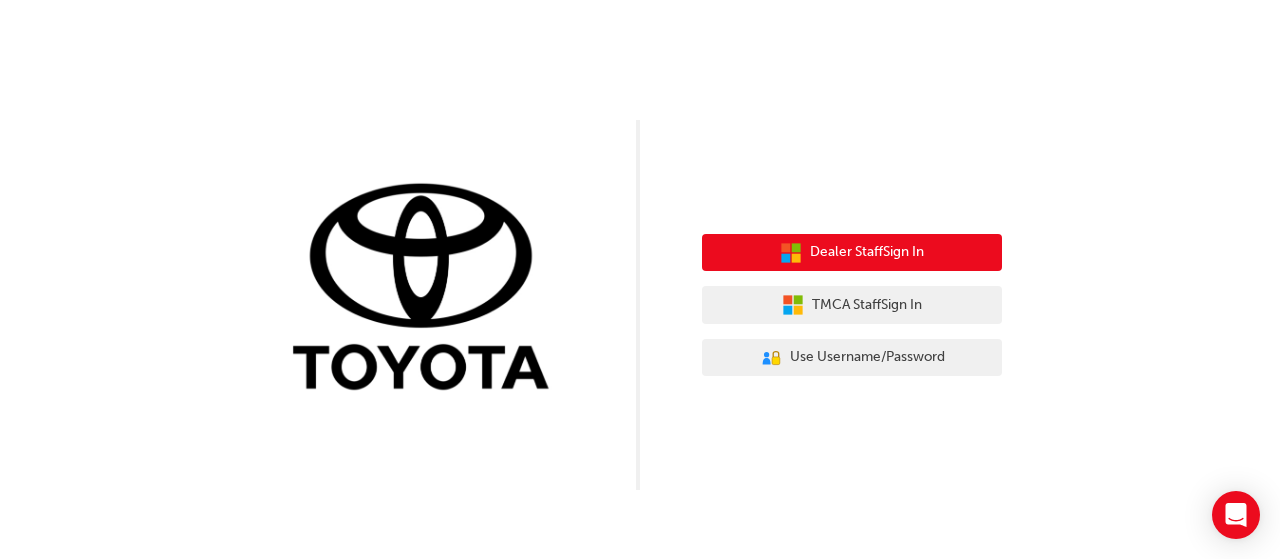 click on "Dealer Staff  Sign In" at bounding box center (867, 252) 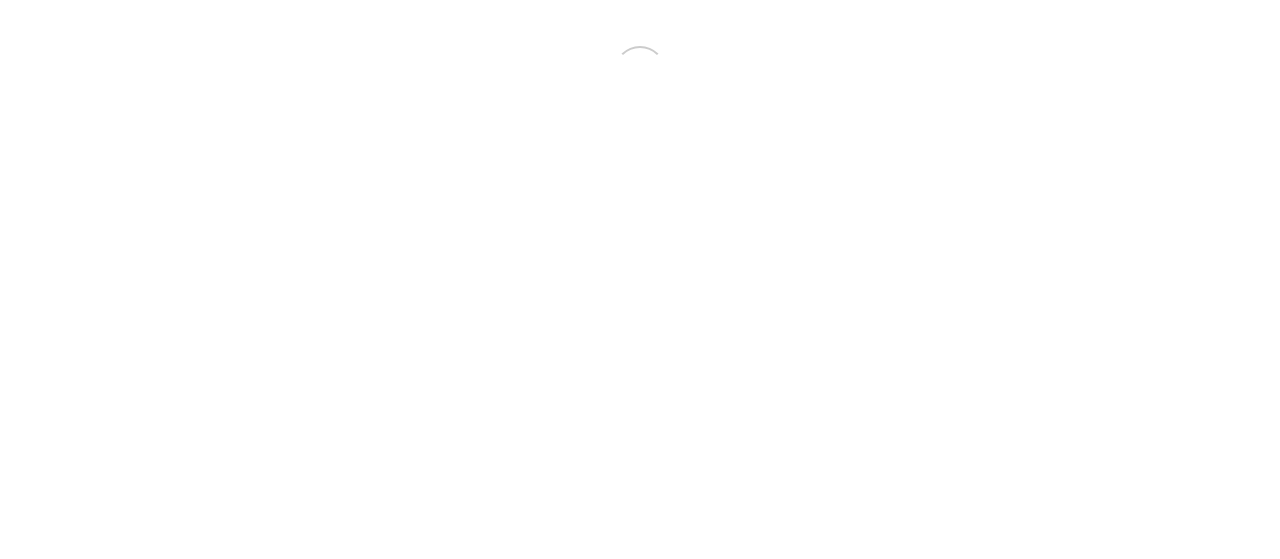 scroll, scrollTop: 0, scrollLeft: 0, axis: both 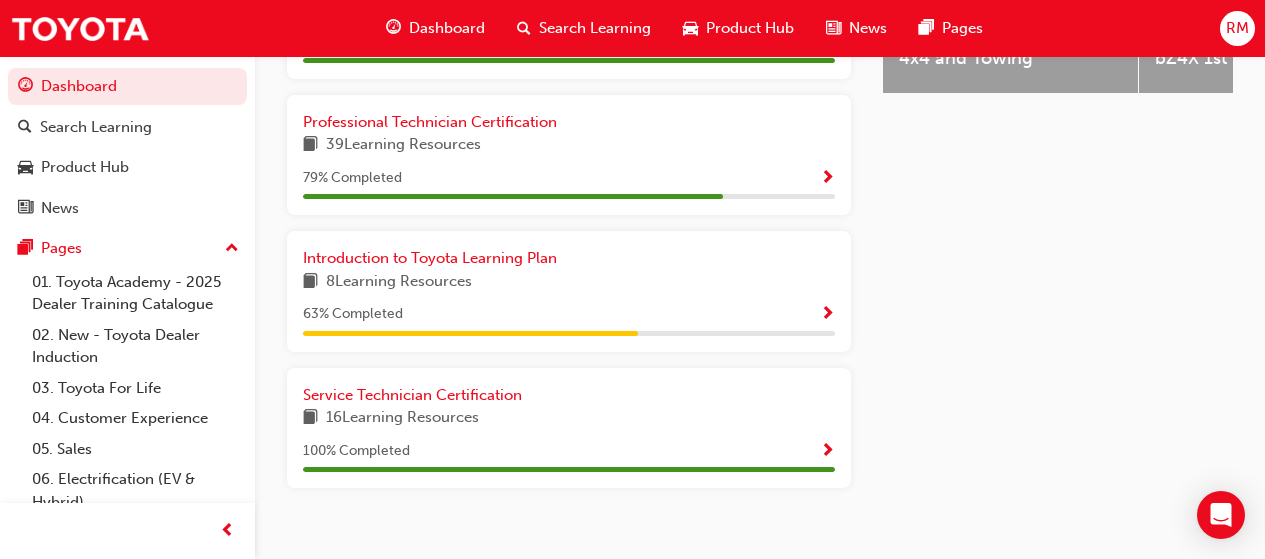 click at bounding box center (827, 315) 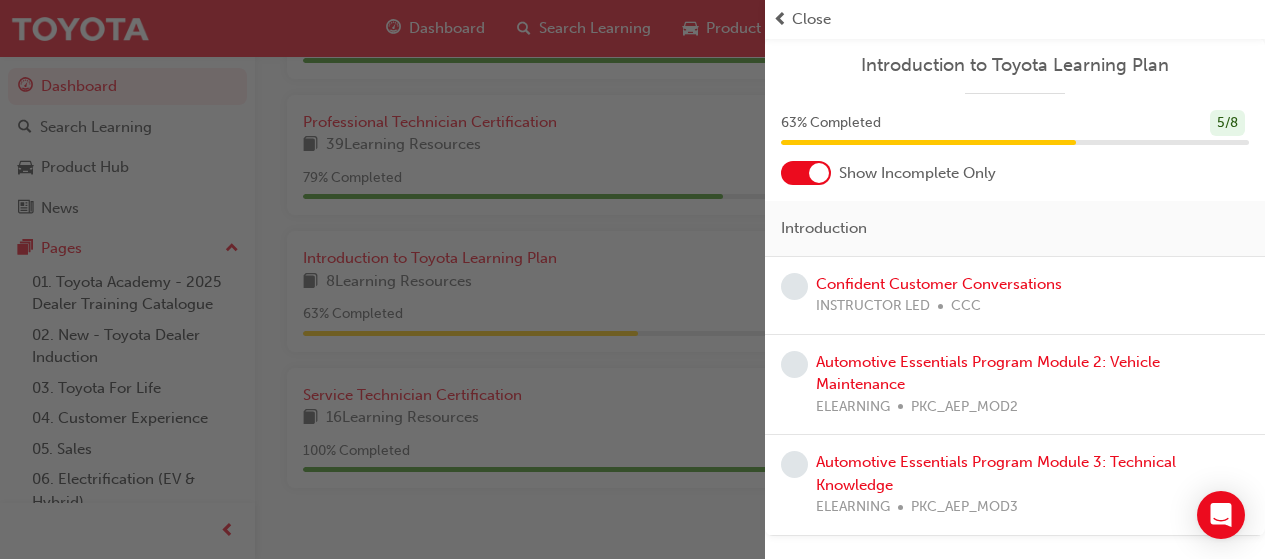 scroll, scrollTop: 1035, scrollLeft: 0, axis: vertical 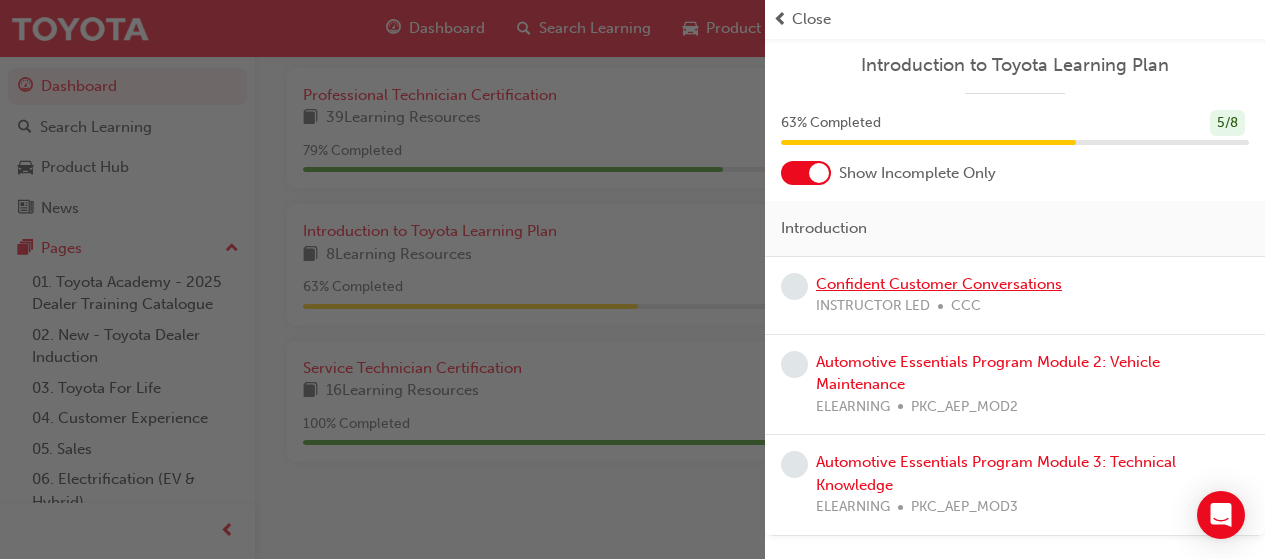 click on "Confident Customer Conversations" at bounding box center [939, 284] 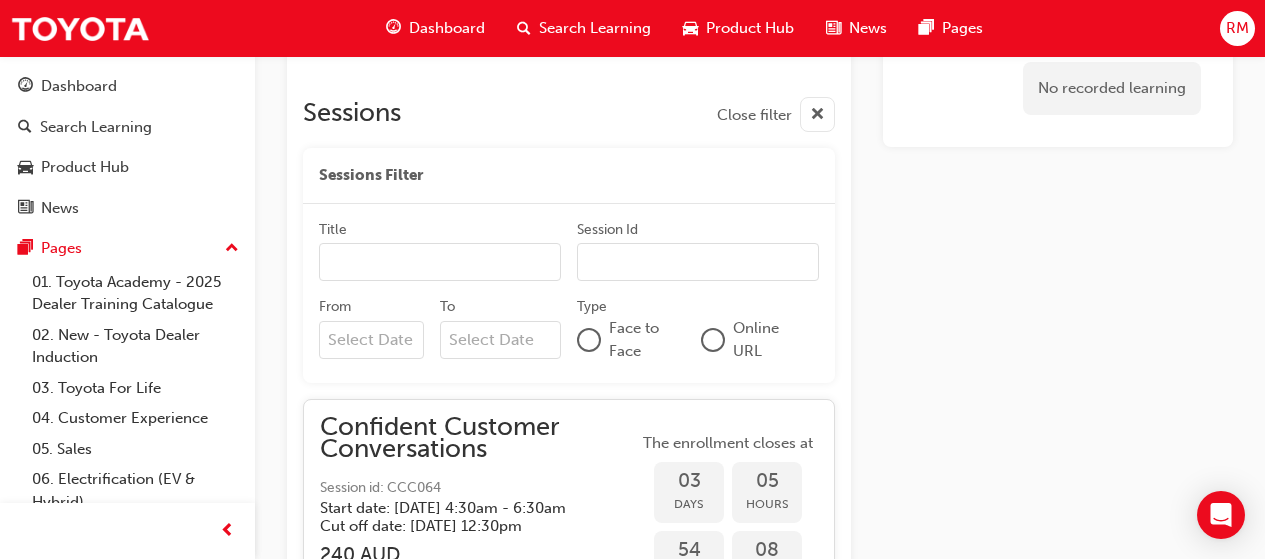 scroll, scrollTop: 1540, scrollLeft: 0, axis: vertical 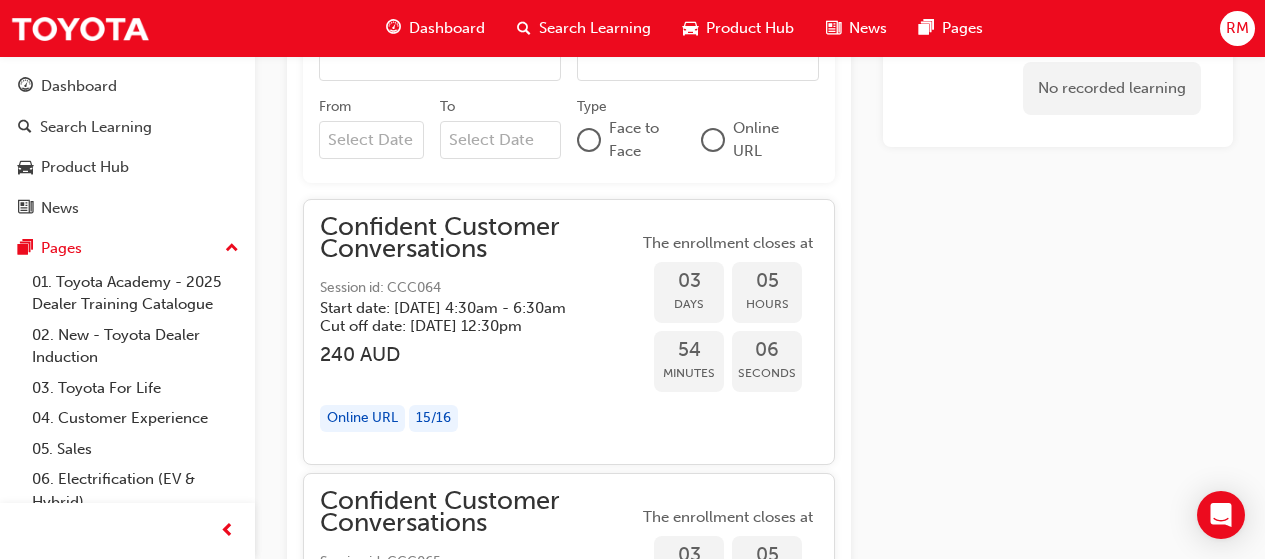 click on "240   AUD" at bounding box center (479, 354) 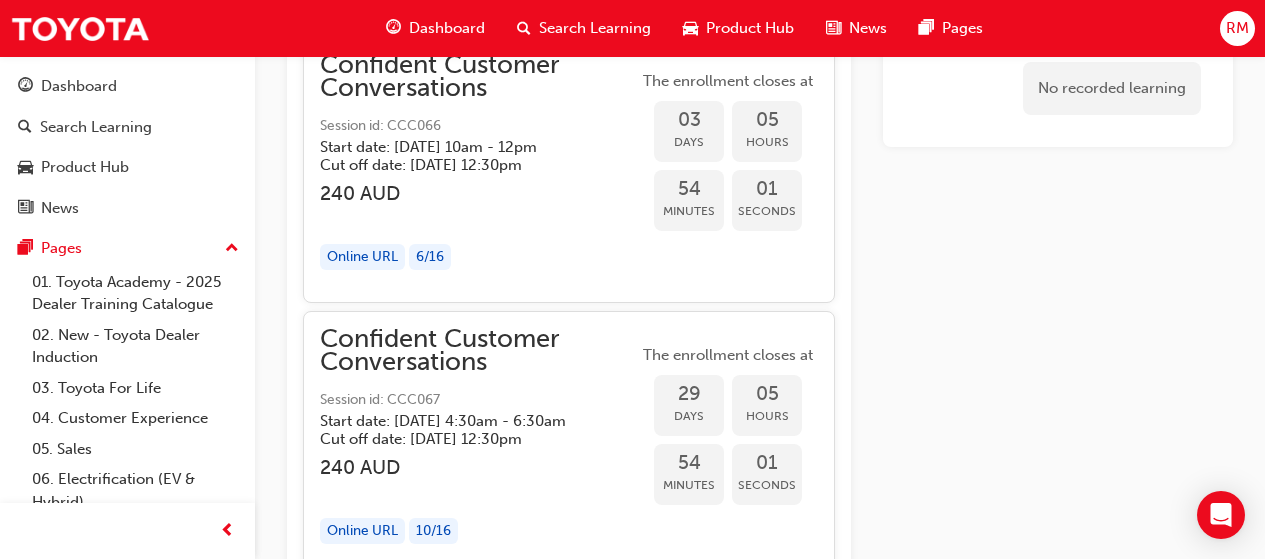 scroll, scrollTop: 2940, scrollLeft: 0, axis: vertical 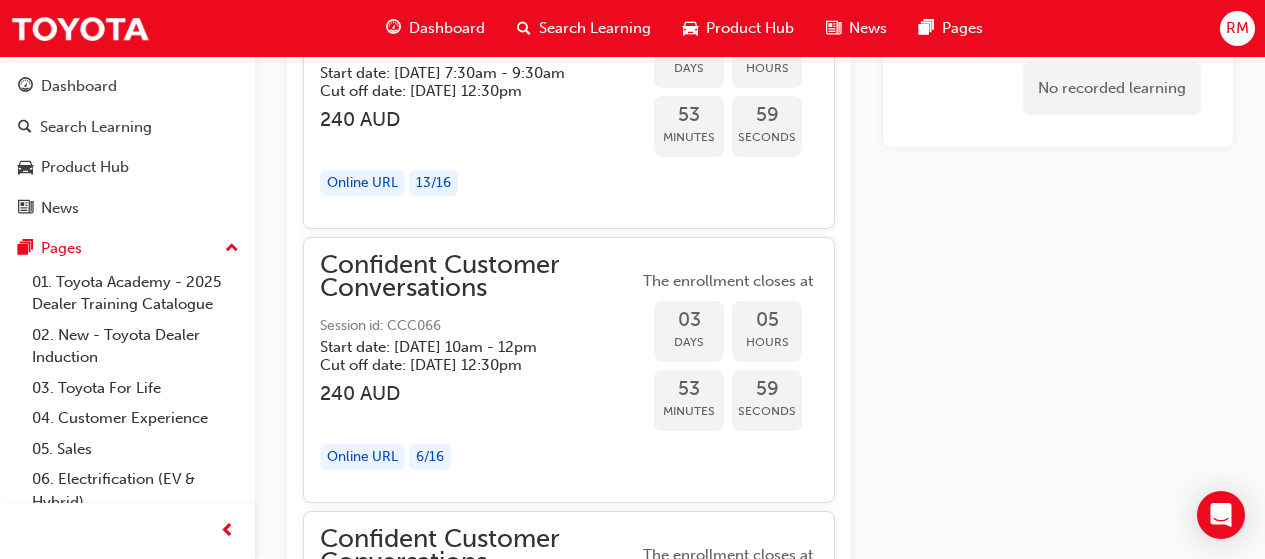 click on "Dashboard" at bounding box center (447, 28) 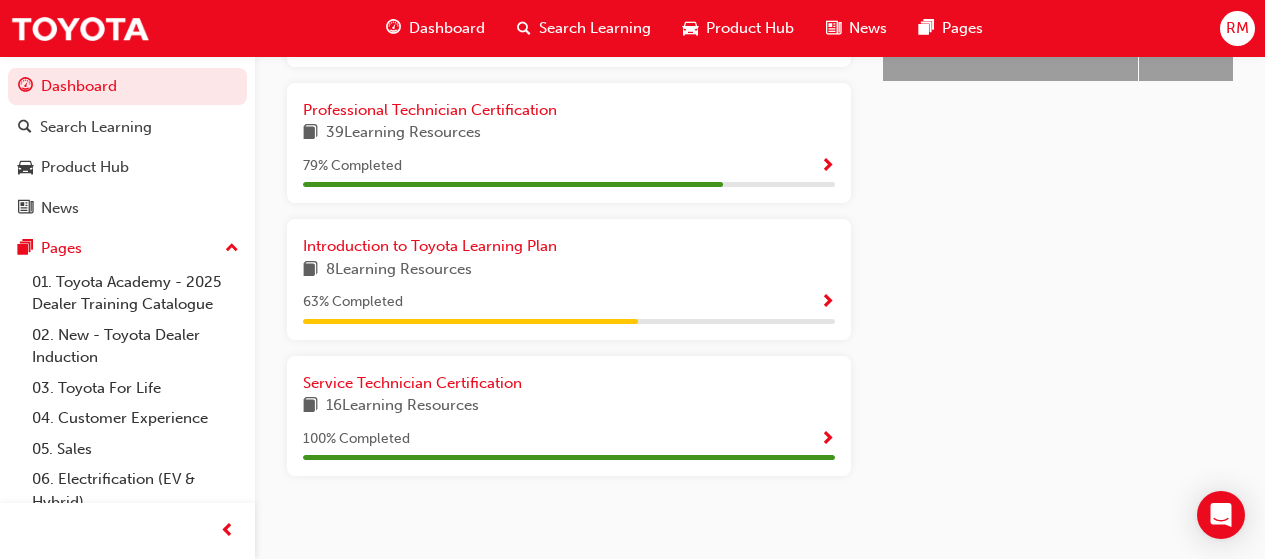 scroll, scrollTop: 1035, scrollLeft: 0, axis: vertical 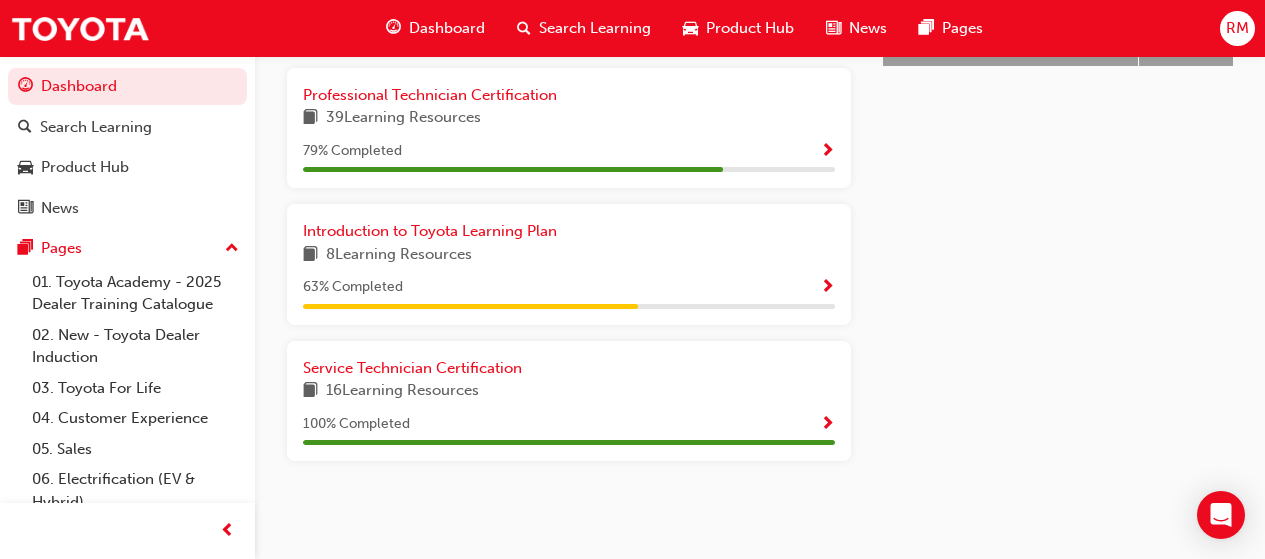 click at bounding box center [827, 288] 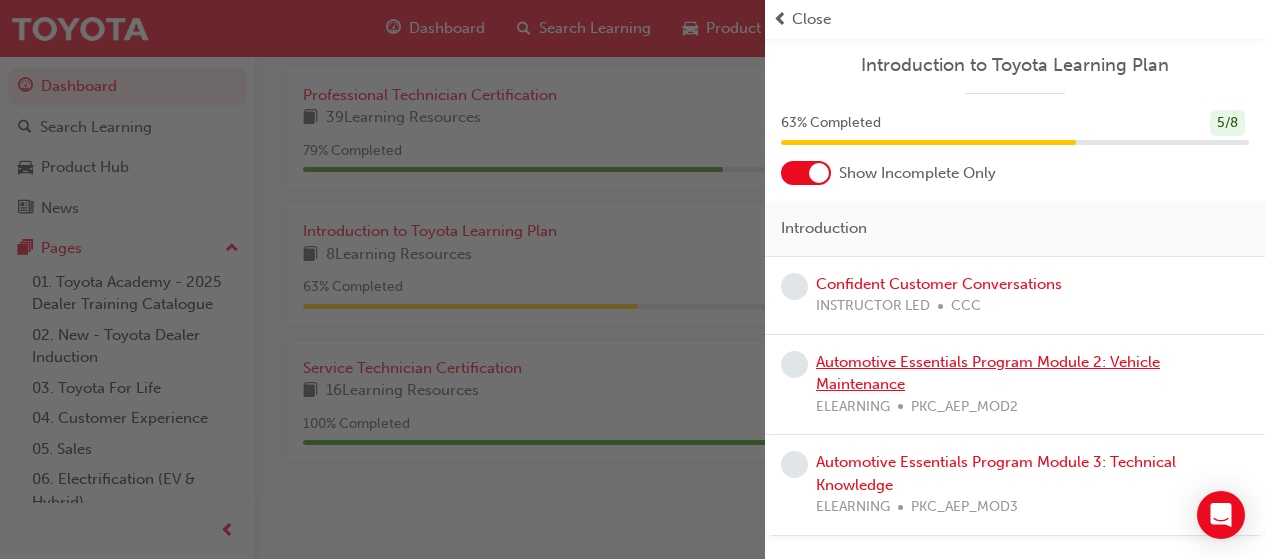 click on "Automotive Essentials Program Module 2: Vehicle Maintenance" at bounding box center (988, 373) 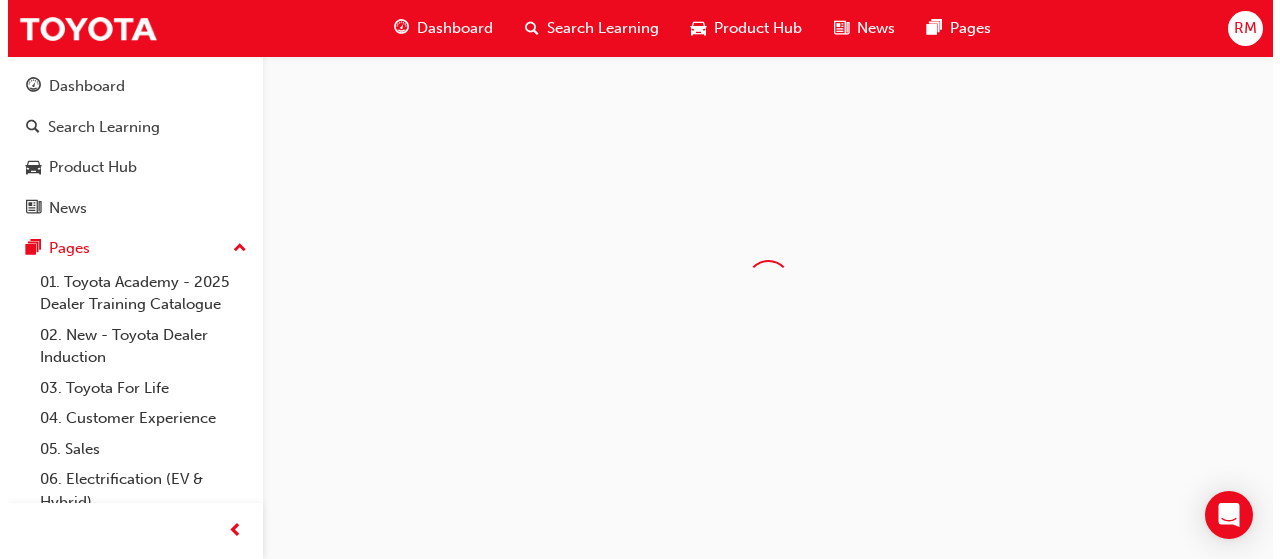 scroll, scrollTop: 0, scrollLeft: 0, axis: both 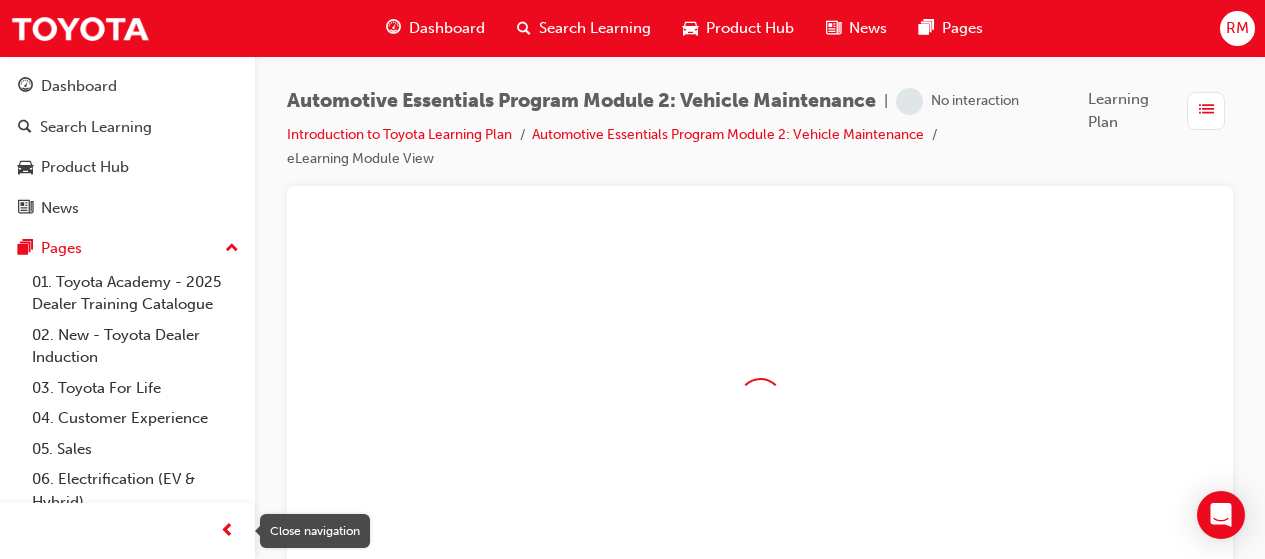 click at bounding box center (227, 531) 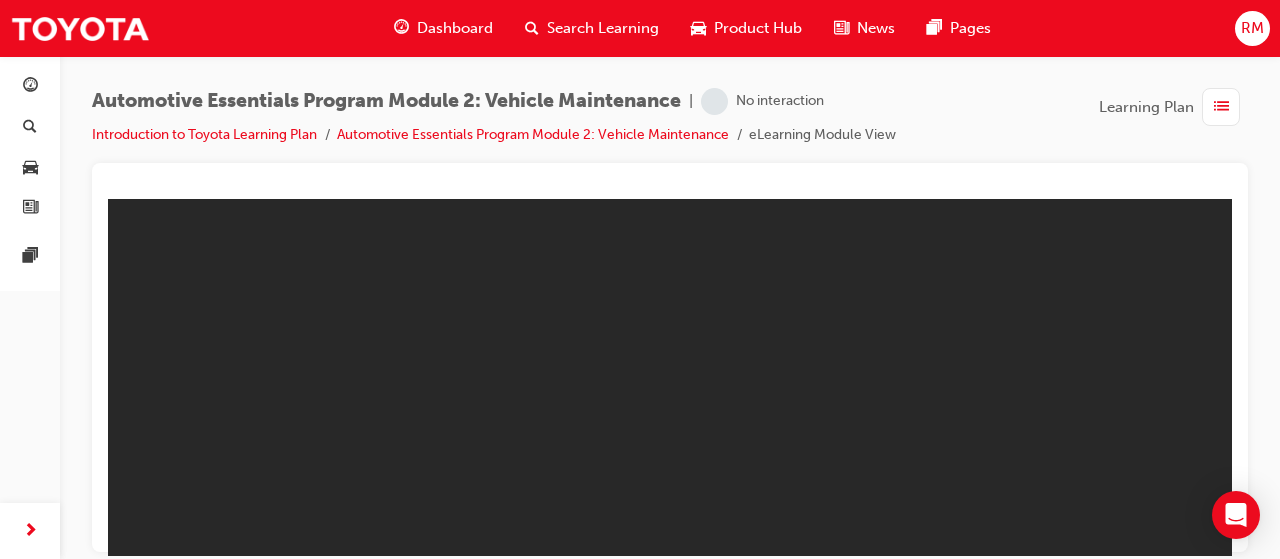 scroll, scrollTop: 0, scrollLeft: 0, axis: both 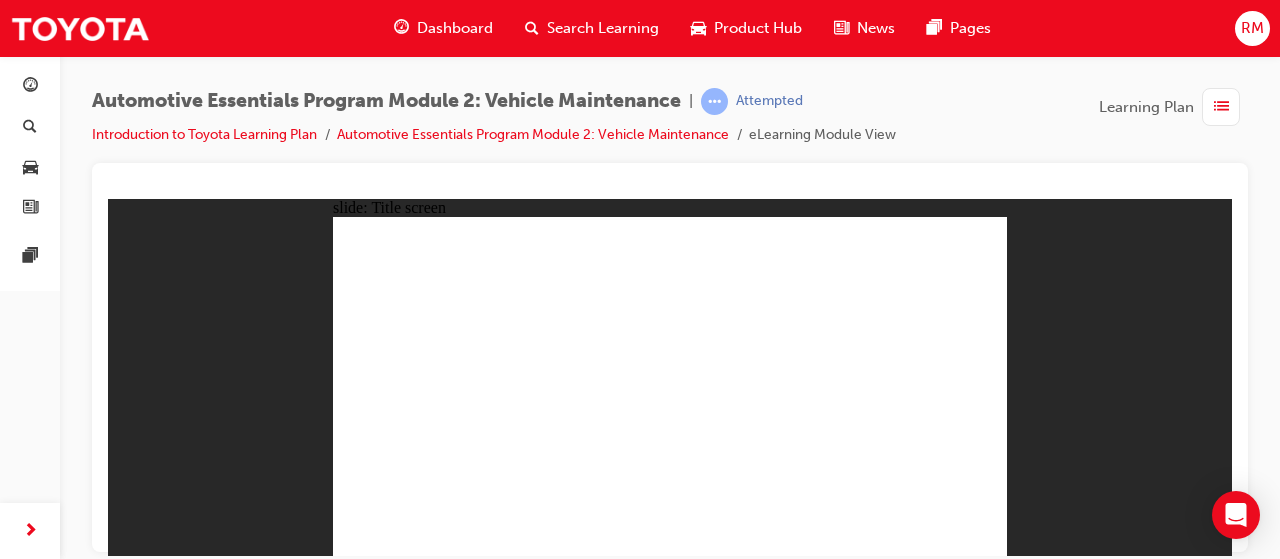click 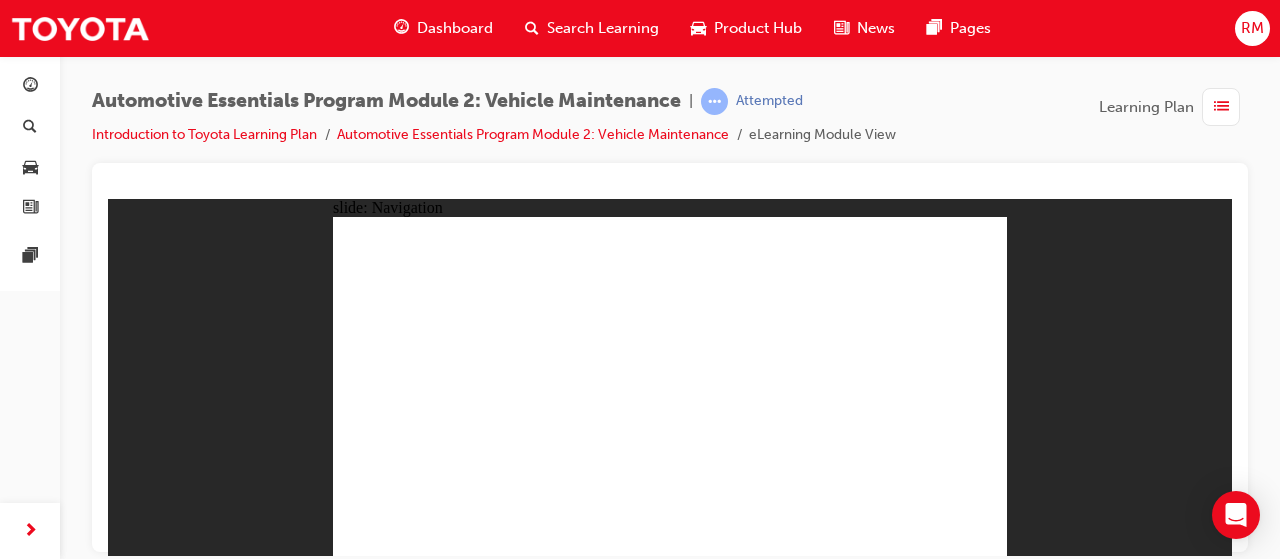 click 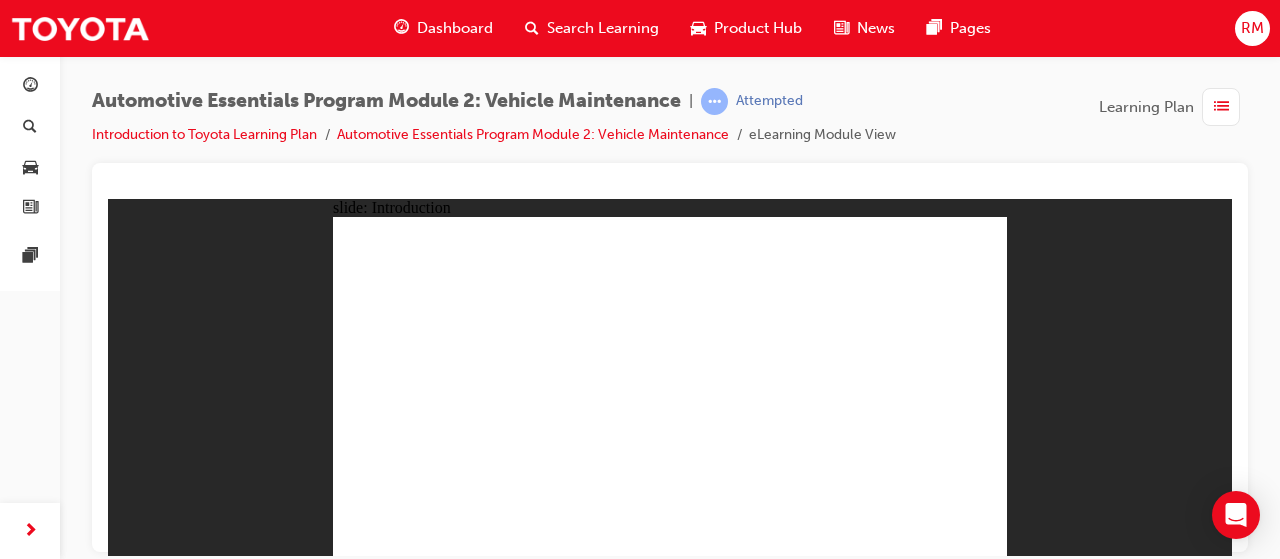 click 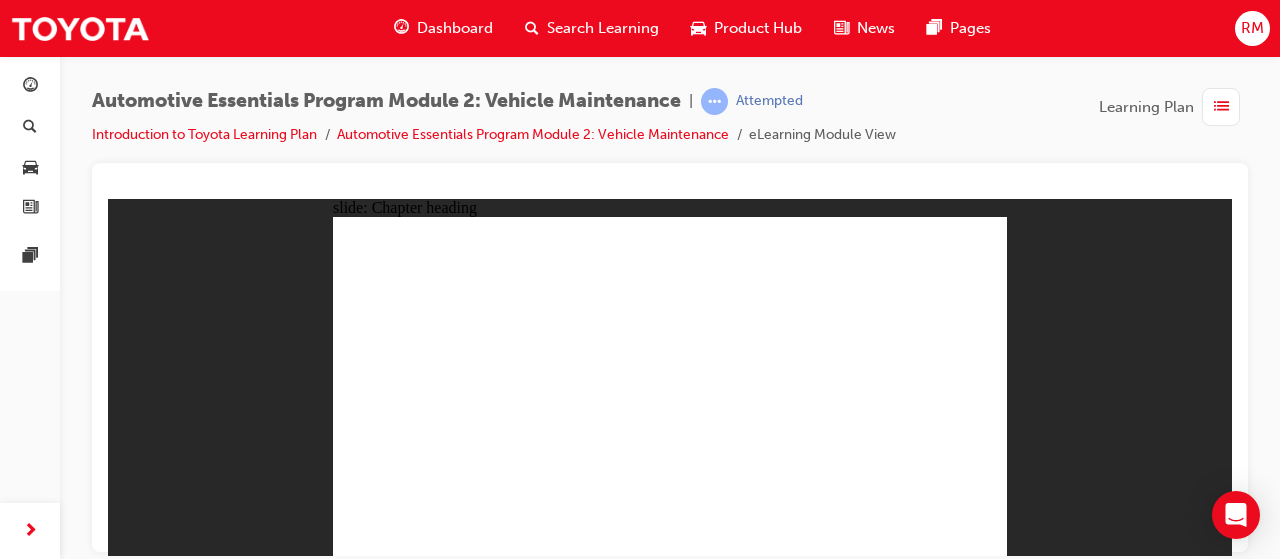 click 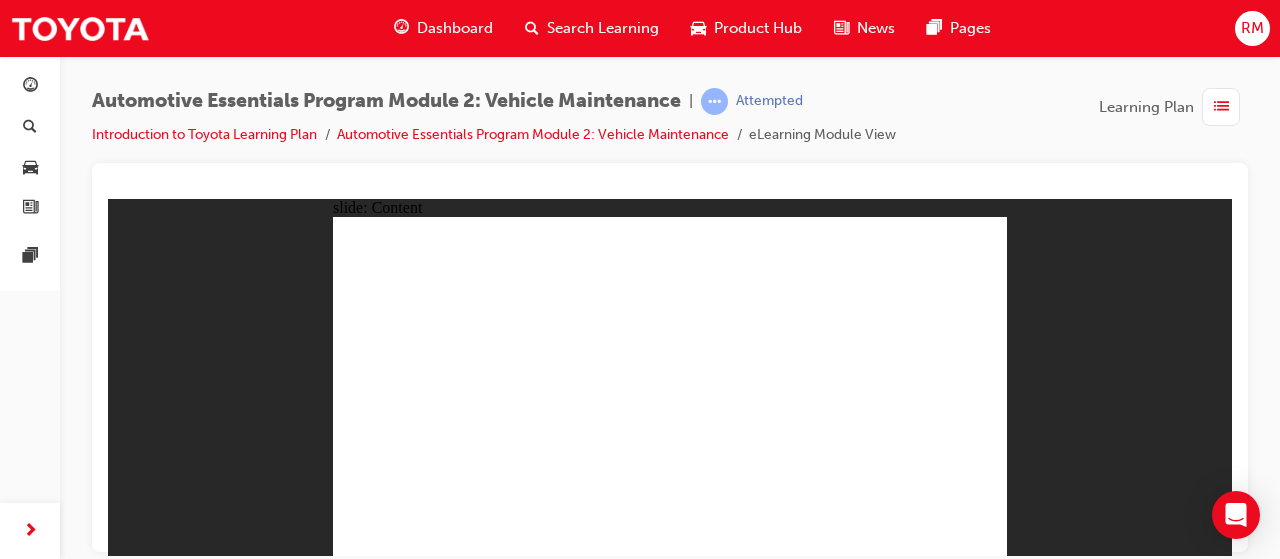 click 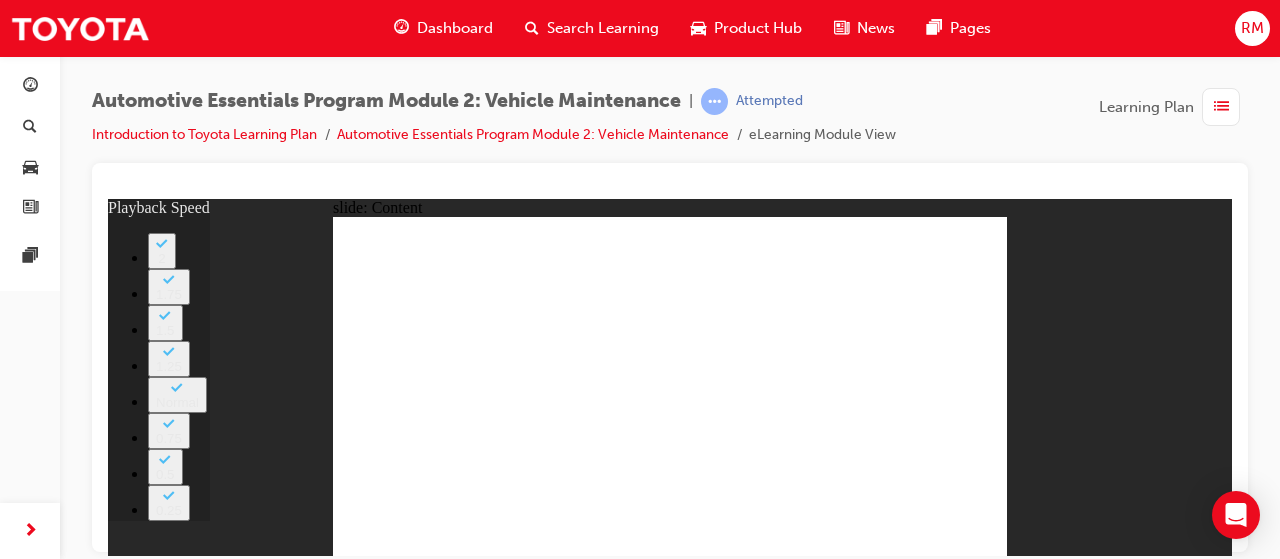 type on "0" 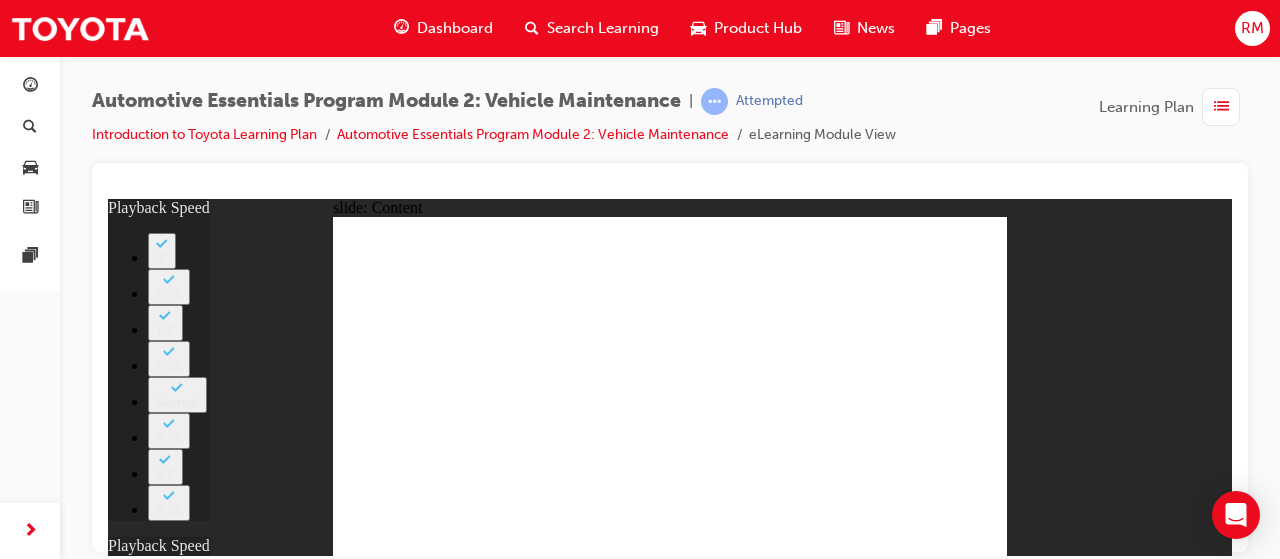 type on "1" 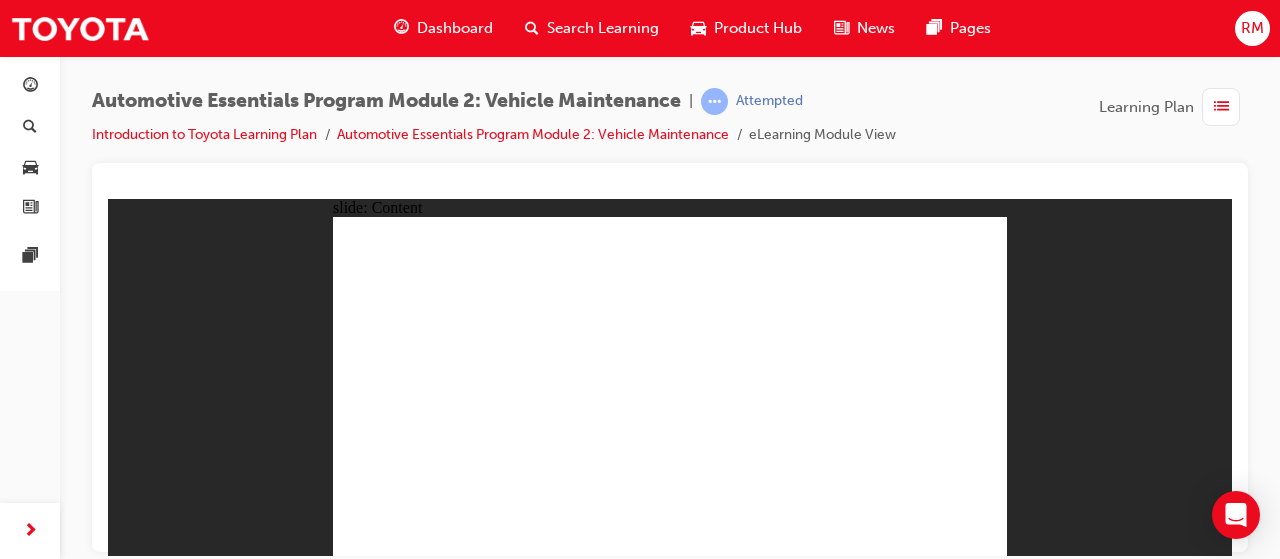 click 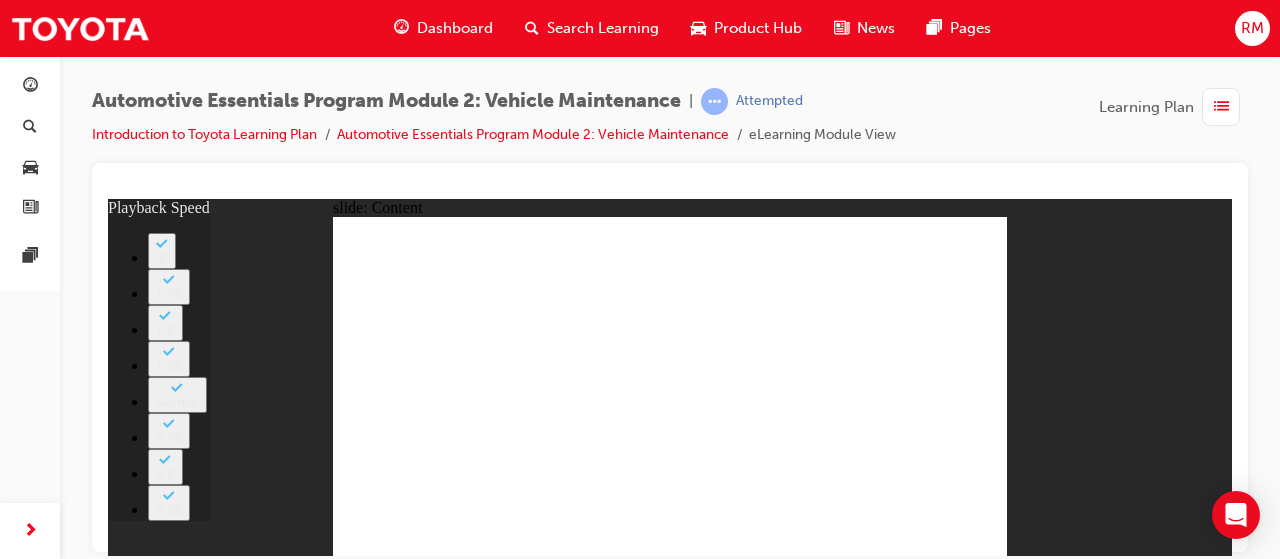 click 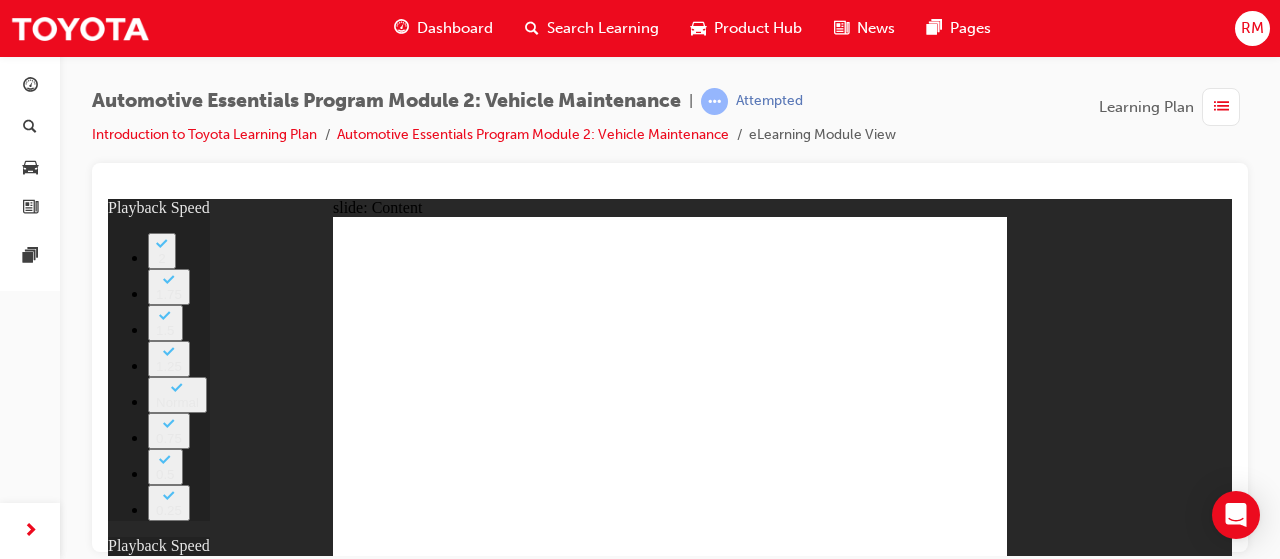 click at bounding box center (786, 4951) 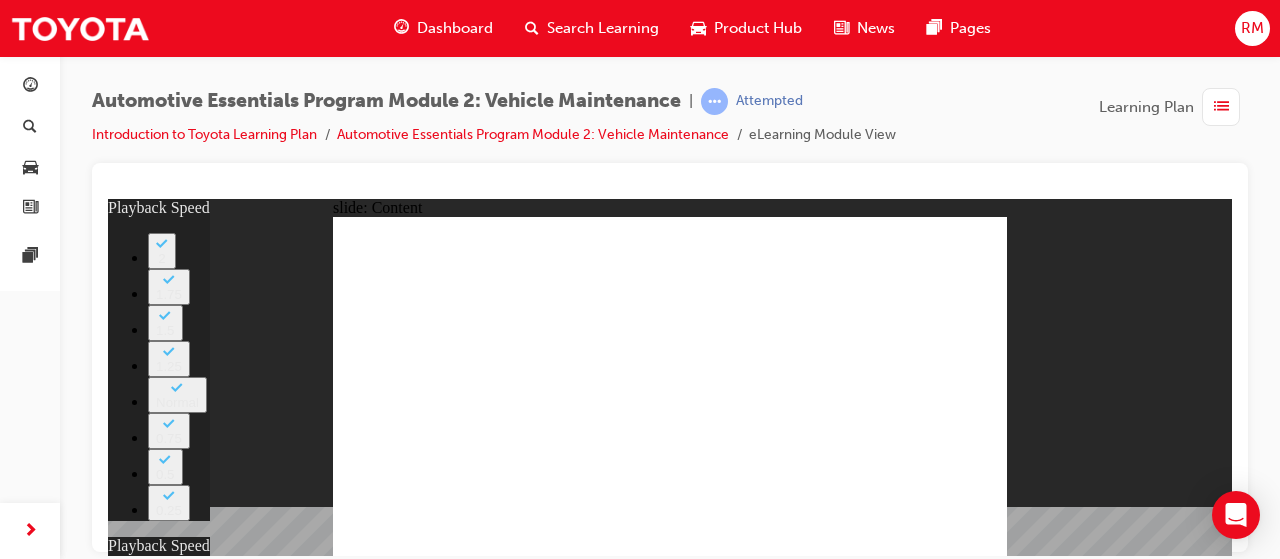 click 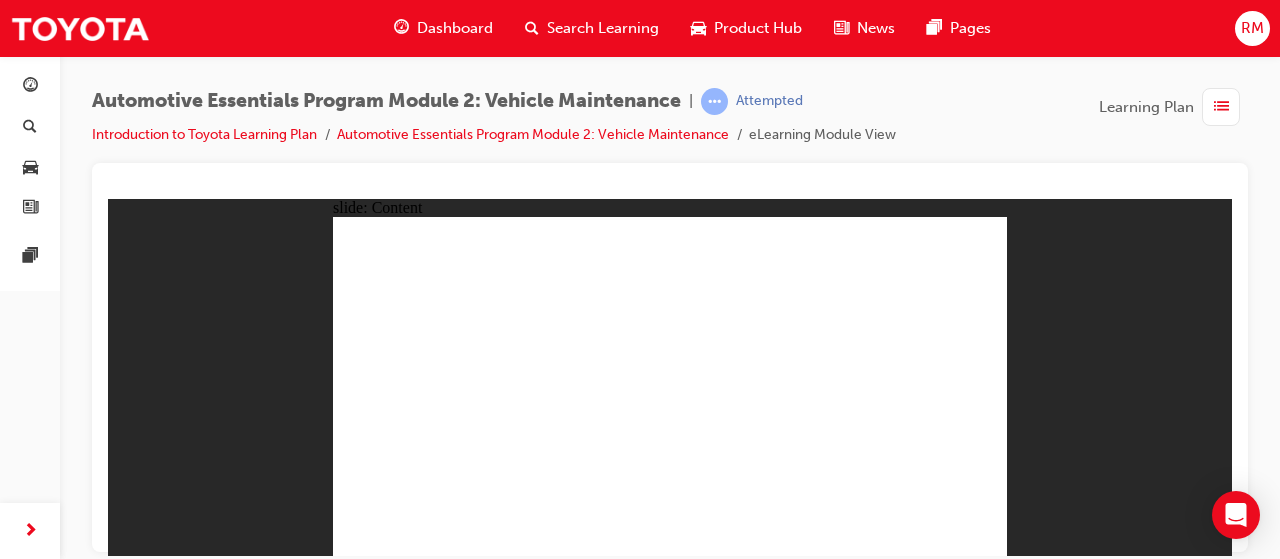 click 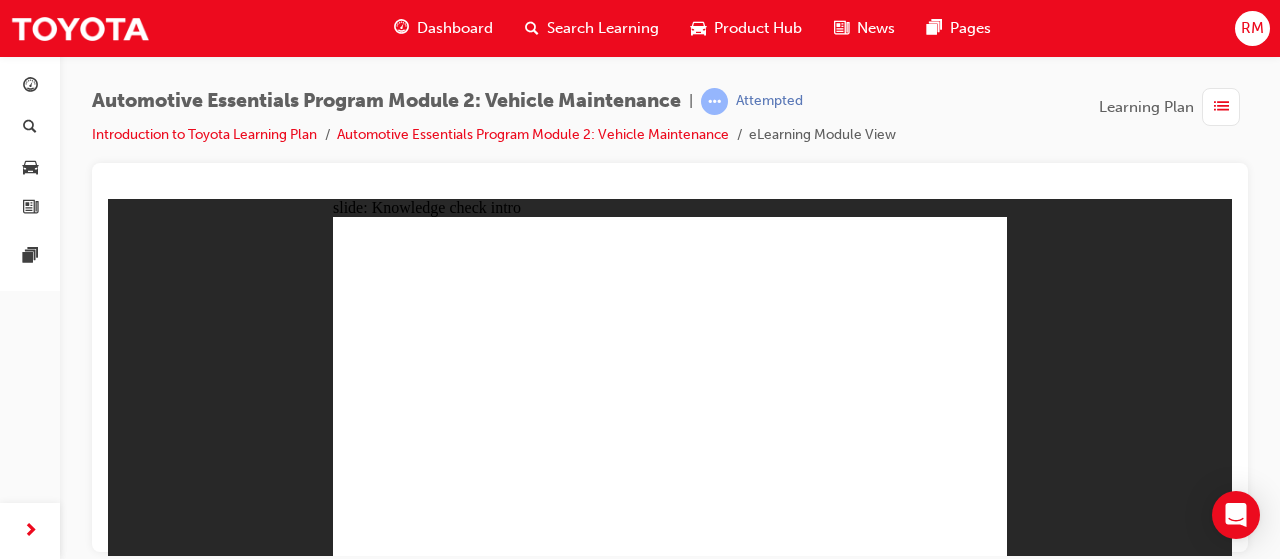 click 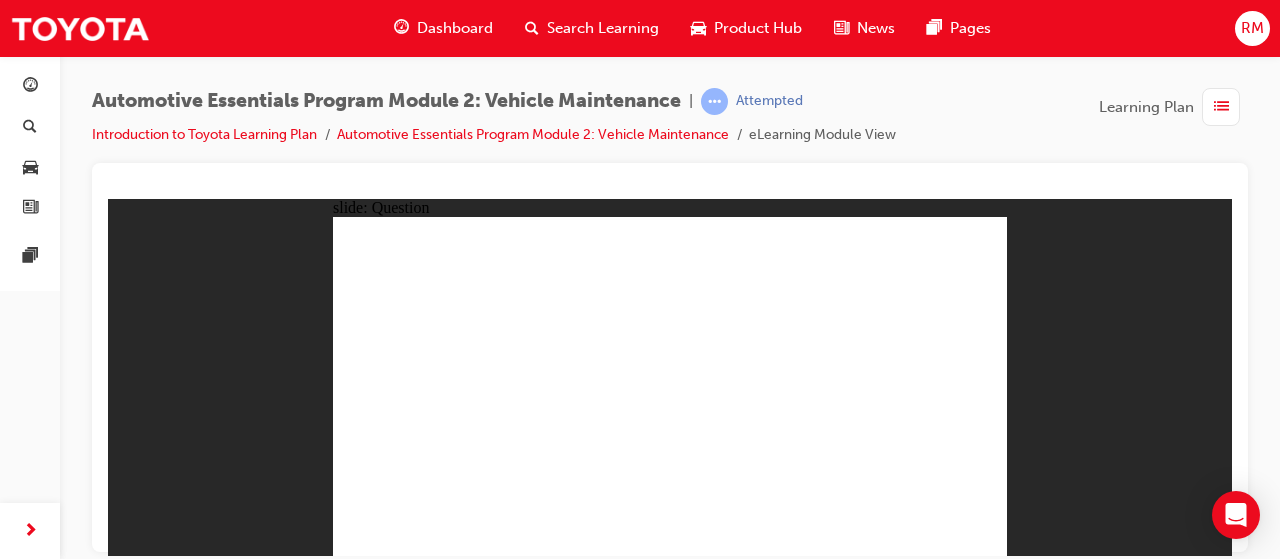 click 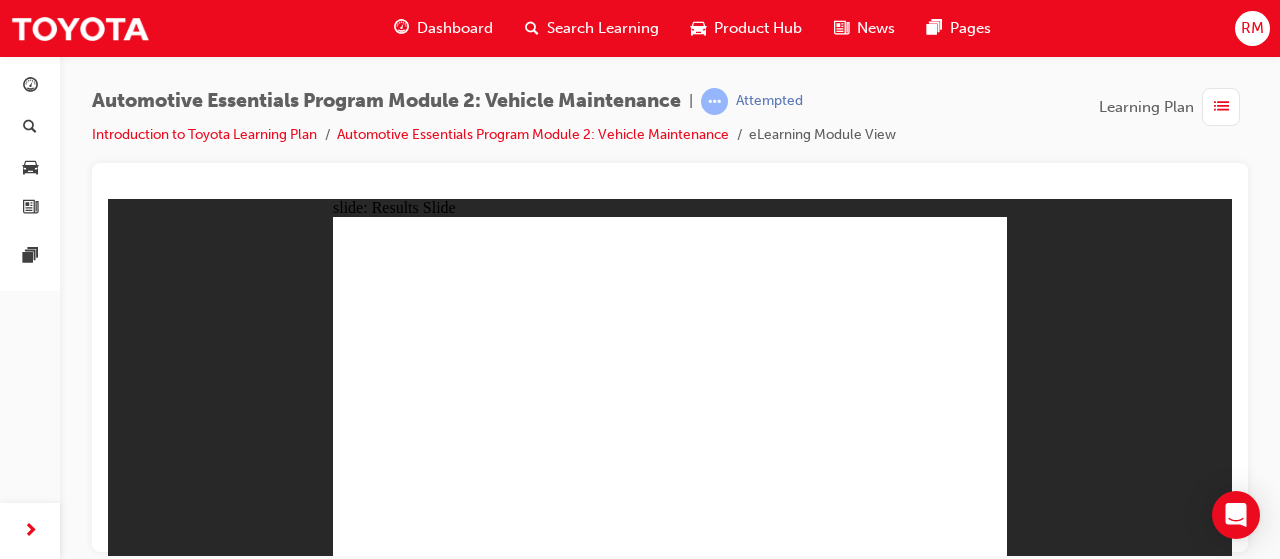 click 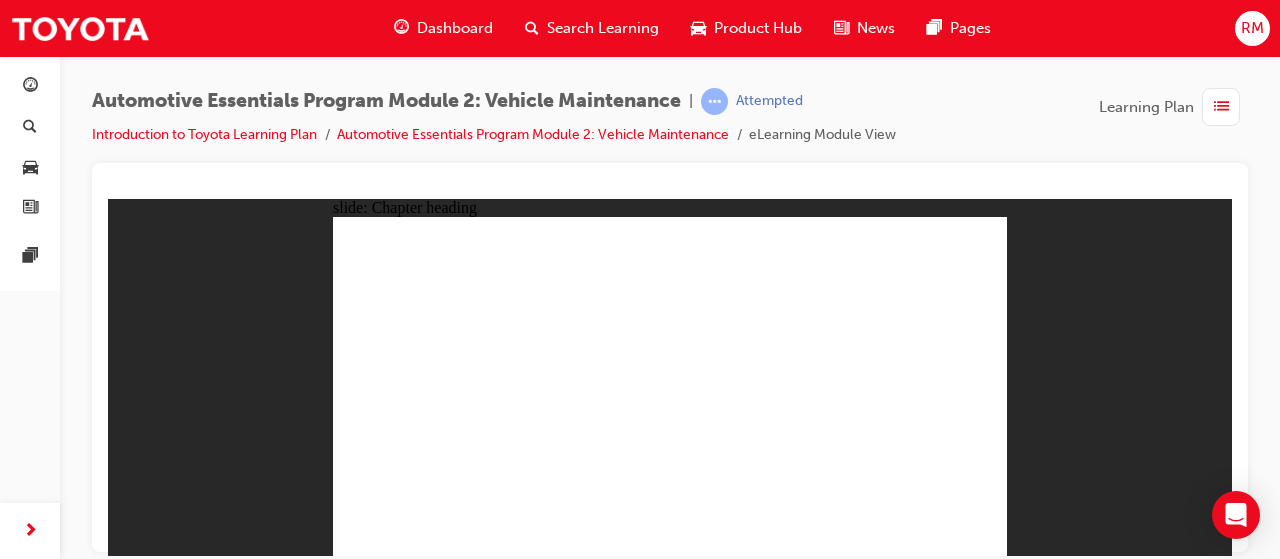 click 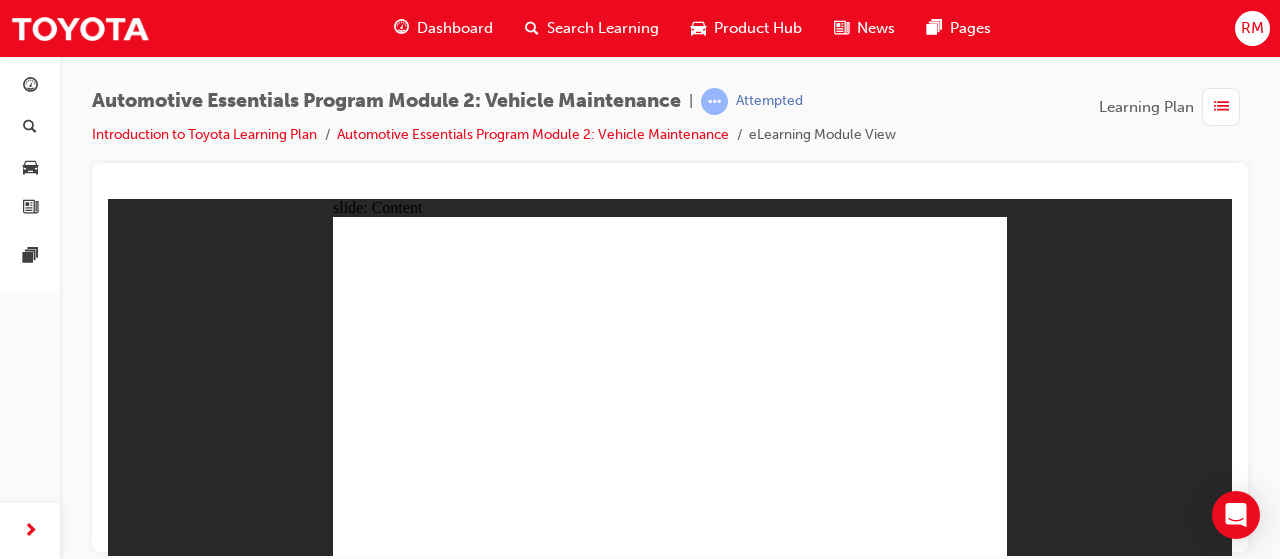 click 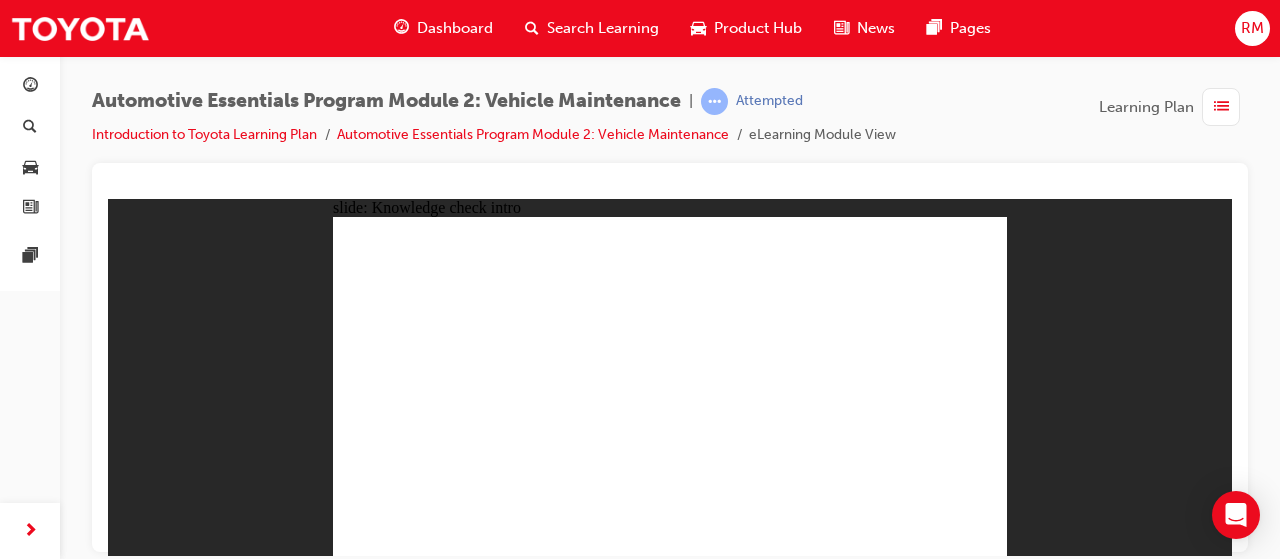 click 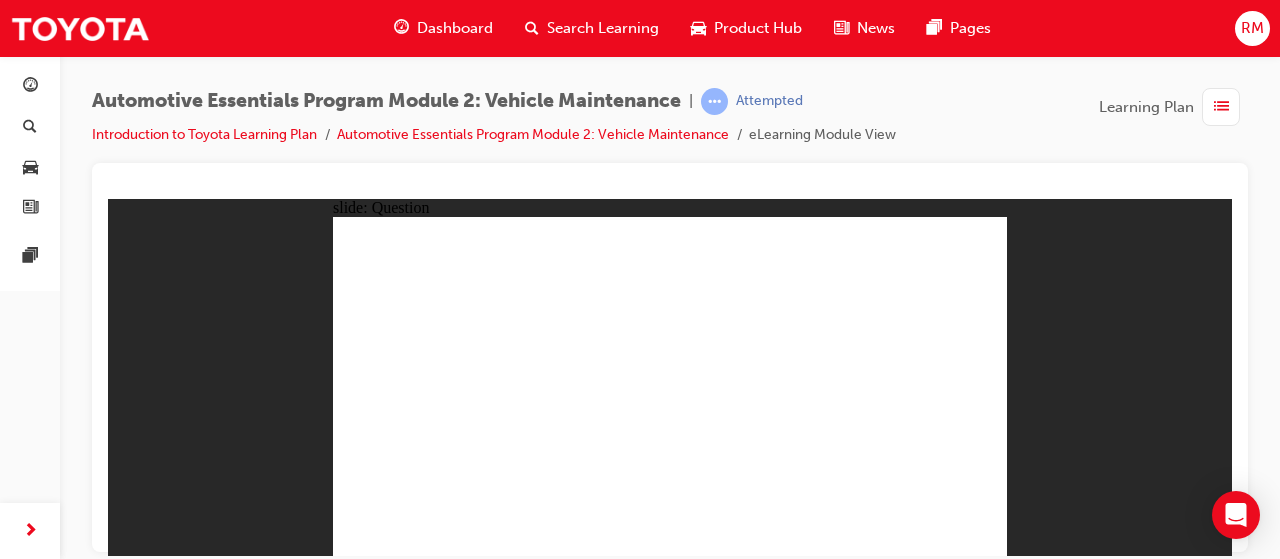 click 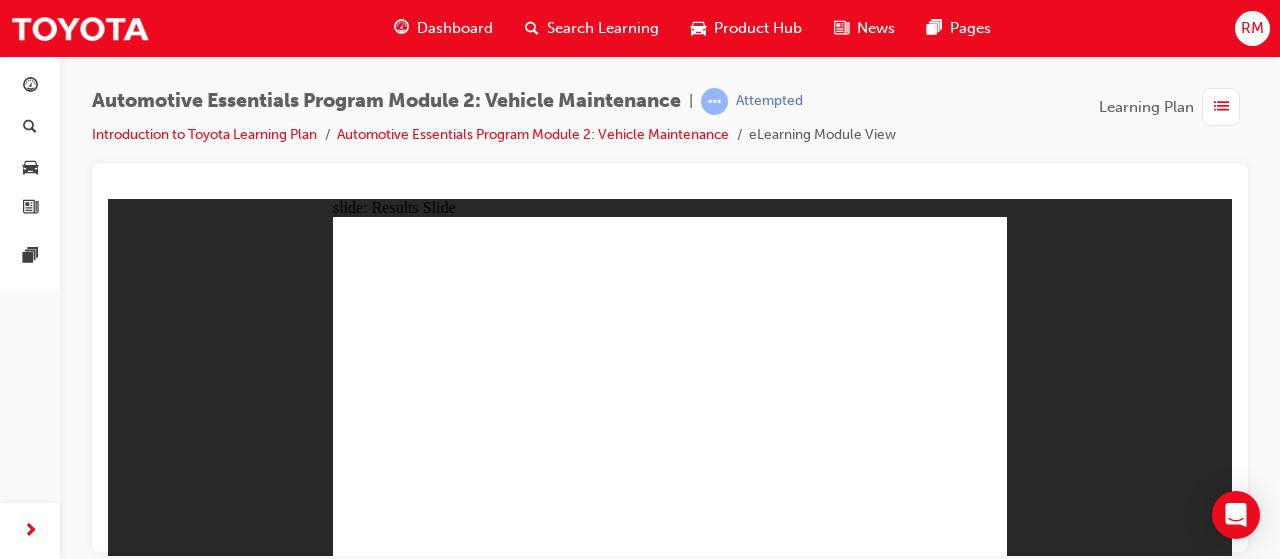 click 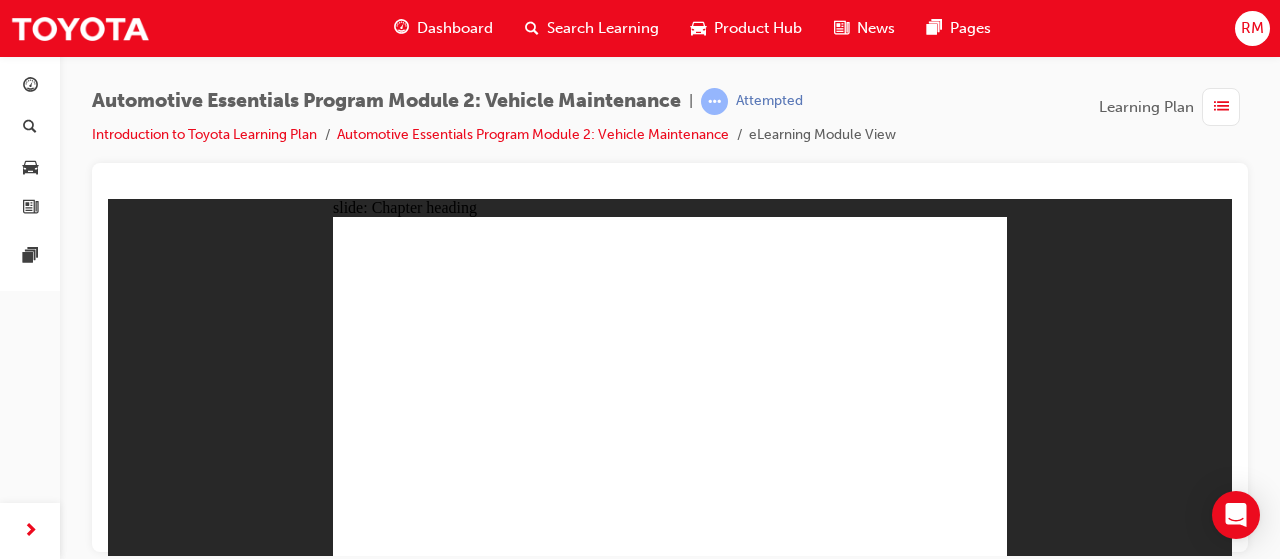 click 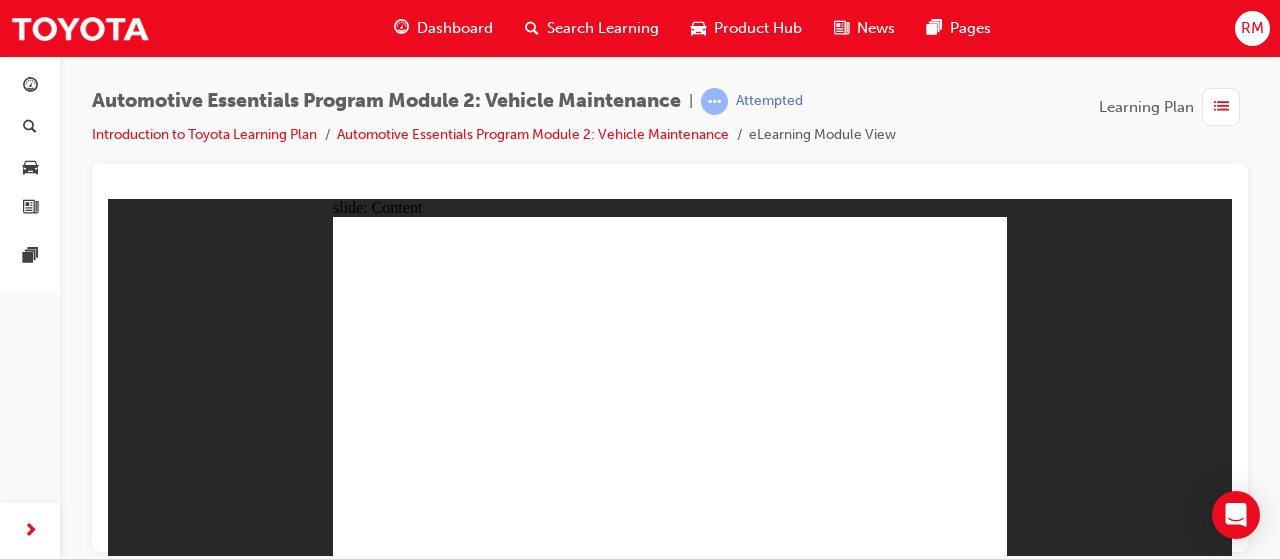 click 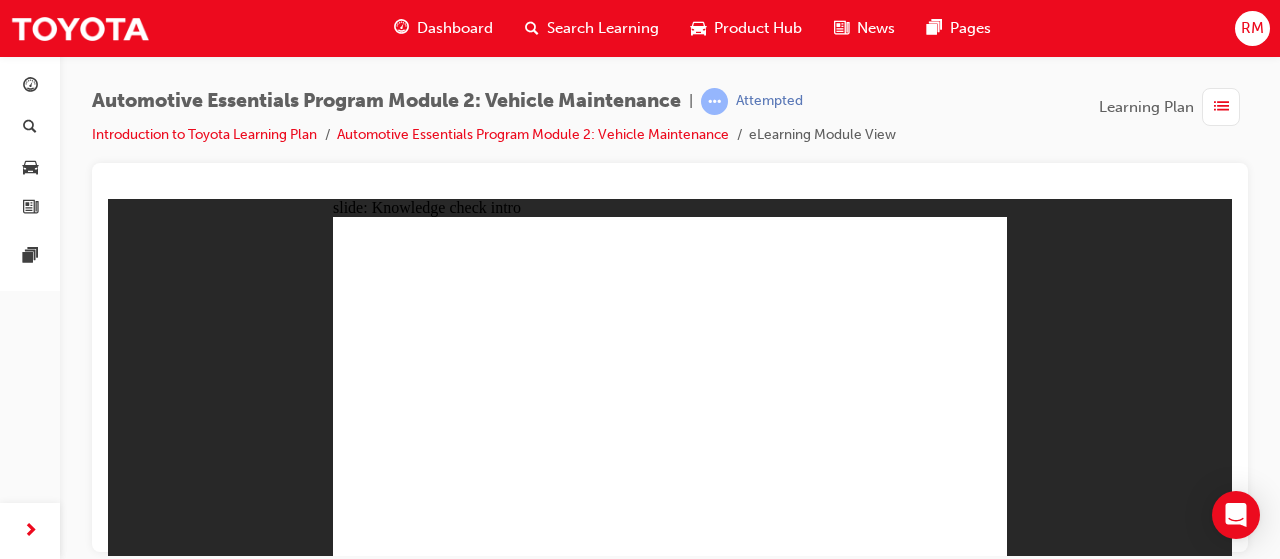 click 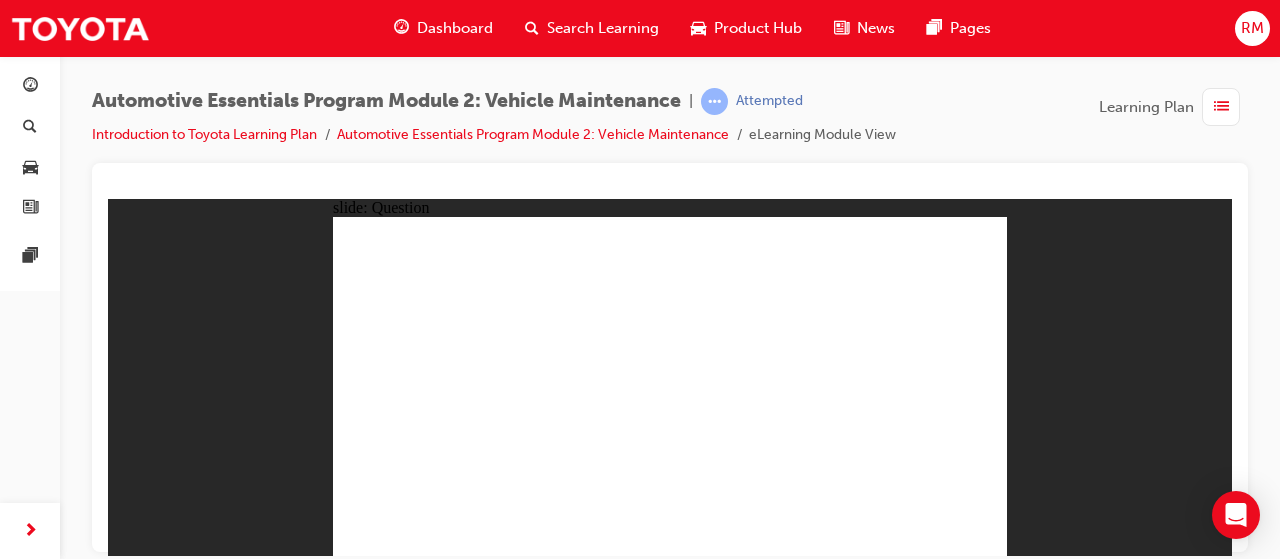 click 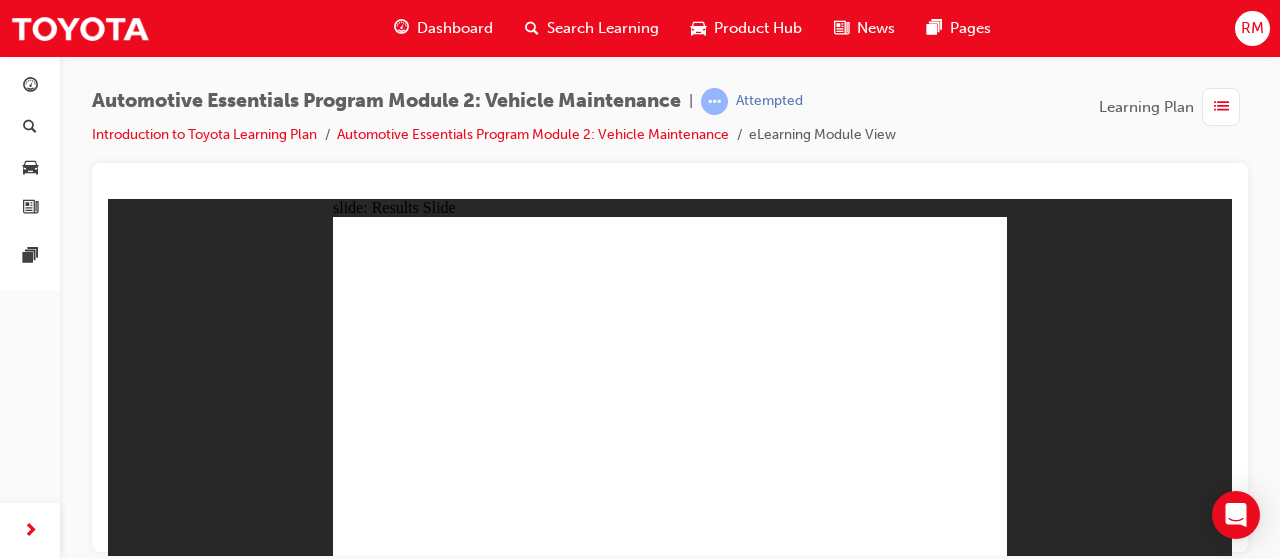 click 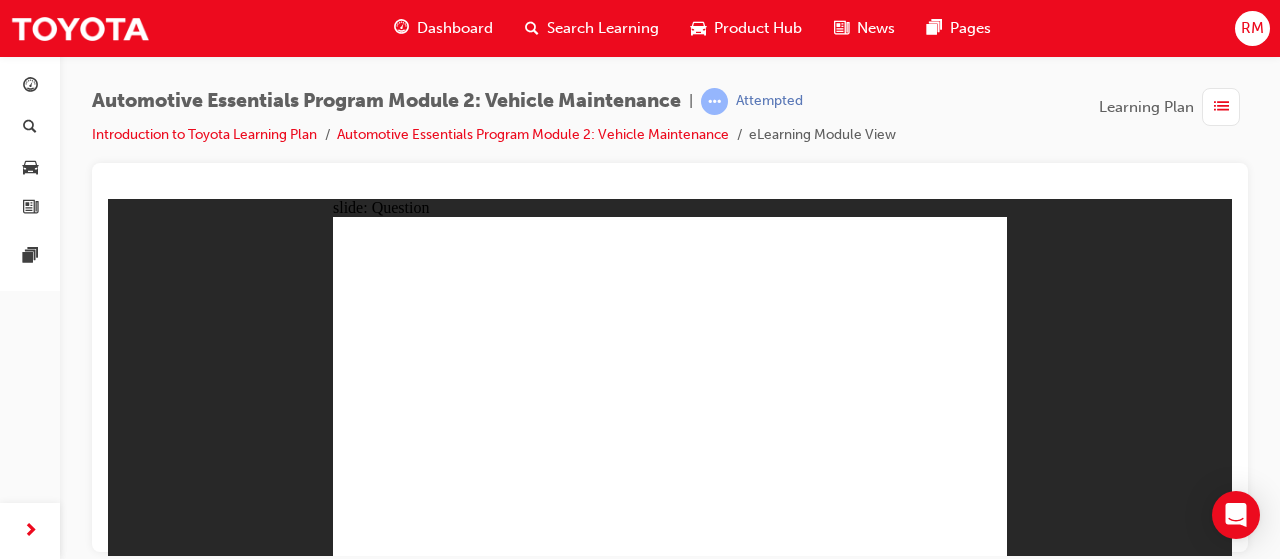 click 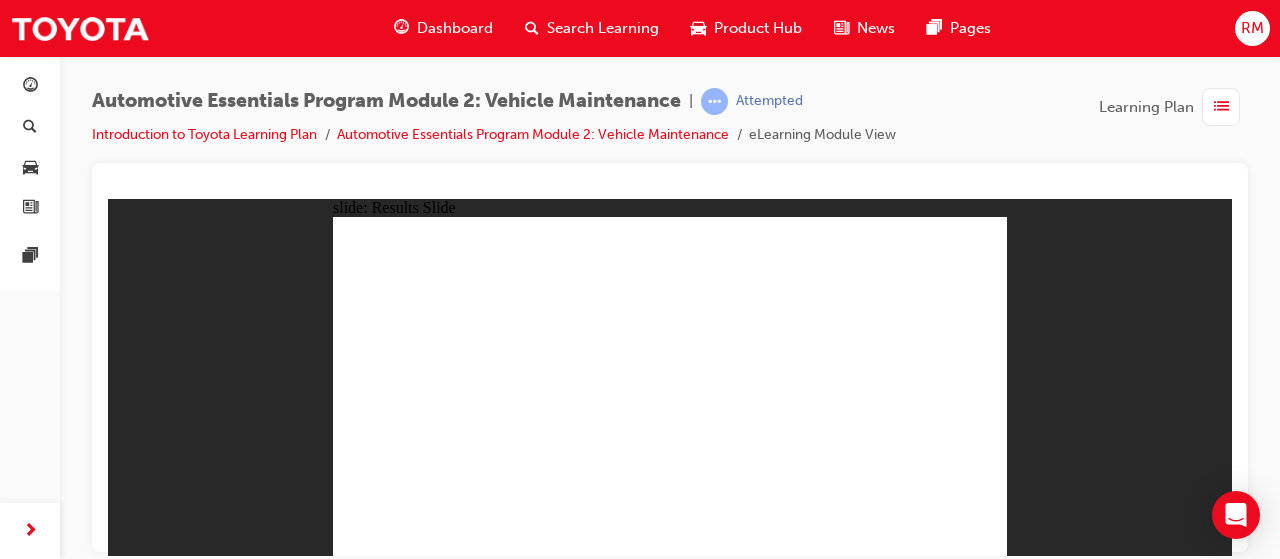 click 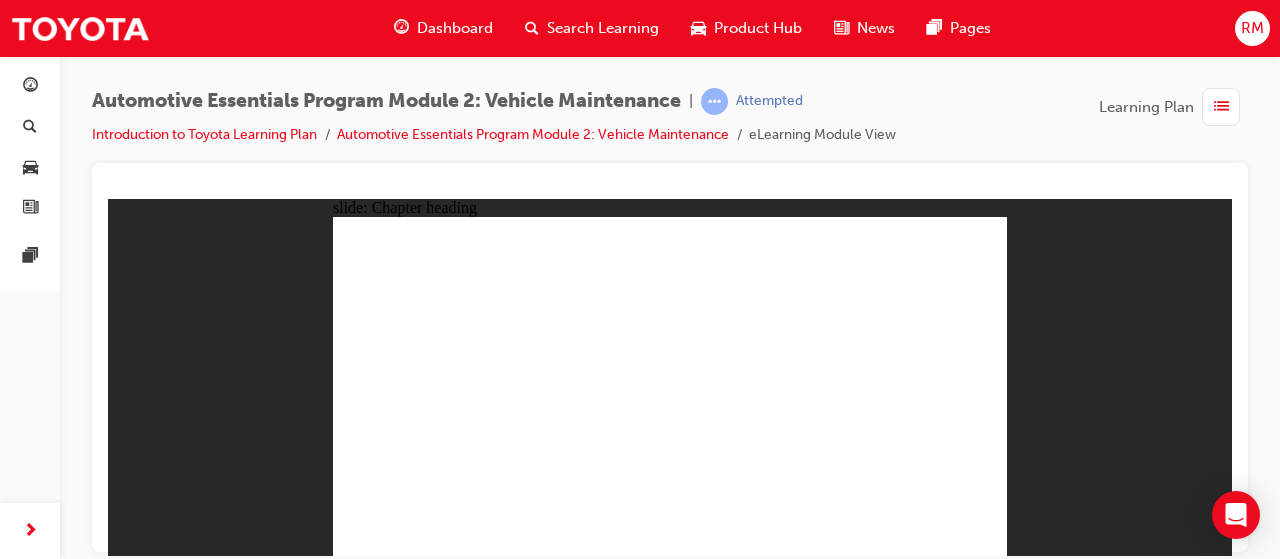 click 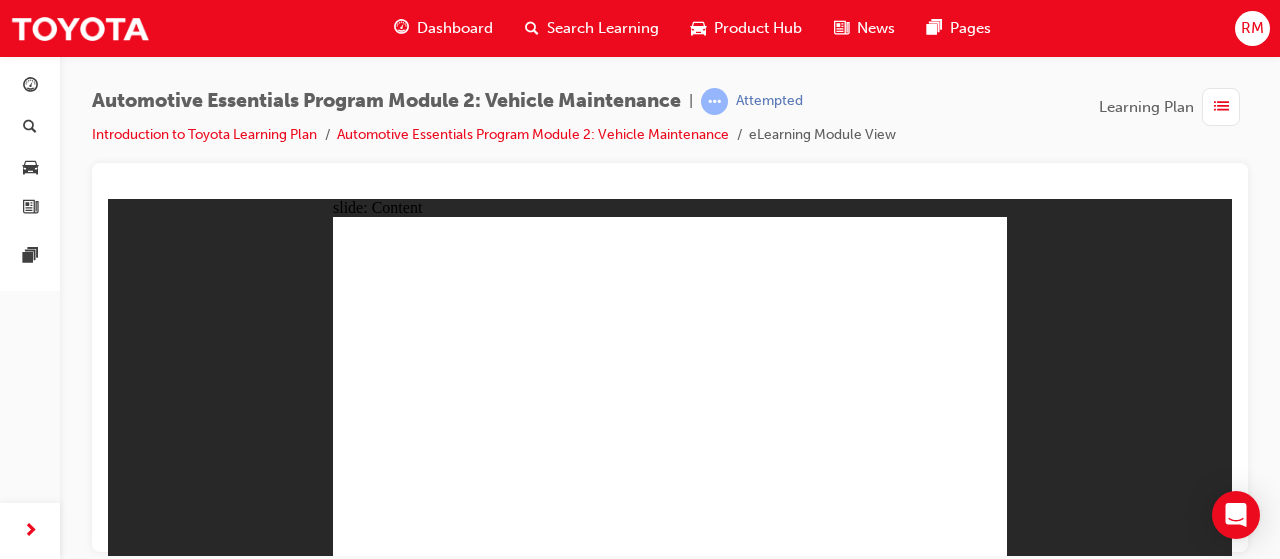click 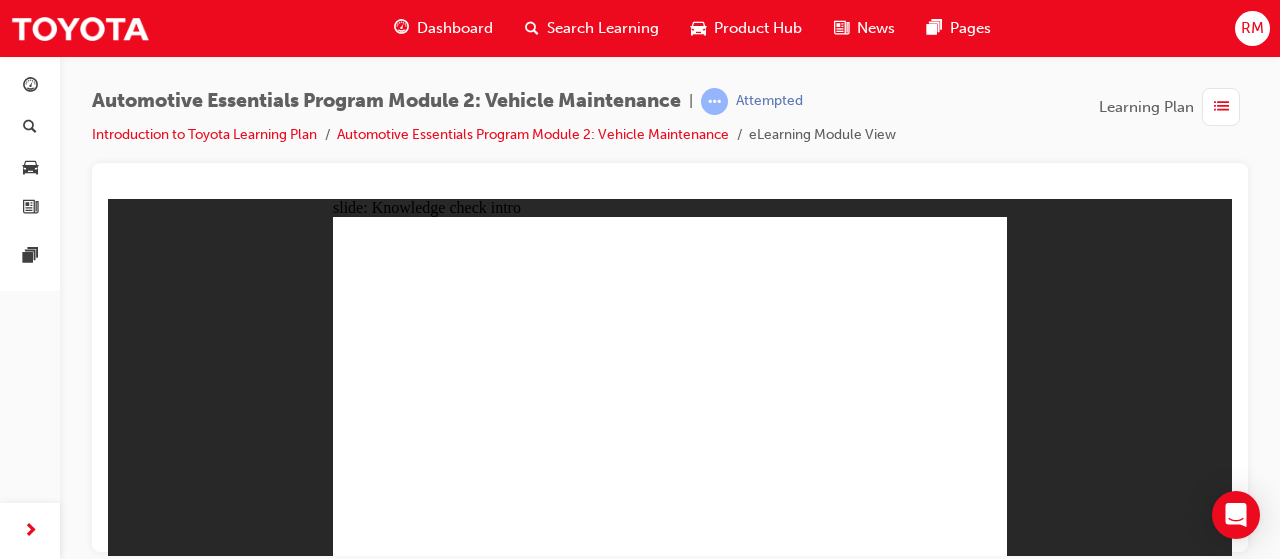 click 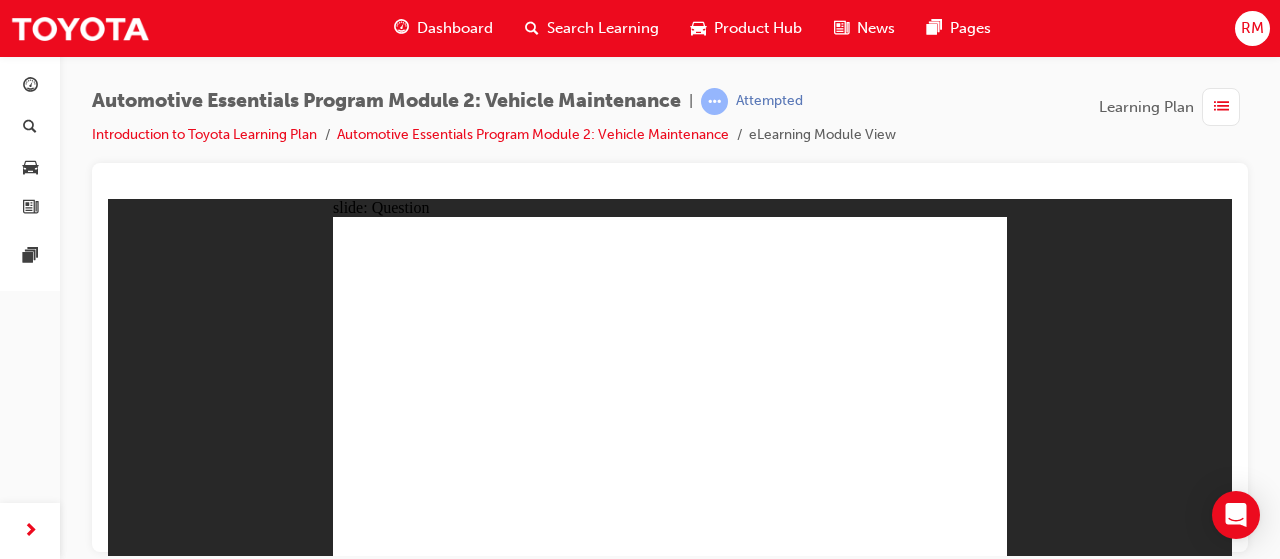 click 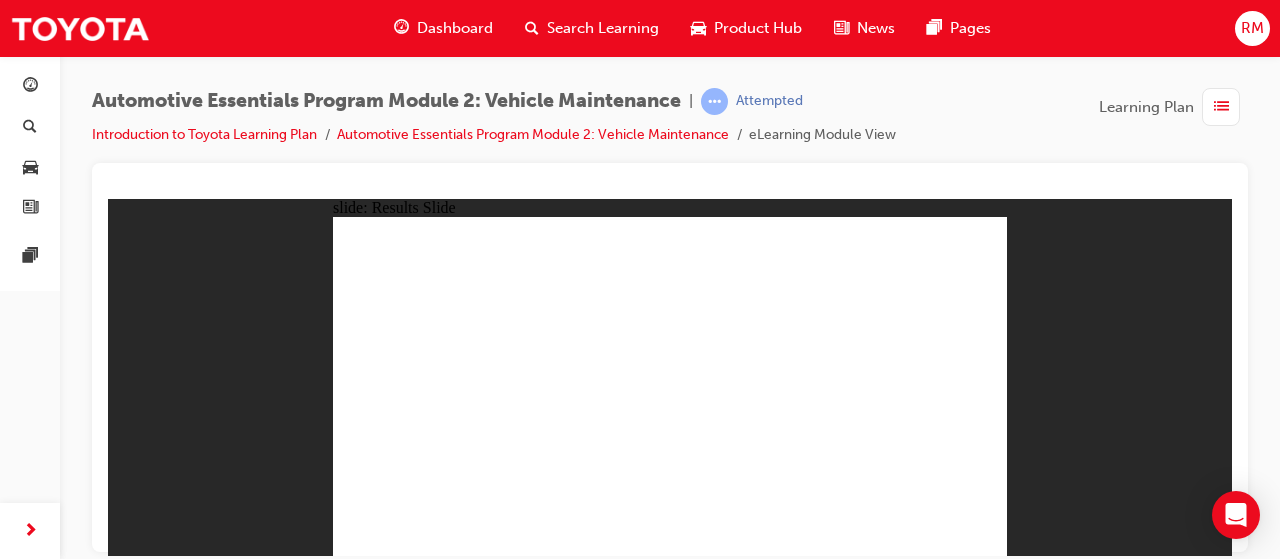 click 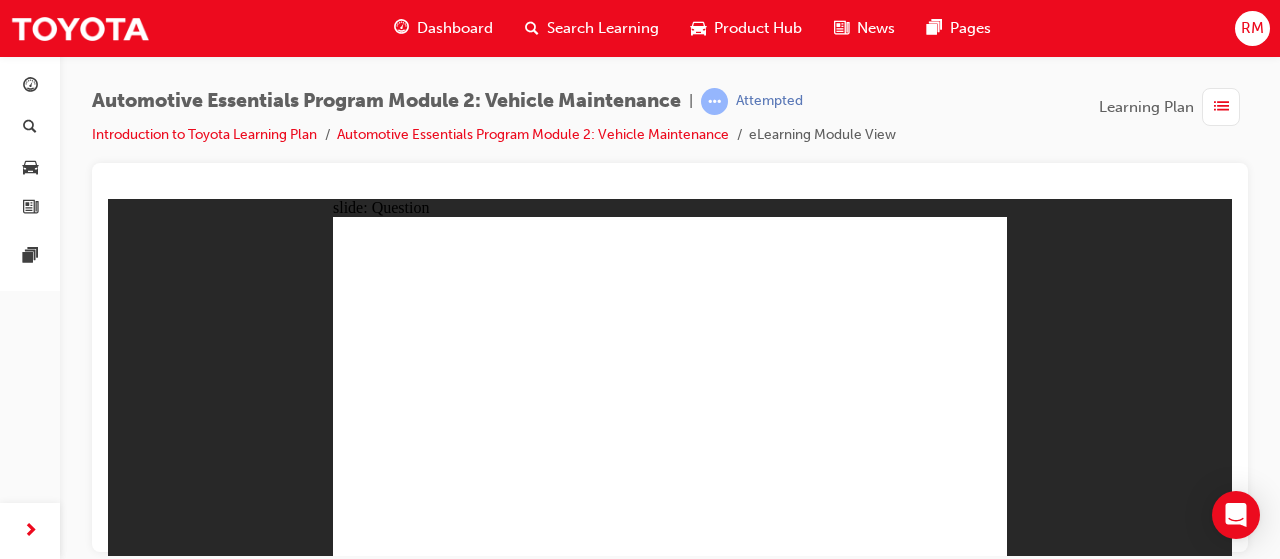 click 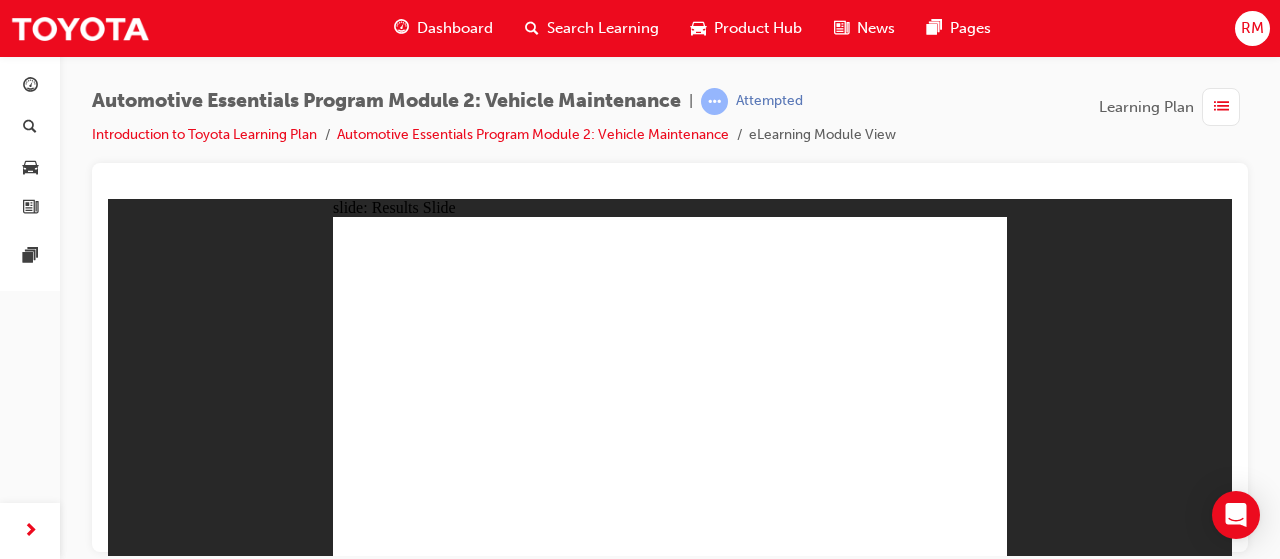 click 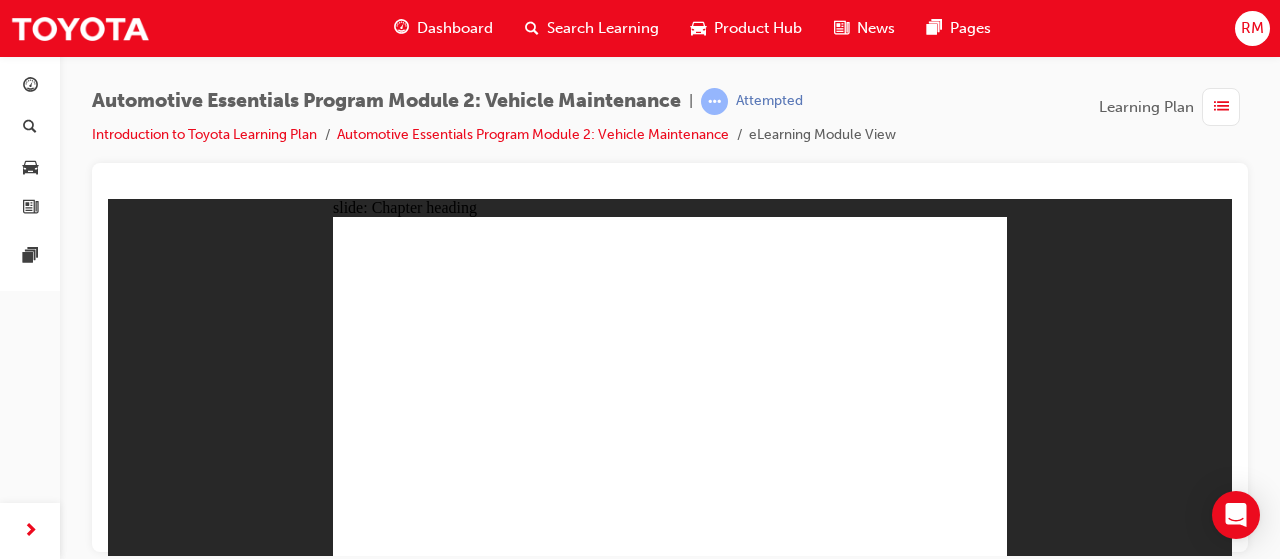 click 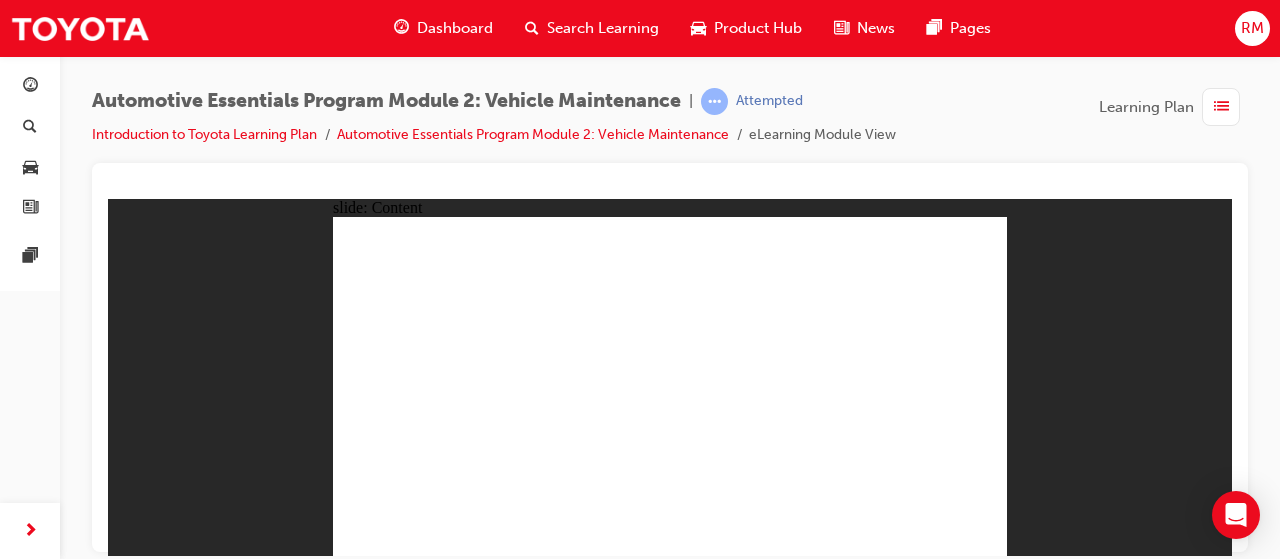 click 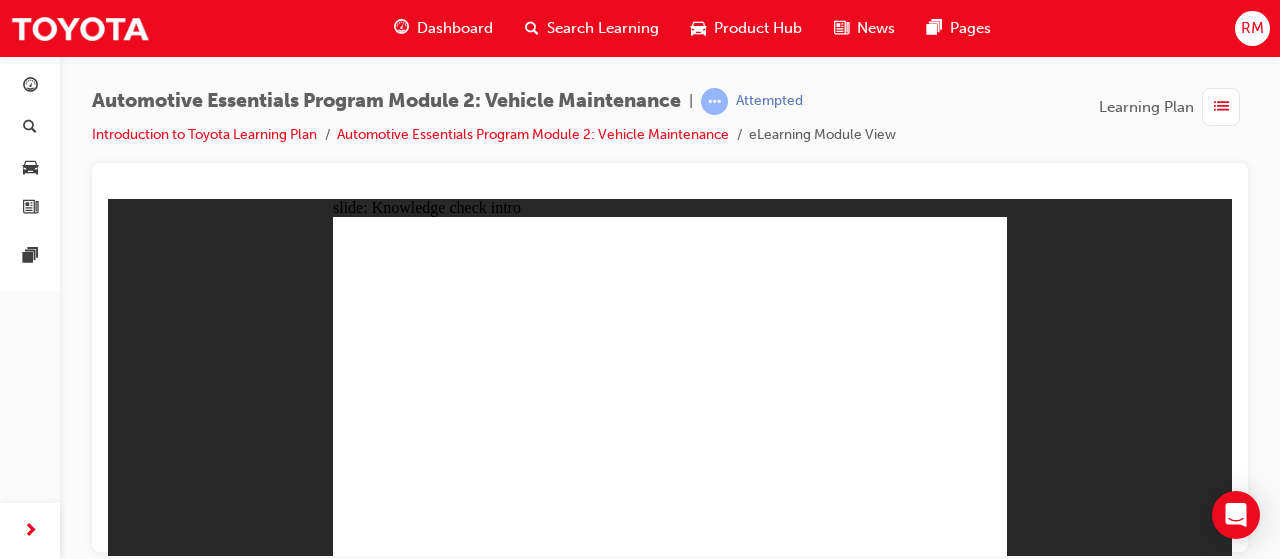 click 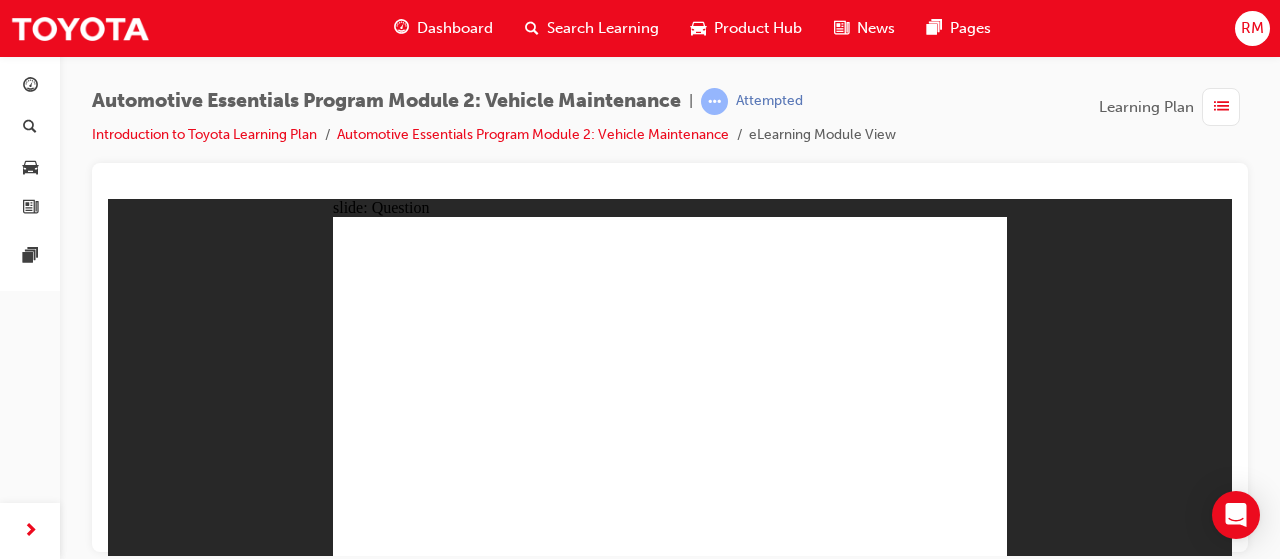 click 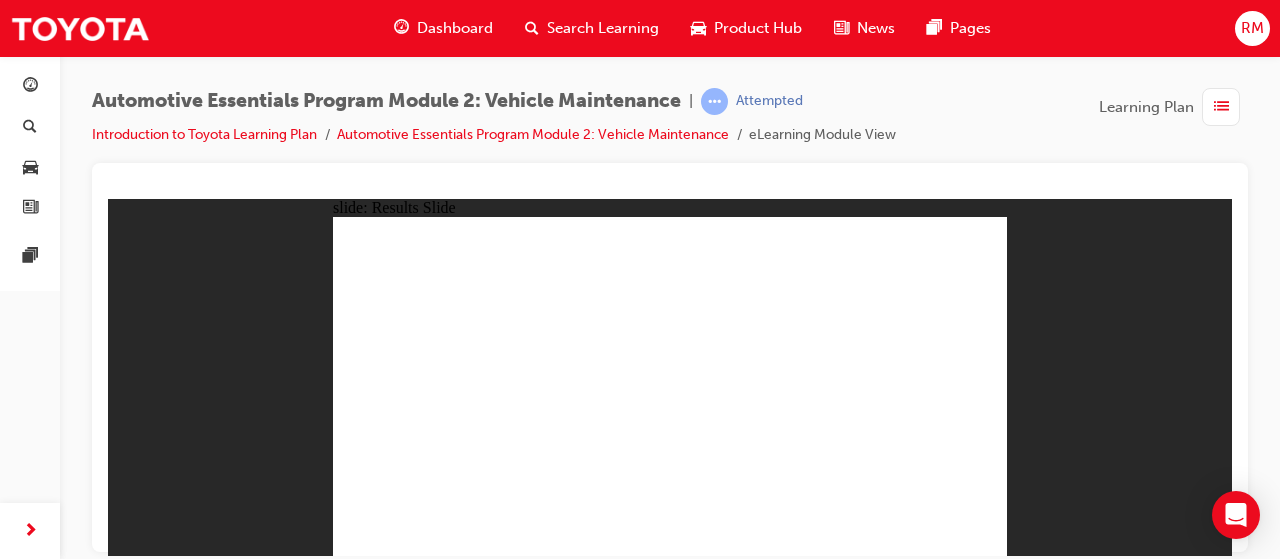 click 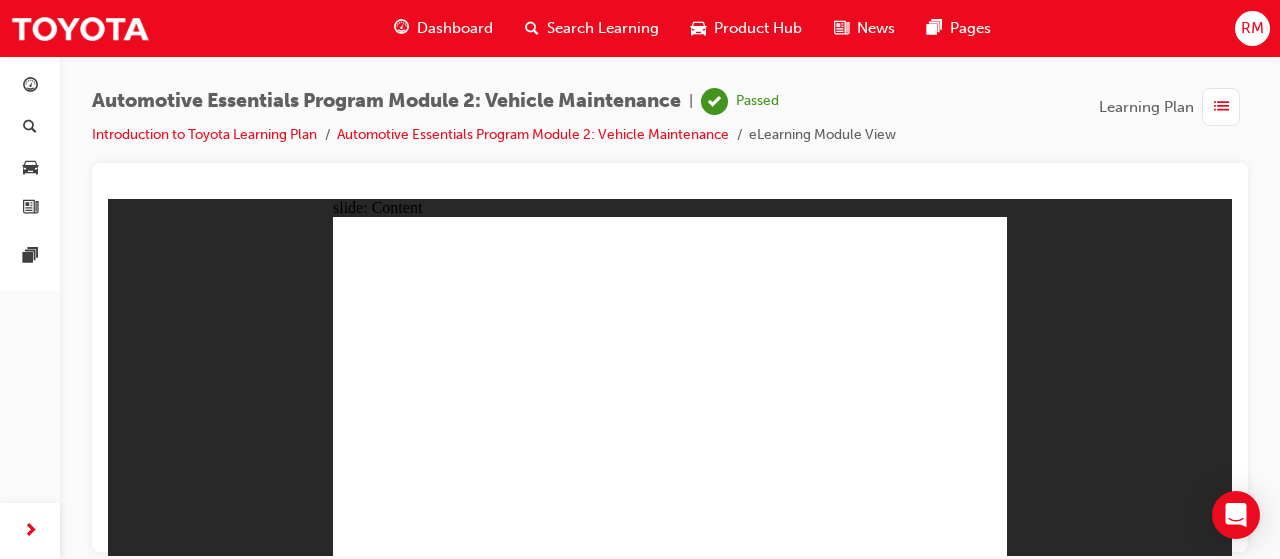 click 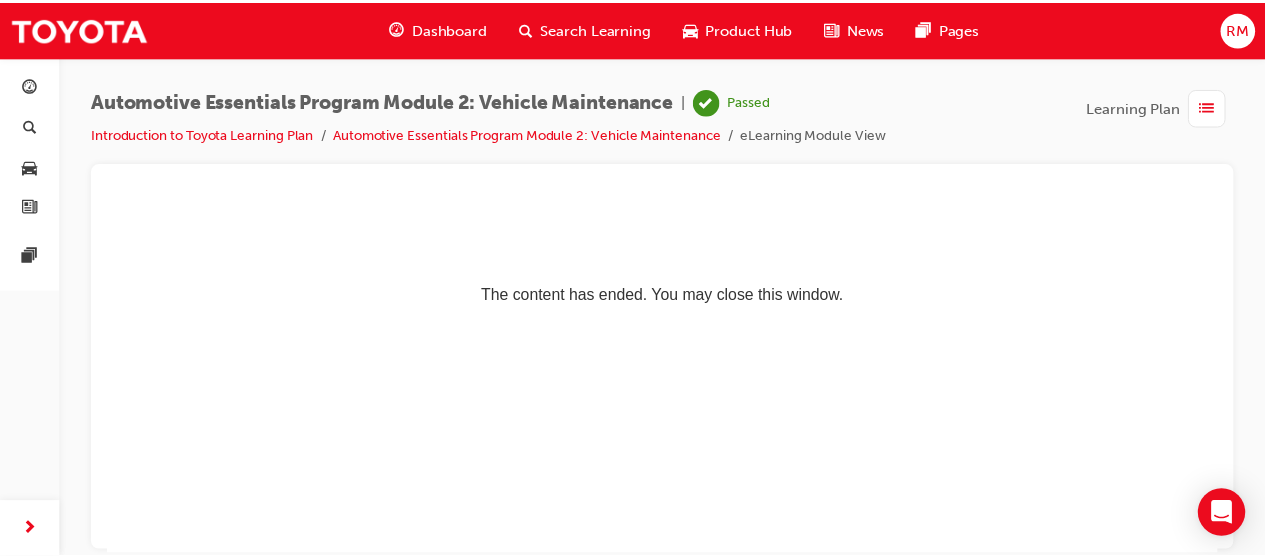 scroll, scrollTop: 0, scrollLeft: 0, axis: both 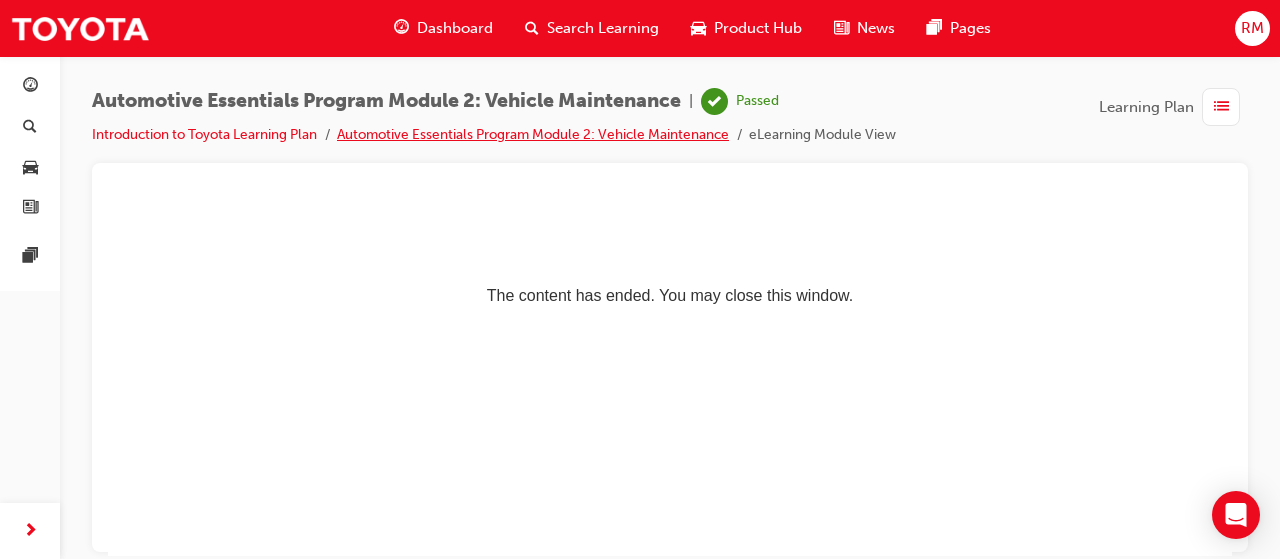 click on "Automotive Essentials Program Module 2: Vehicle Maintenance" at bounding box center [533, 134] 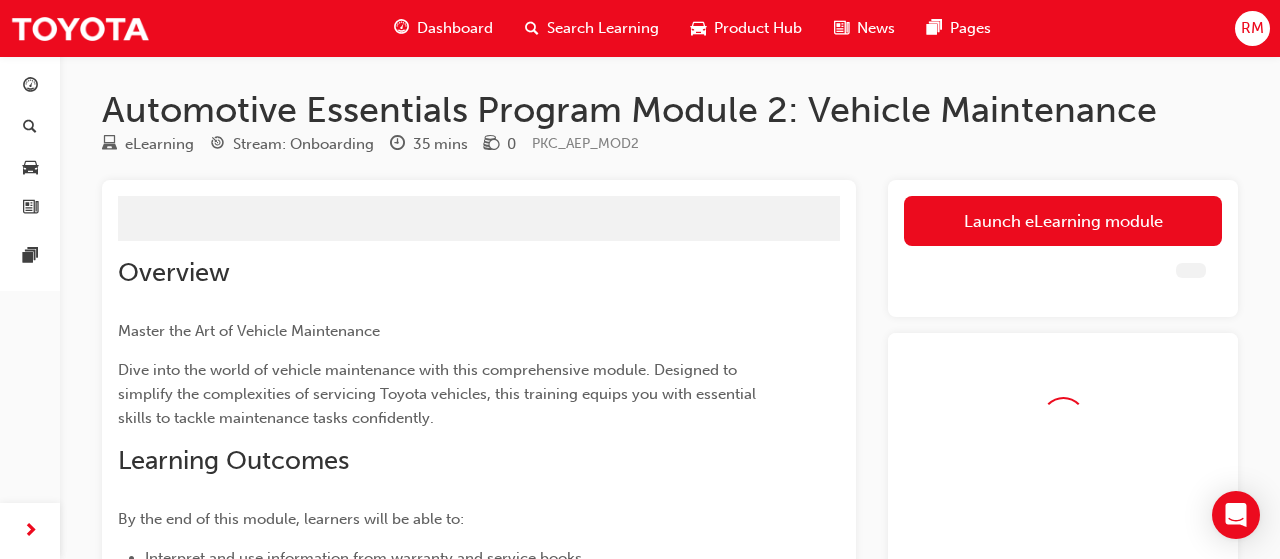 click on "Dashboard" at bounding box center (455, 28) 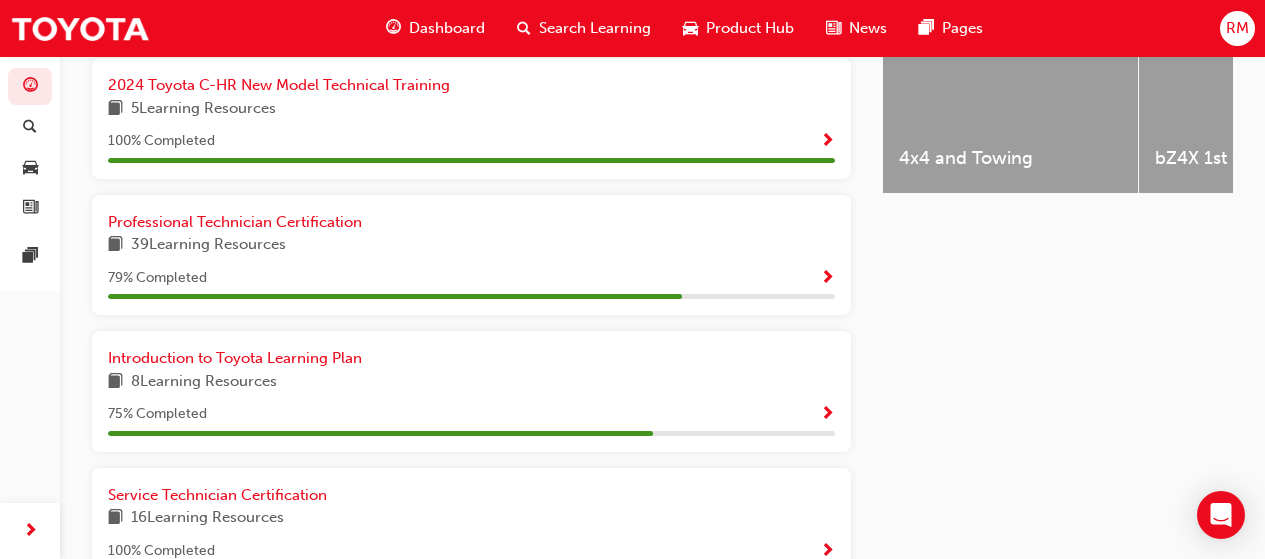 scroll, scrollTop: 1000, scrollLeft: 0, axis: vertical 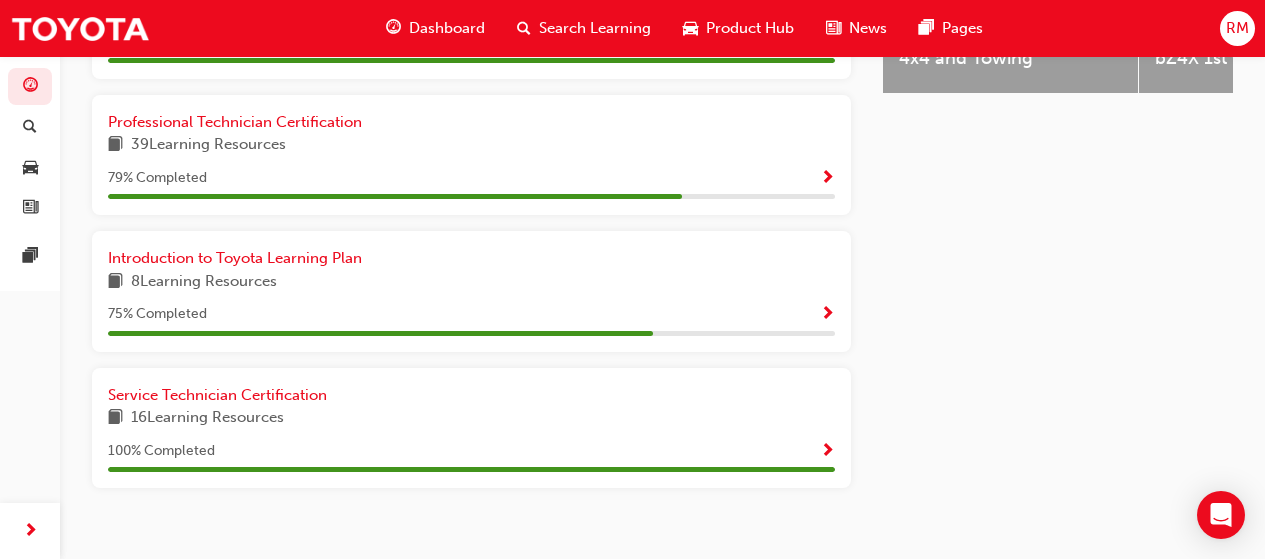 click at bounding box center [827, 315] 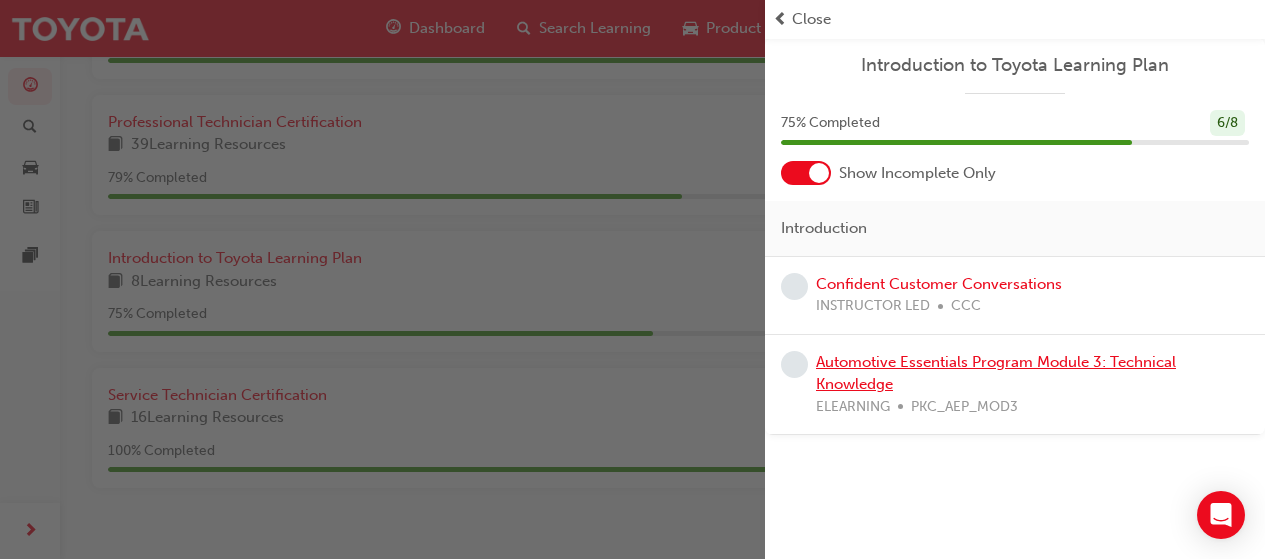 click on "Automotive Essentials Program  Module 3: Technical Knowledge" at bounding box center (996, 373) 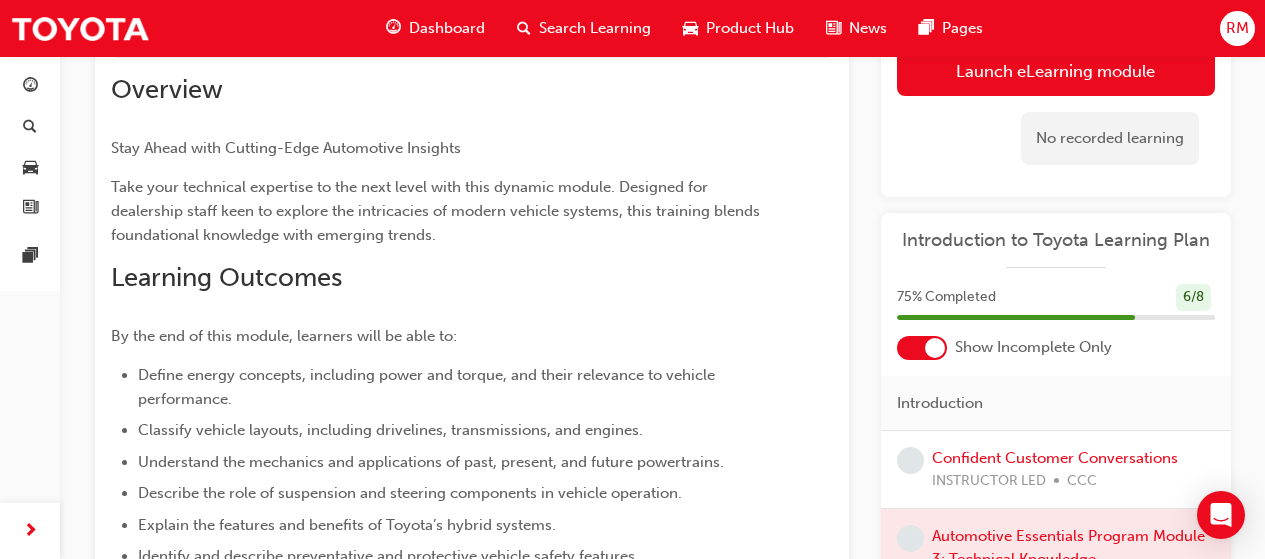 scroll, scrollTop: 613, scrollLeft: 0, axis: vertical 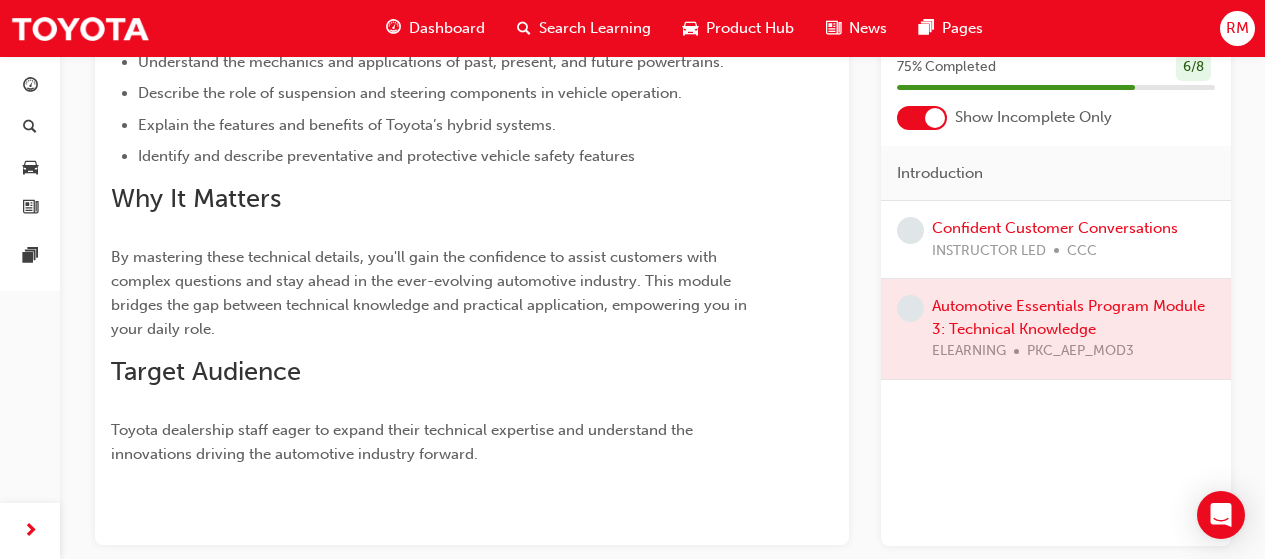 click at bounding box center (1056, 329) 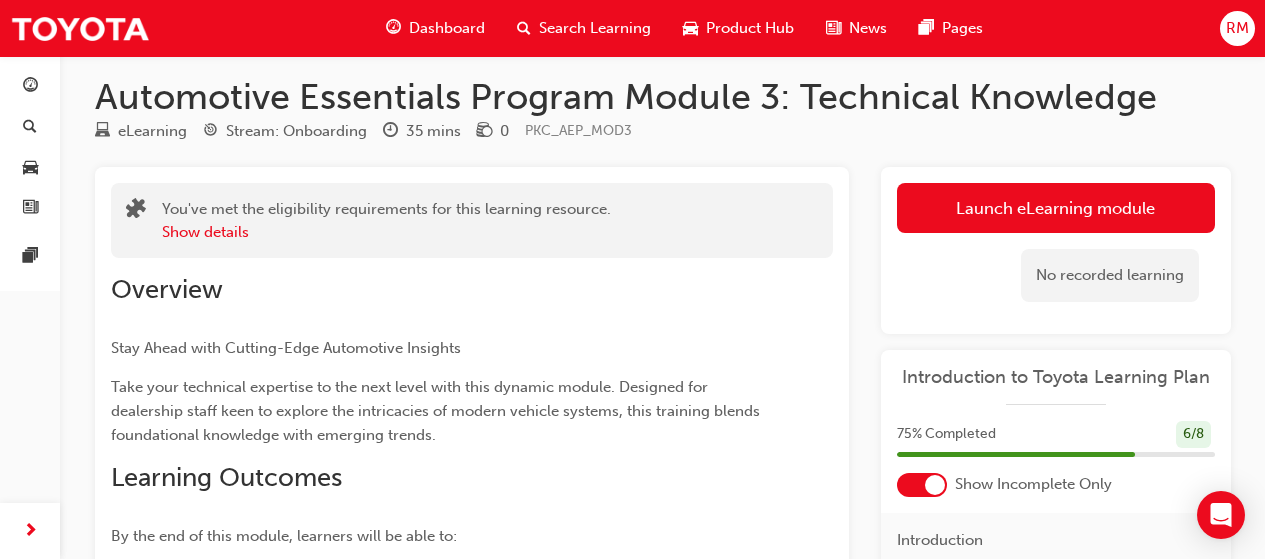 scroll, scrollTop: 0, scrollLeft: 0, axis: both 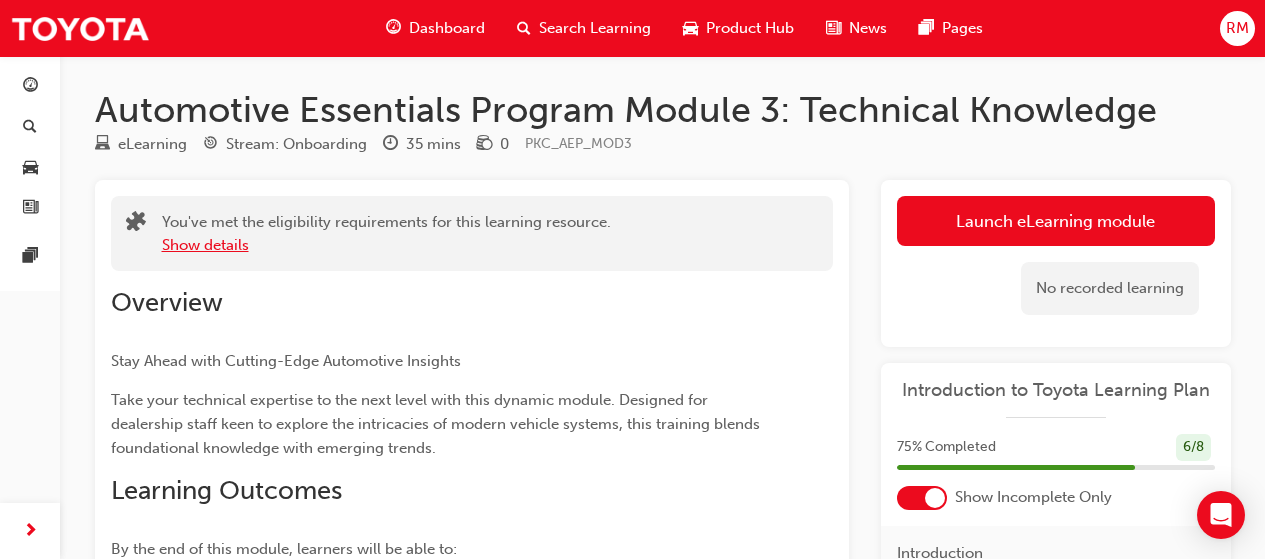 click on "Show details" at bounding box center (205, 245) 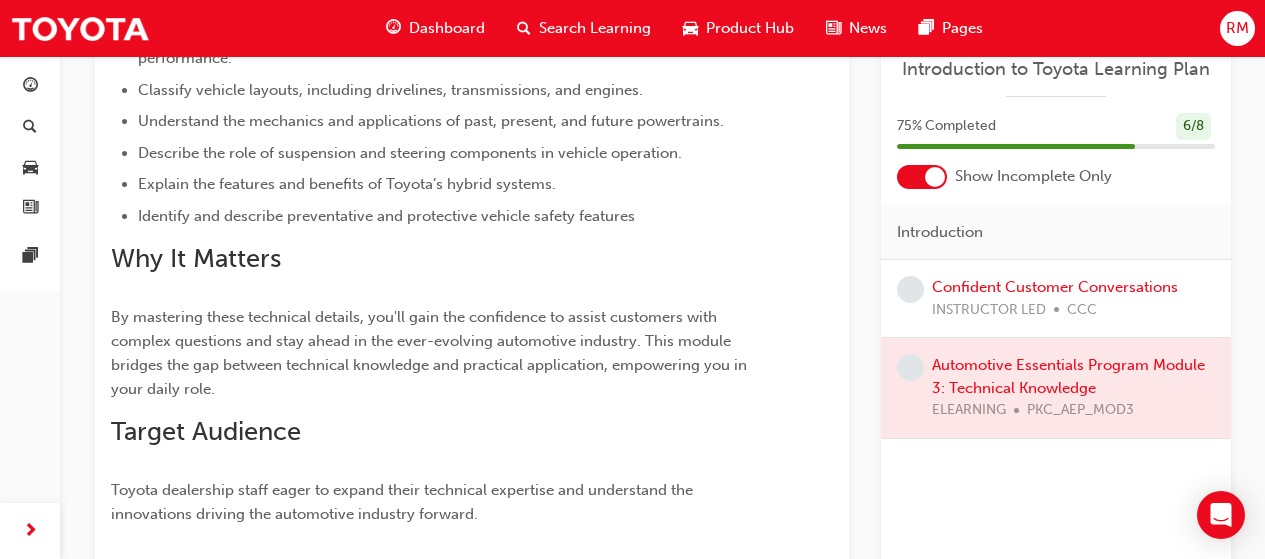 scroll, scrollTop: 760, scrollLeft: 0, axis: vertical 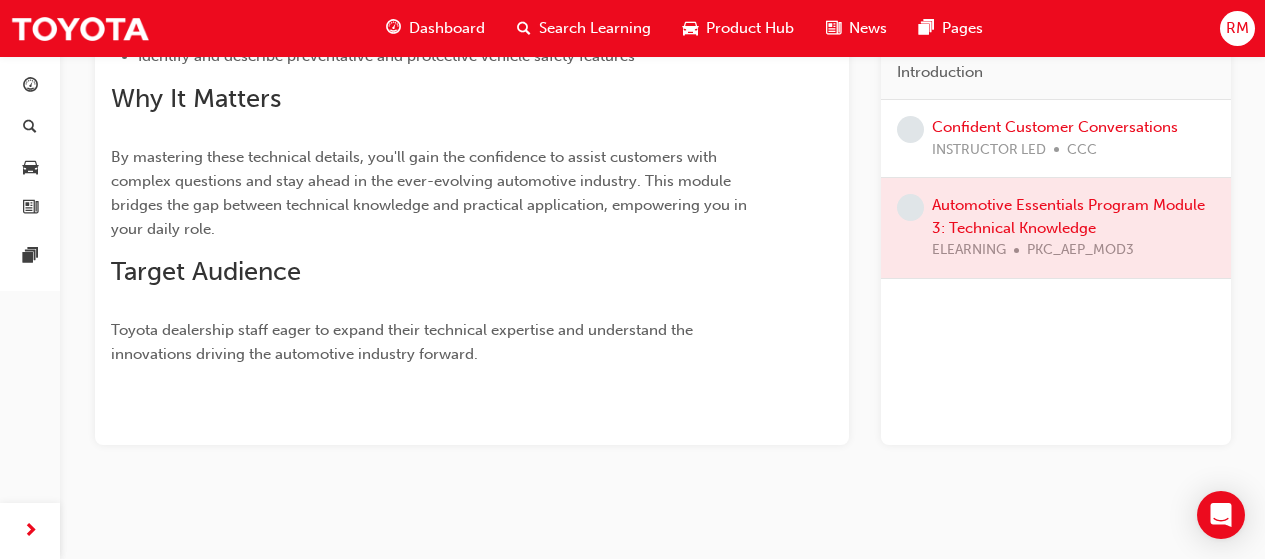 click at bounding box center (1056, 228) 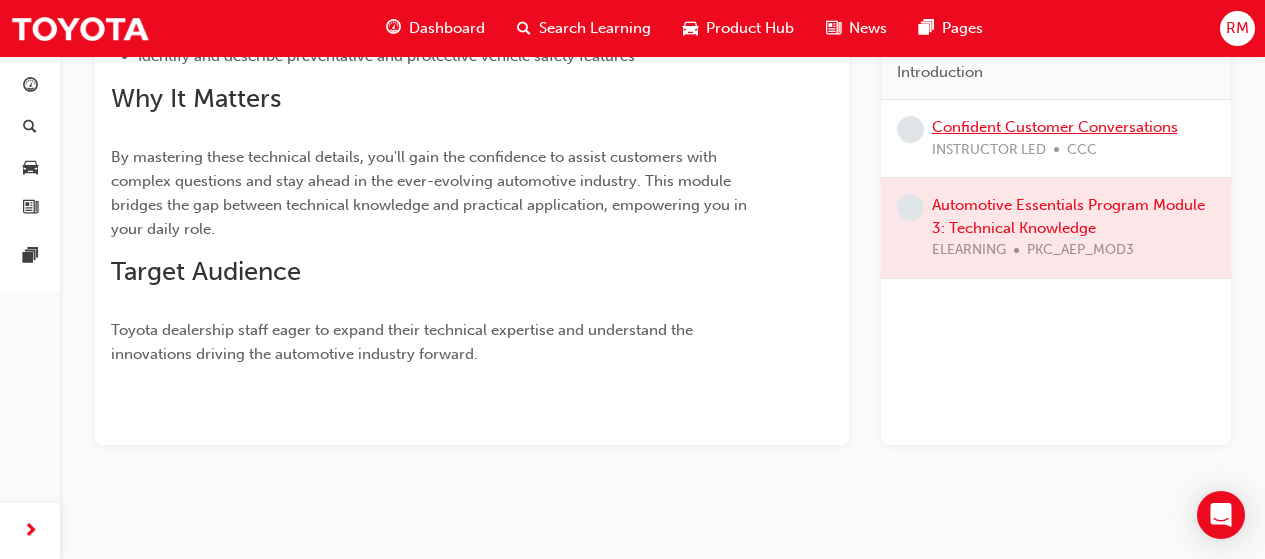 click on "Confident Customer Conversations" at bounding box center (1055, 127) 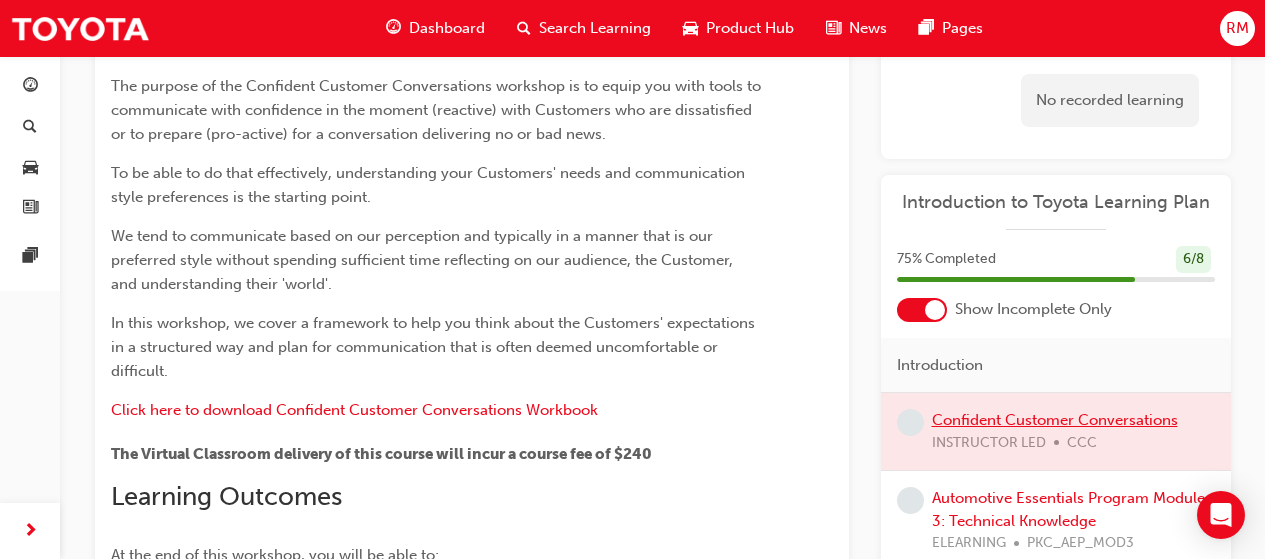 scroll, scrollTop: 38, scrollLeft: 0, axis: vertical 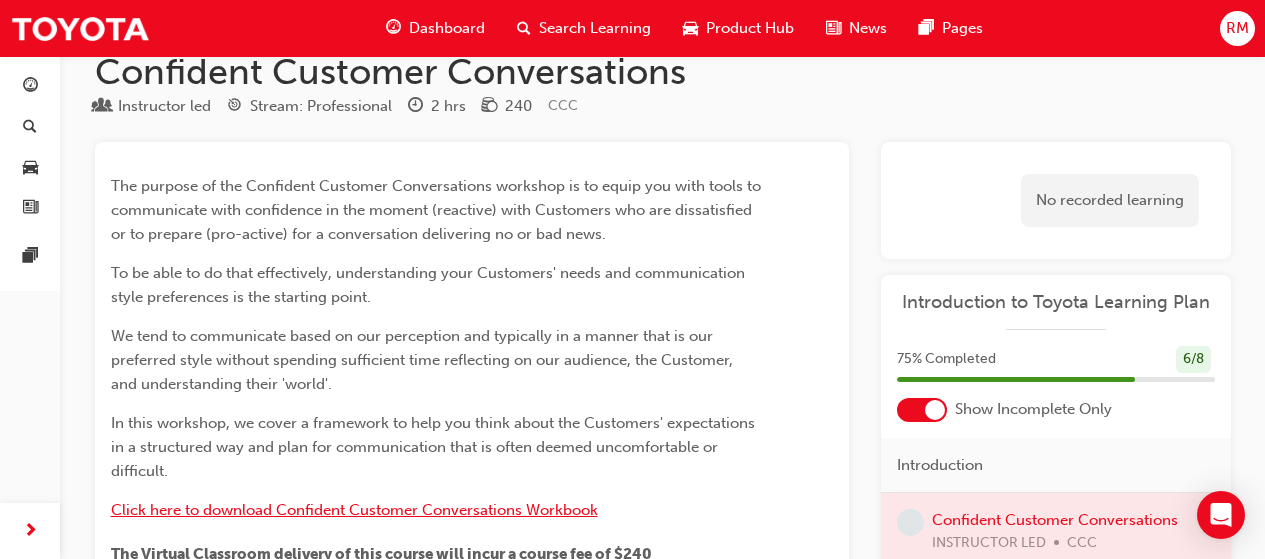 click on "Click here to download Confident Customer Conversations Workbook" at bounding box center (354, 510) 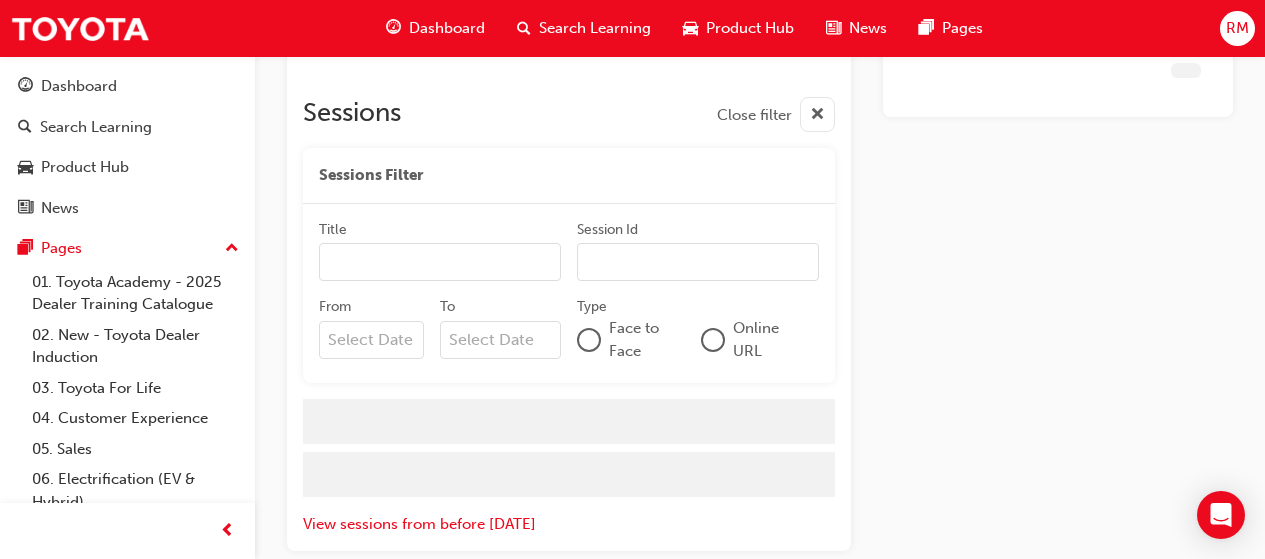 scroll, scrollTop: 1340, scrollLeft: 0, axis: vertical 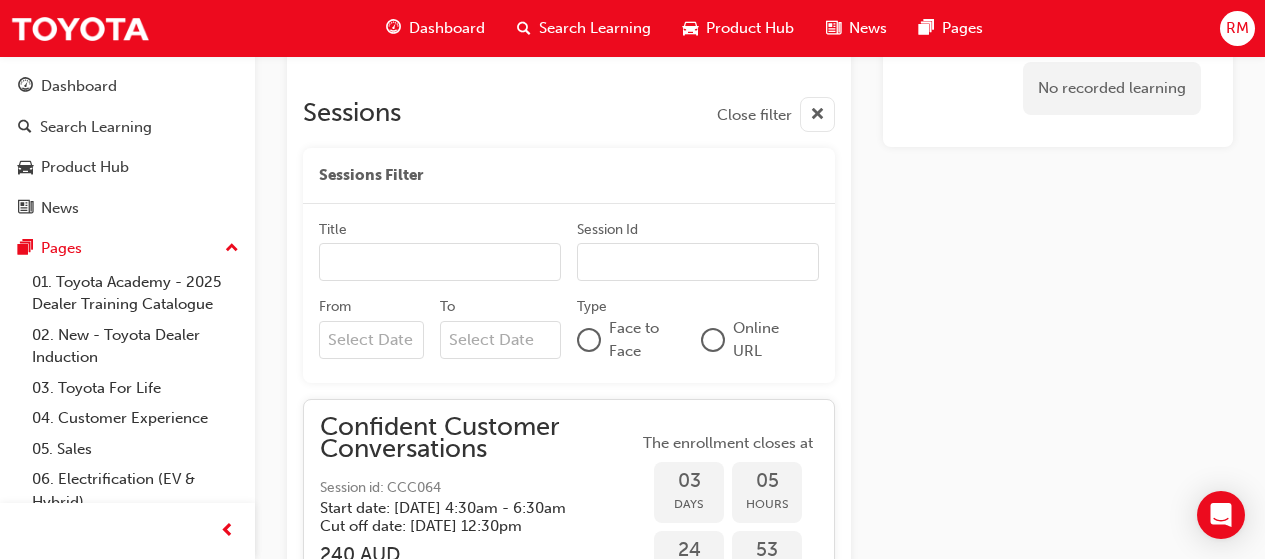 click on "Dashboard" at bounding box center (447, 28) 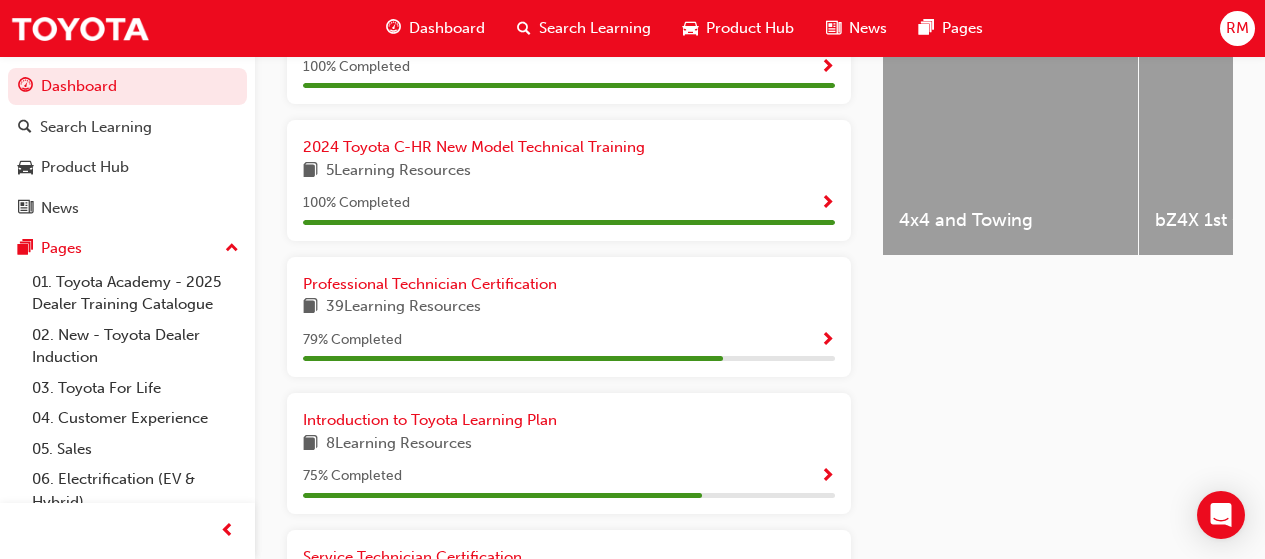 scroll, scrollTop: 918, scrollLeft: 0, axis: vertical 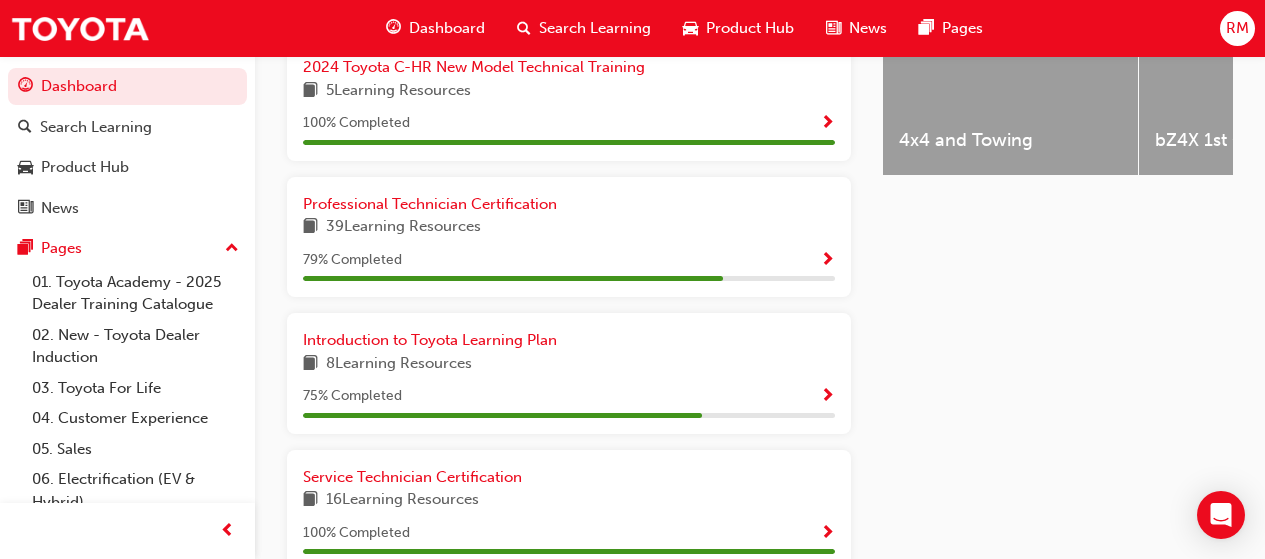 click at bounding box center (827, 397) 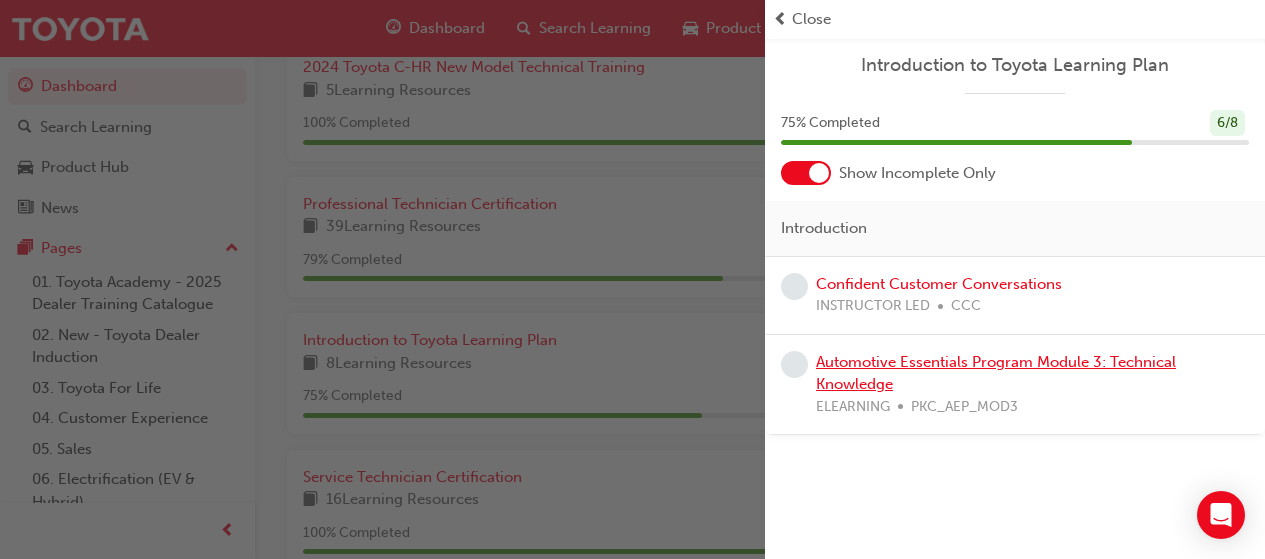 click on "Automotive Essentials Program  Module 3: Technical Knowledge" at bounding box center [996, 373] 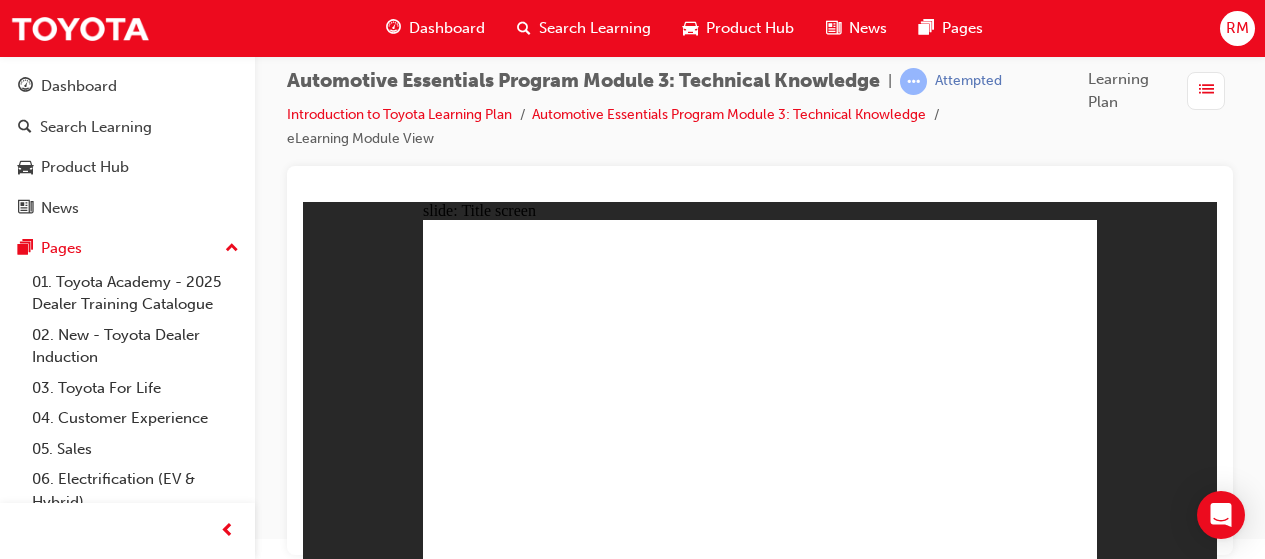 scroll, scrollTop: 0, scrollLeft: 0, axis: both 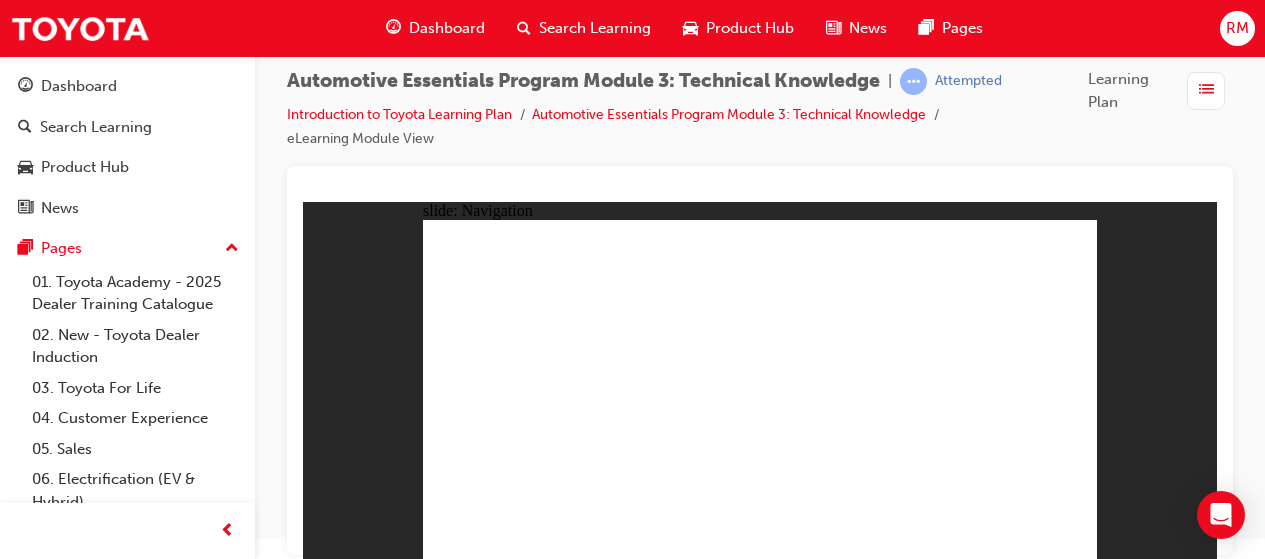 click 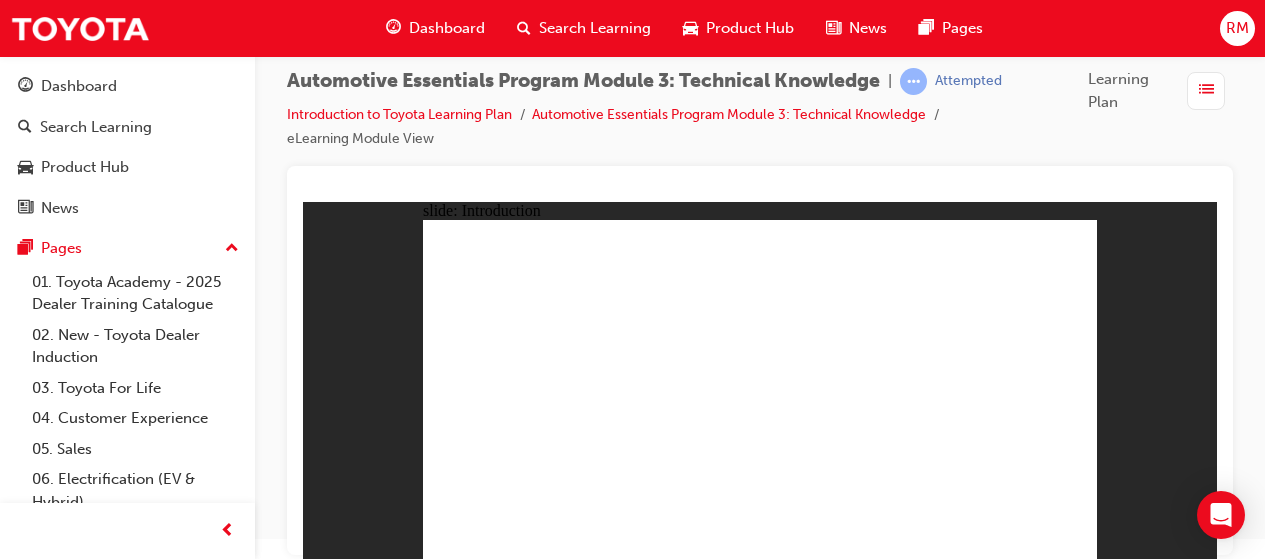 click 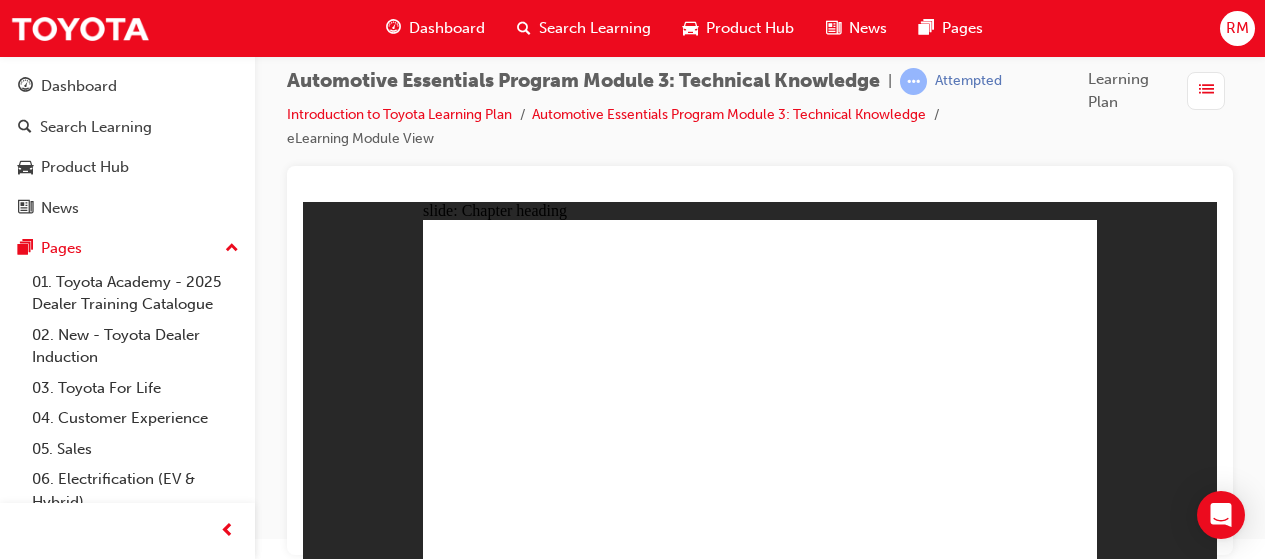 click 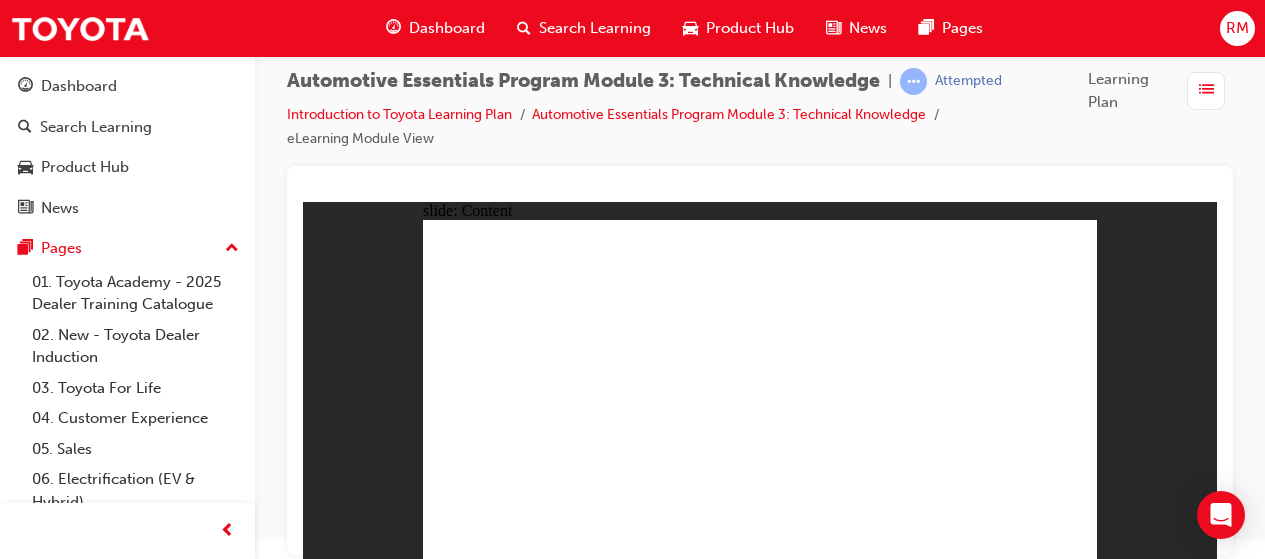 click 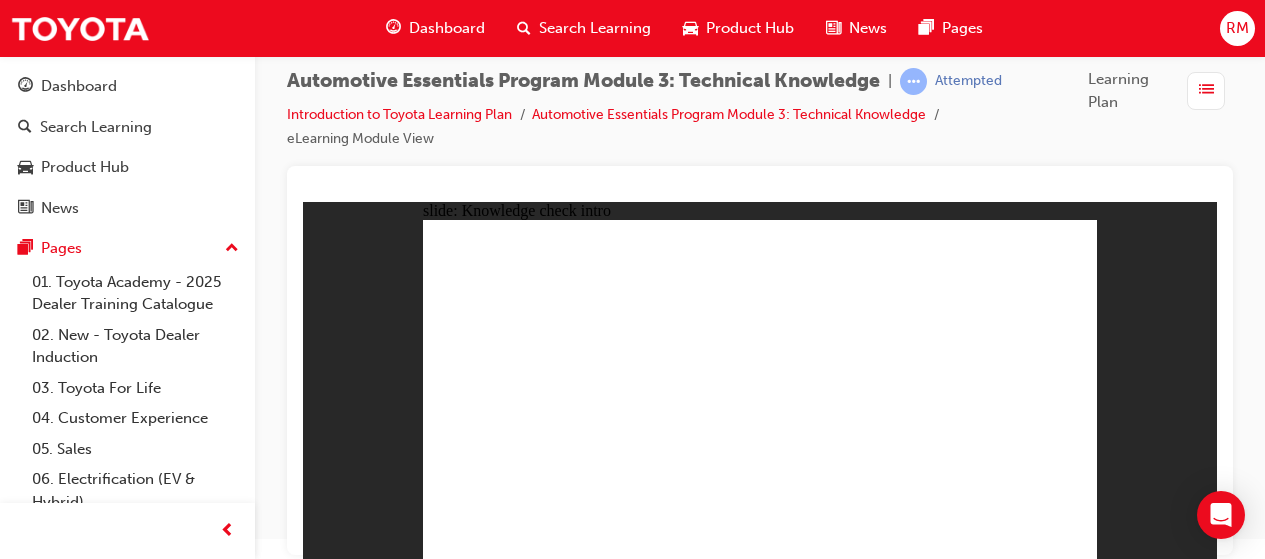 click 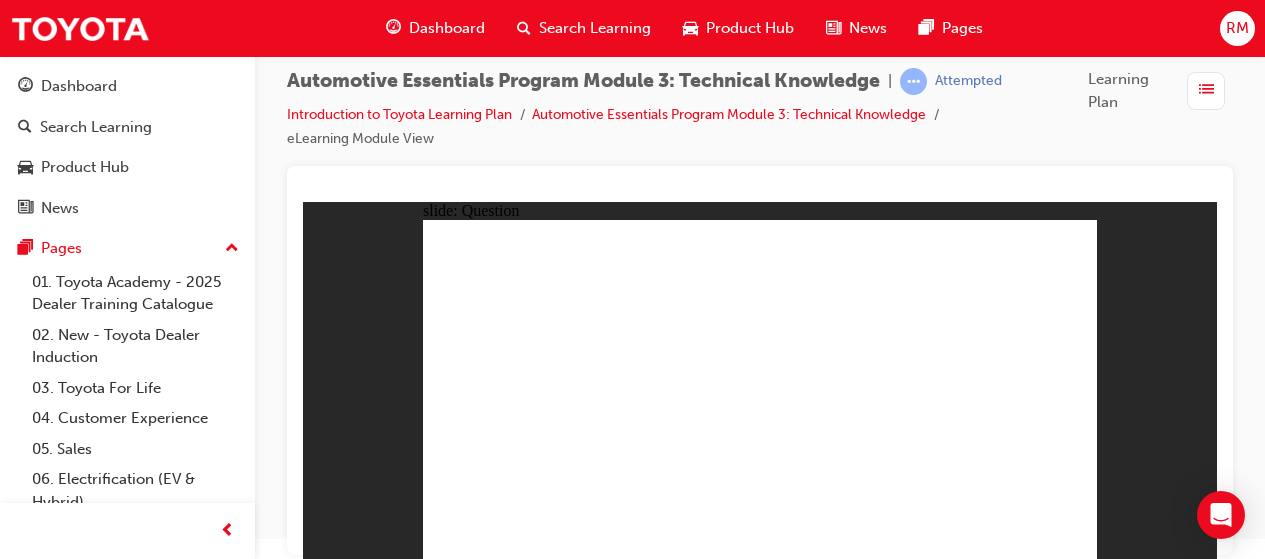 click 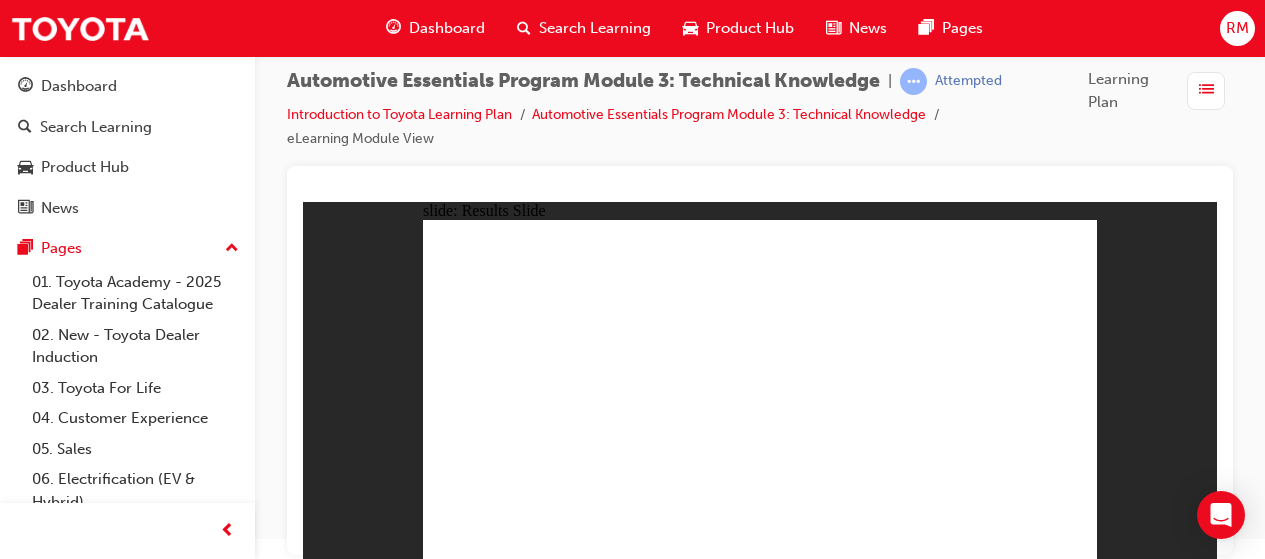 click 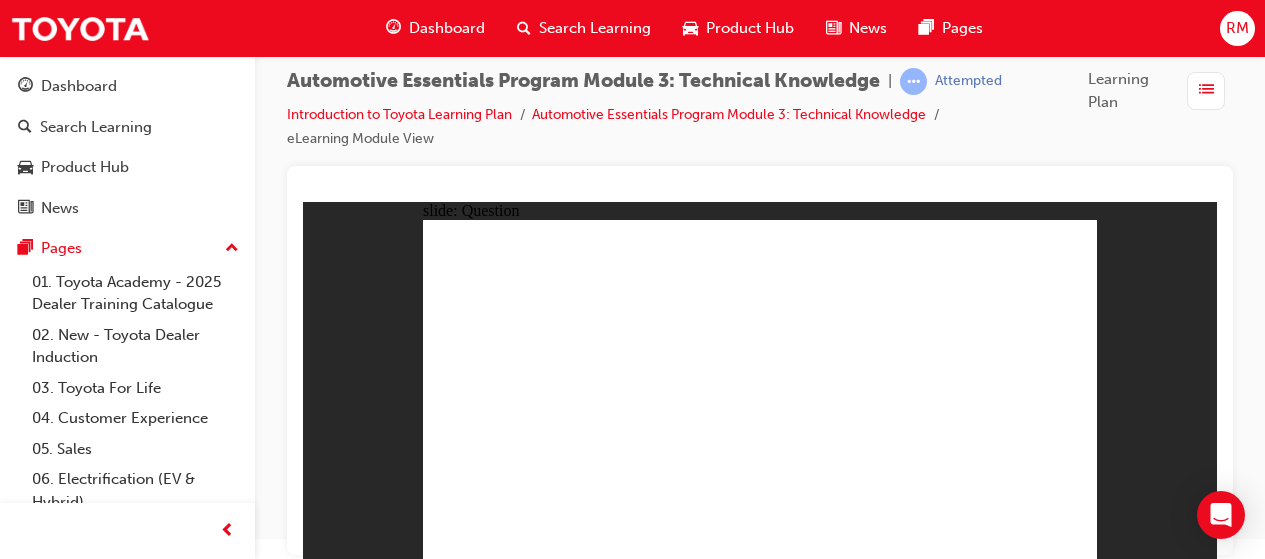 click 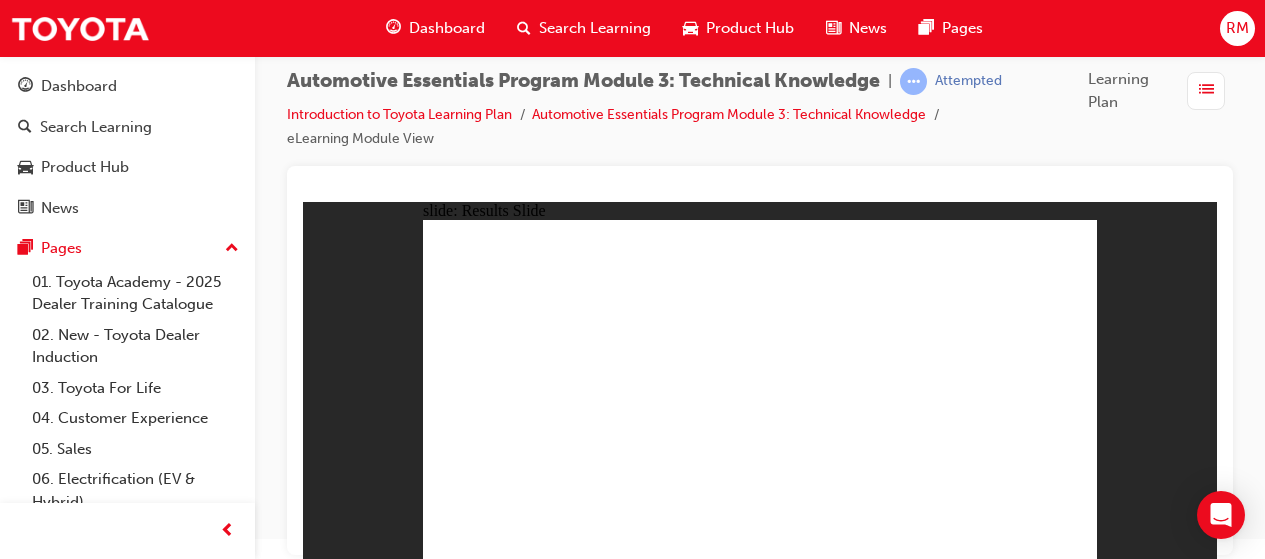 click 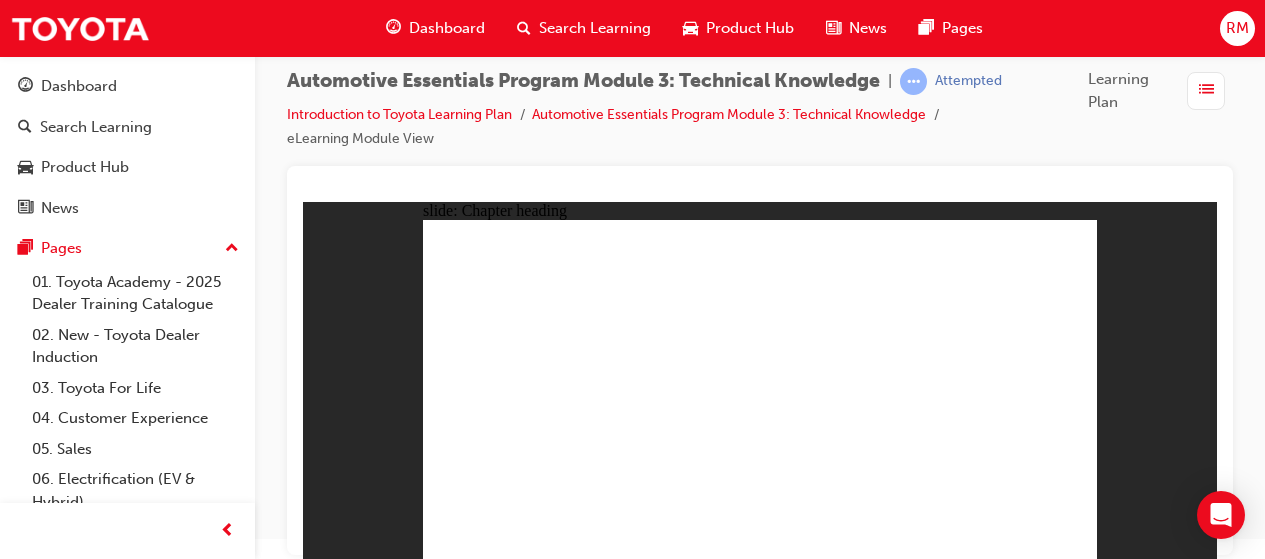 click 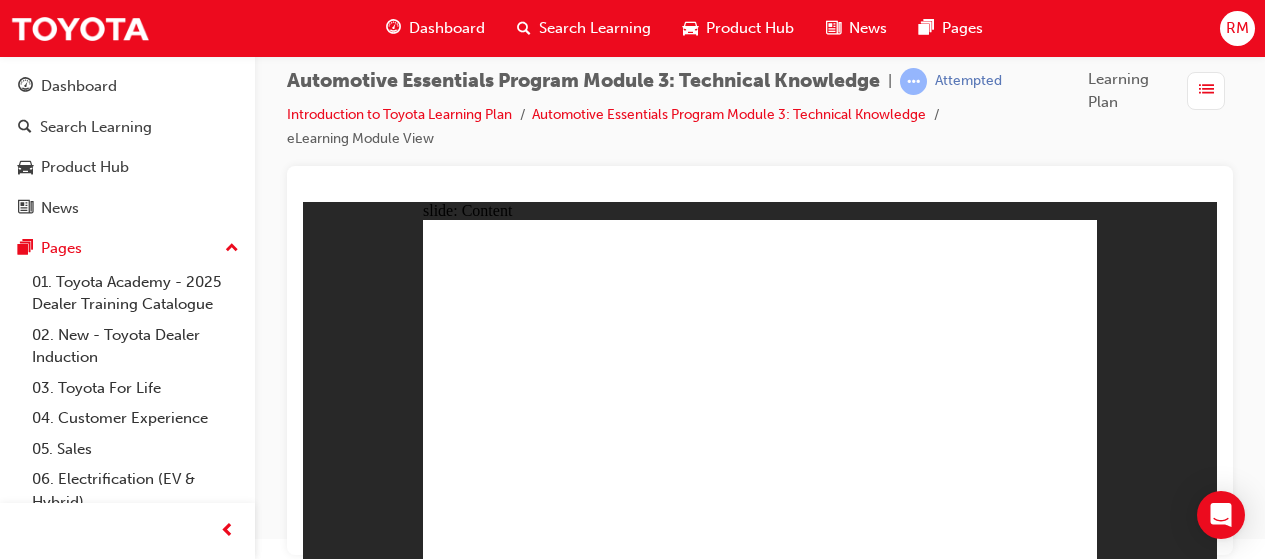 click 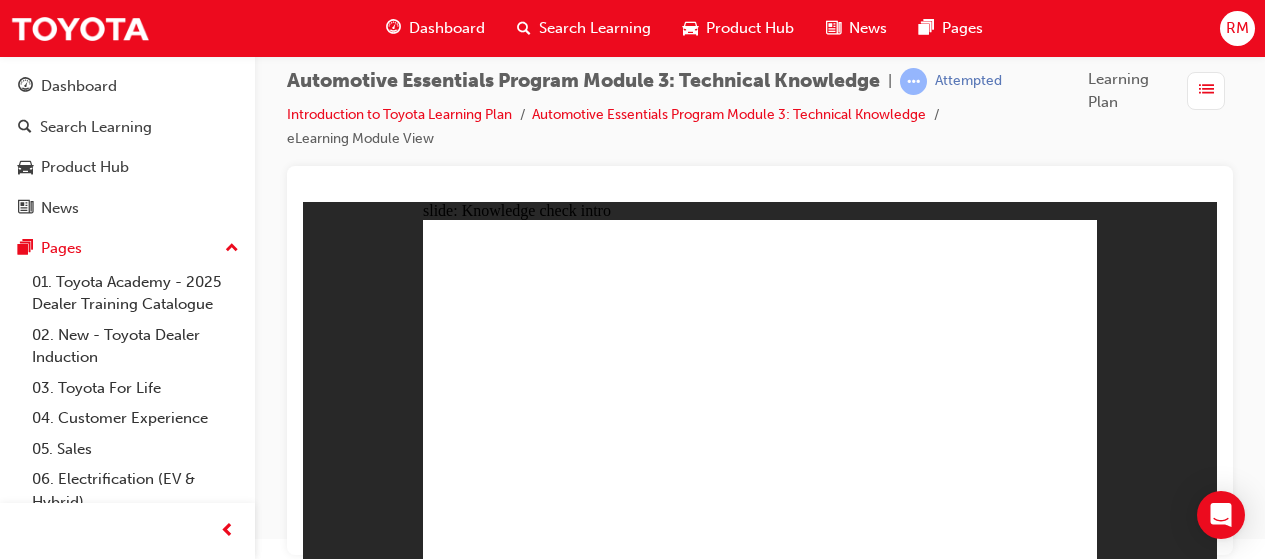 click 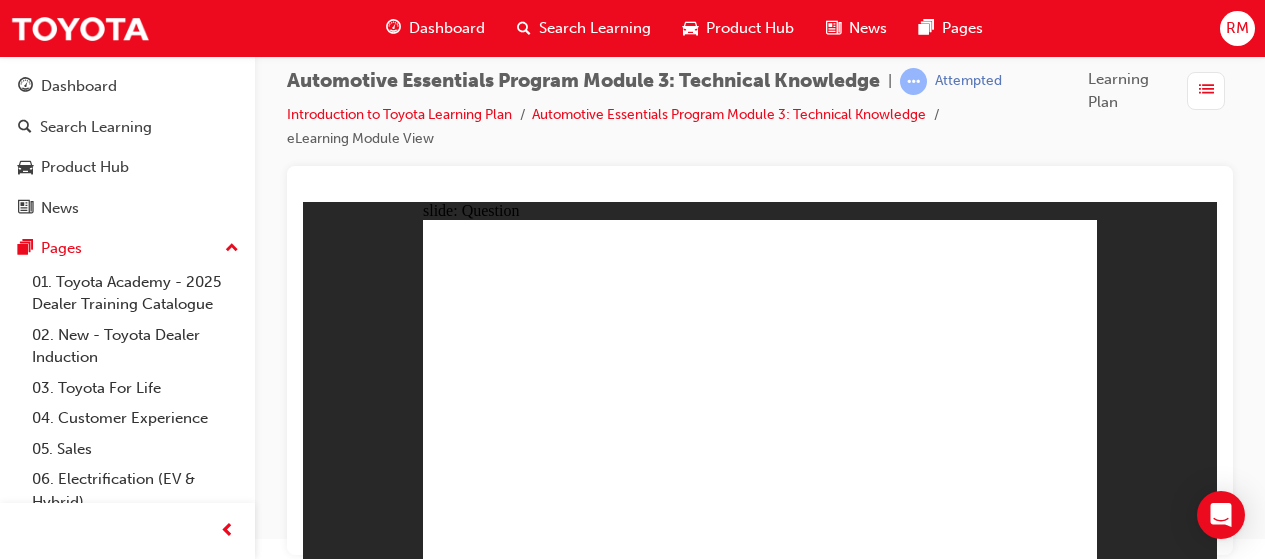 click 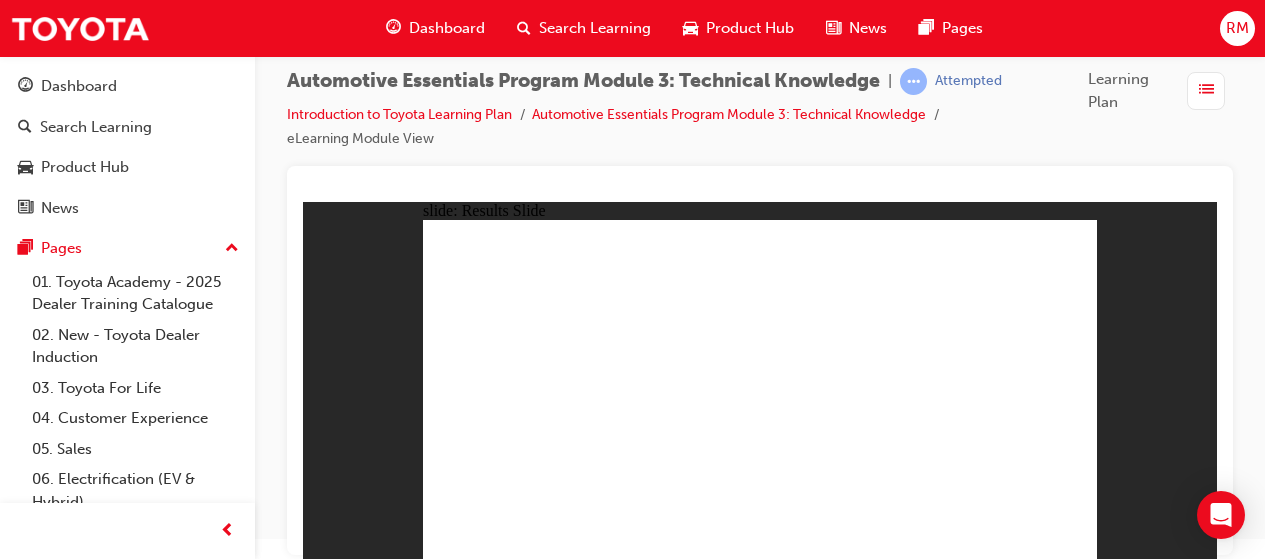 click 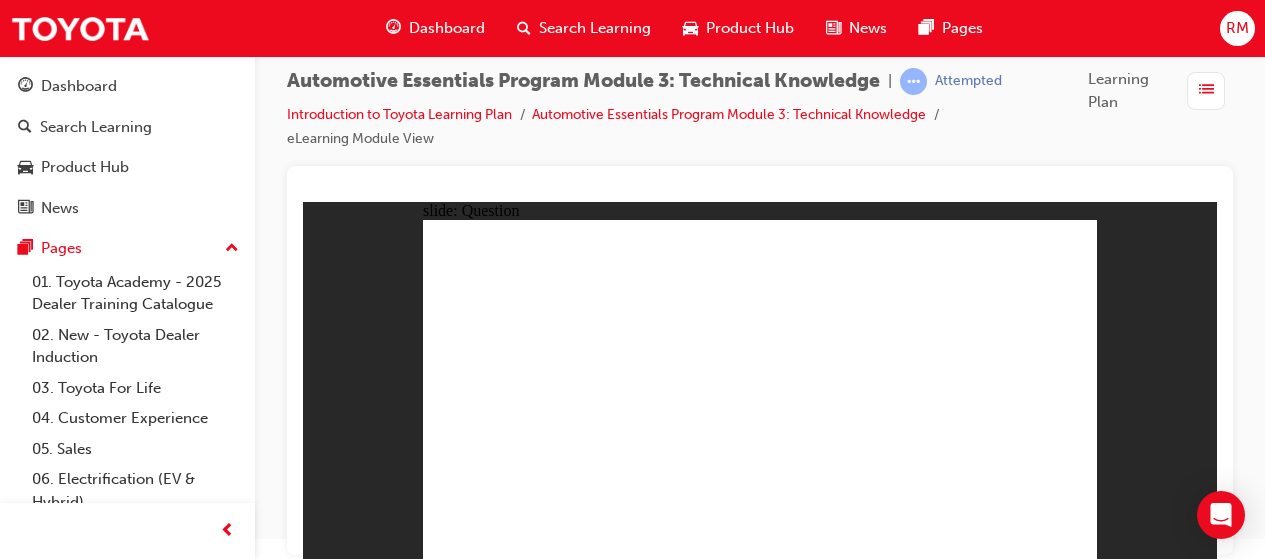 drag, startPoint x: 975, startPoint y: 368, endPoint x: 968, endPoint y: 397, distance: 29.832869 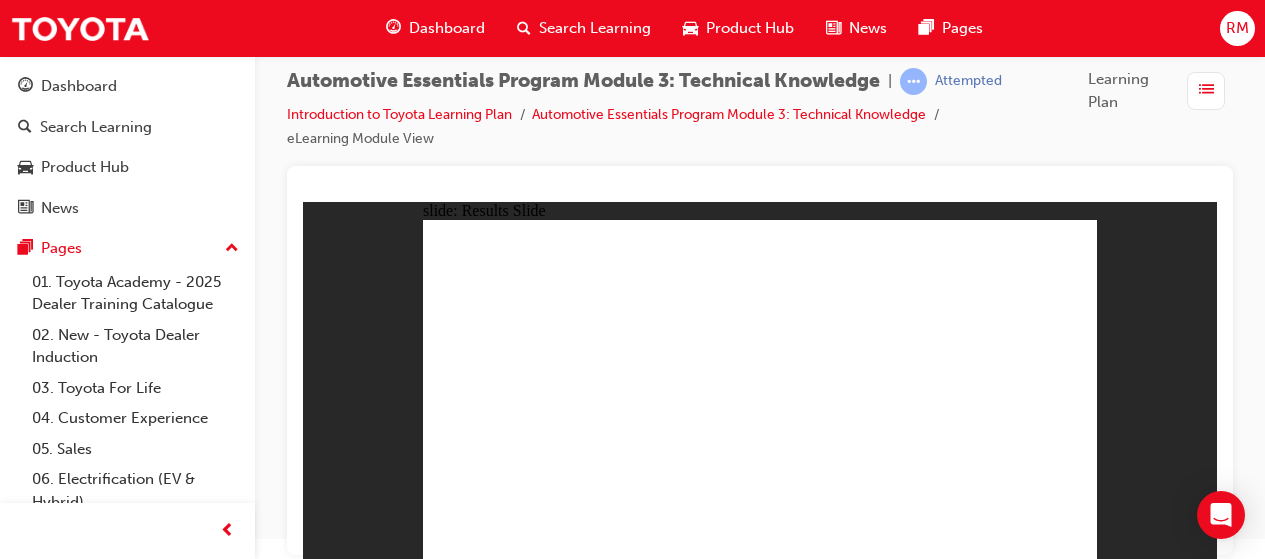 click 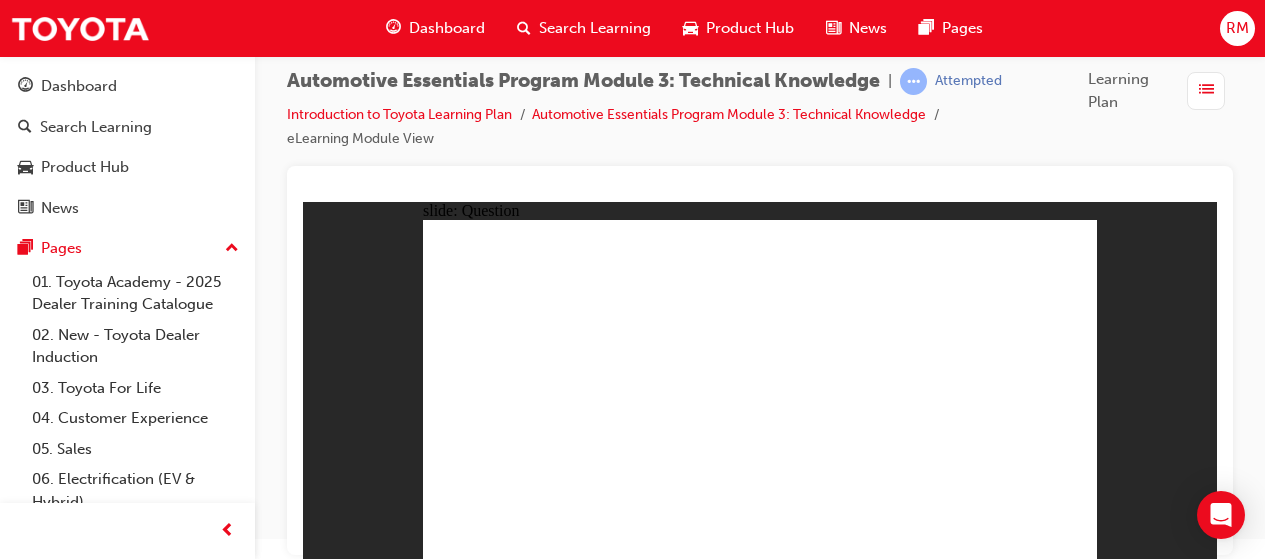 click 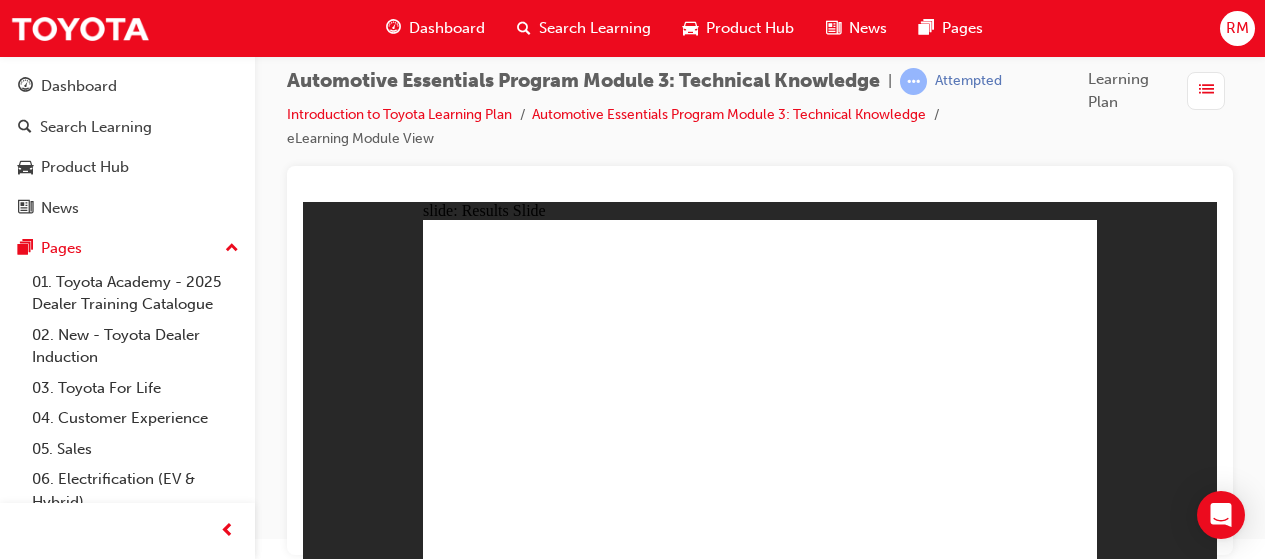 click 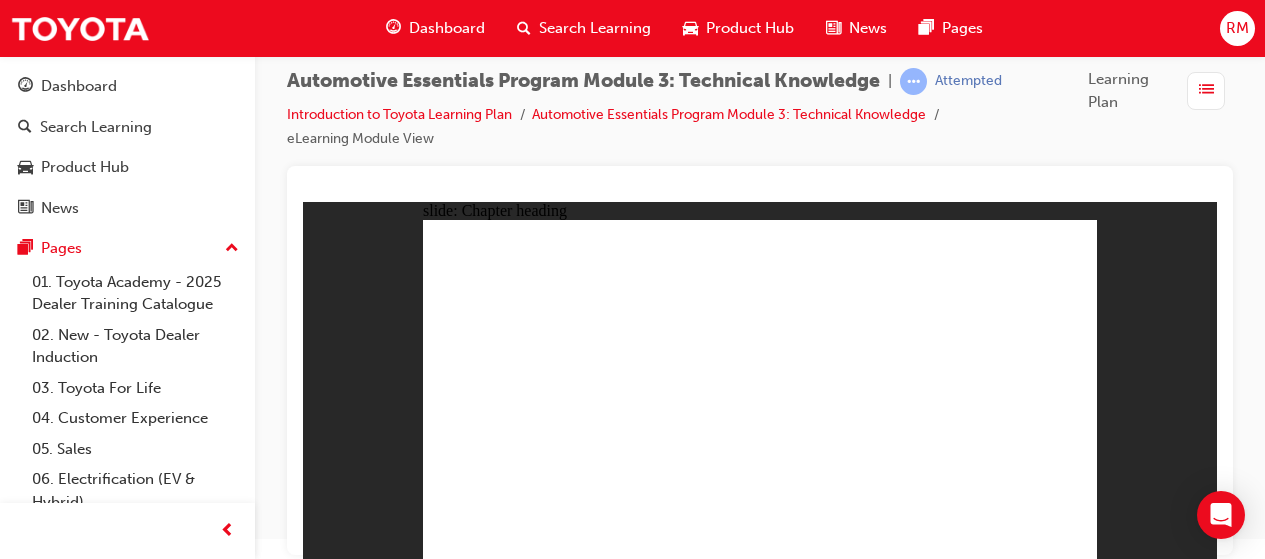 click 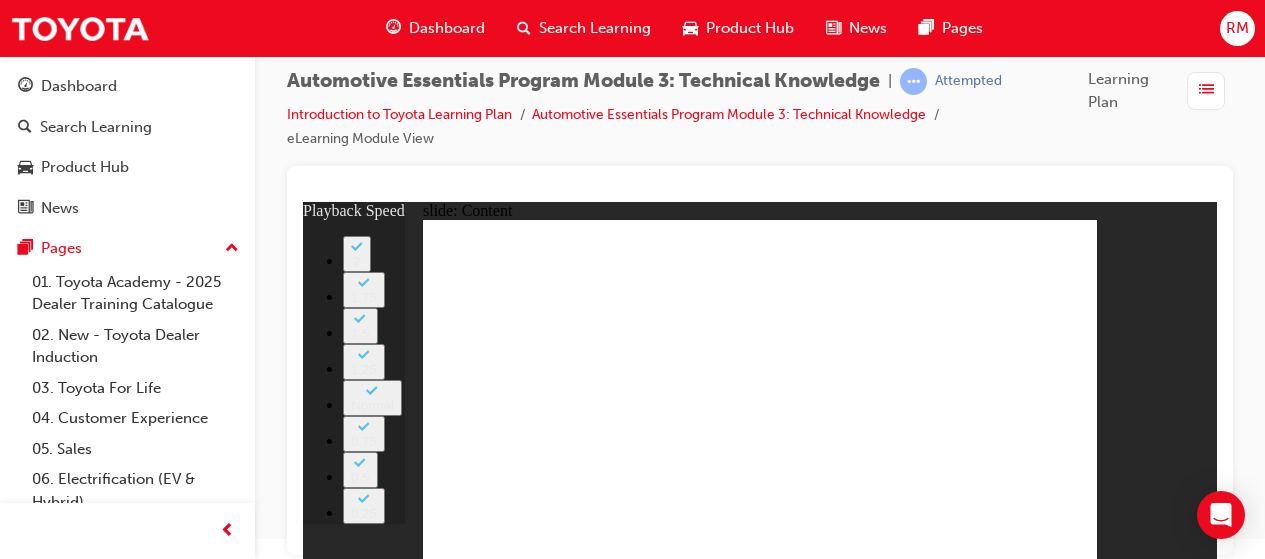 type on "9" 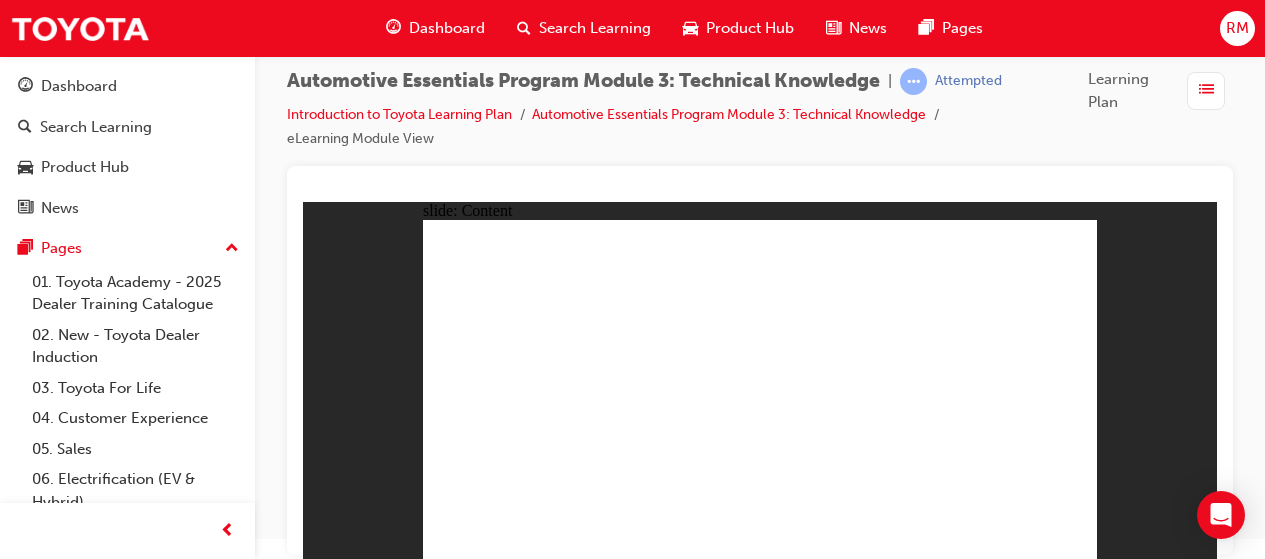 click 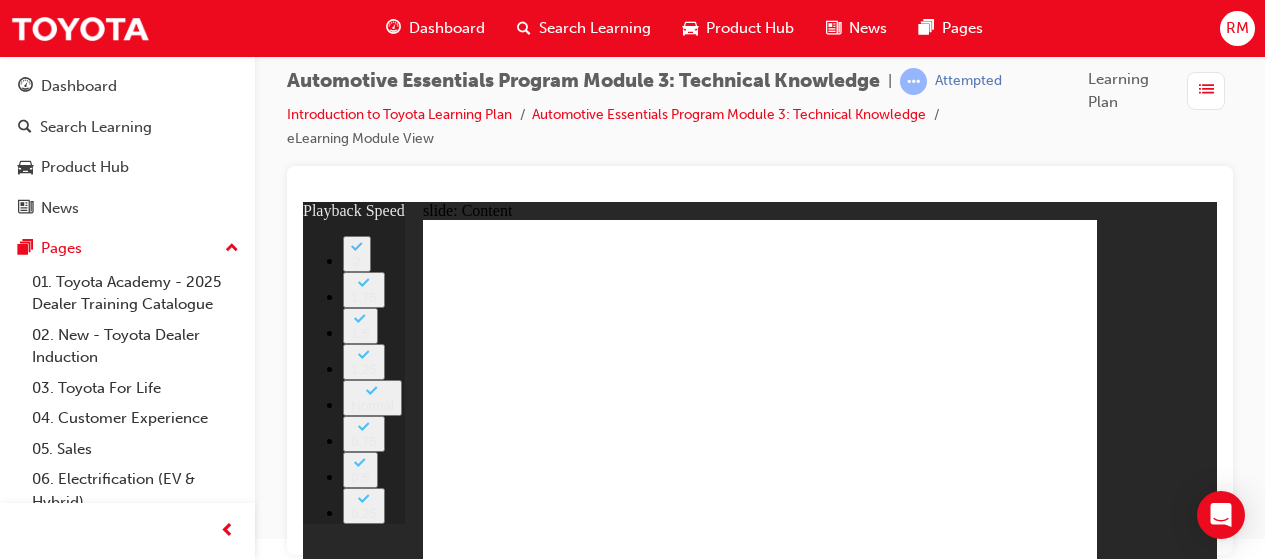 type on "20" 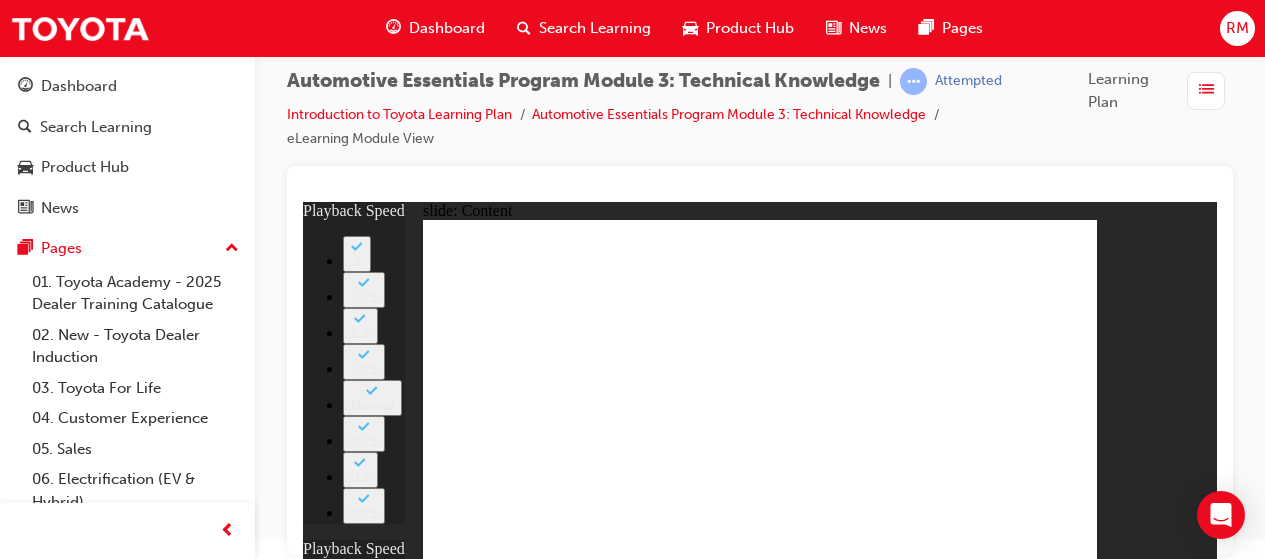 click 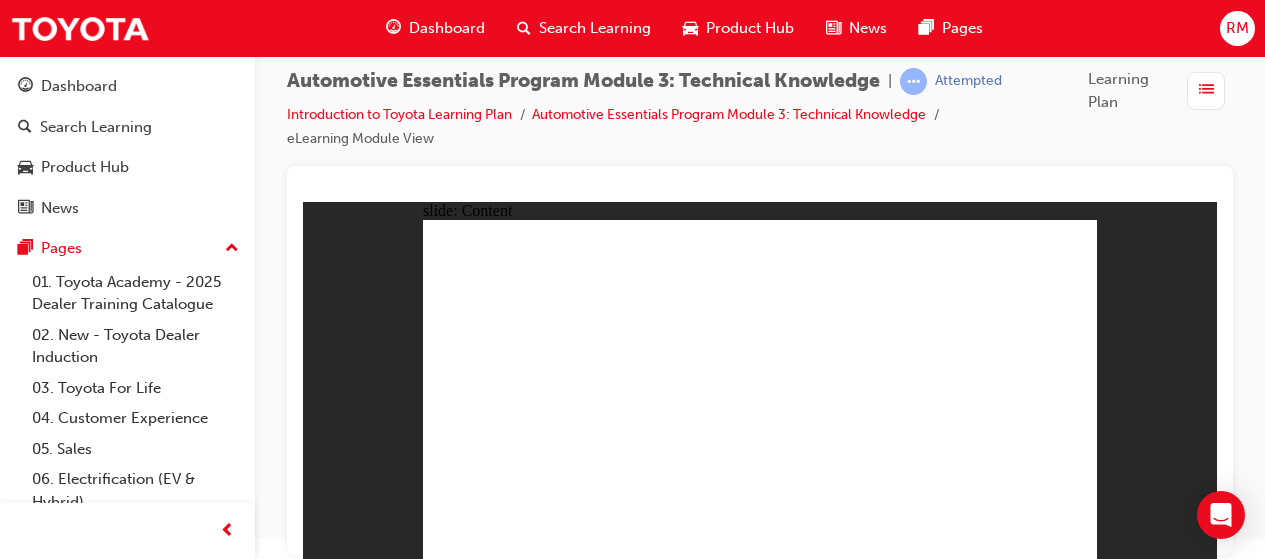 click 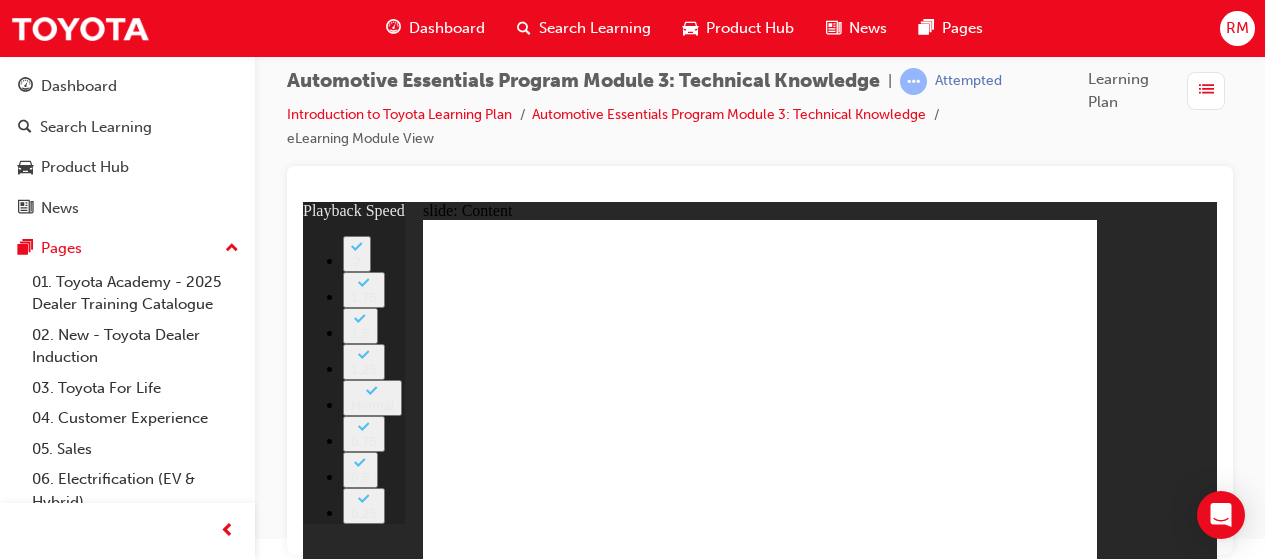 click 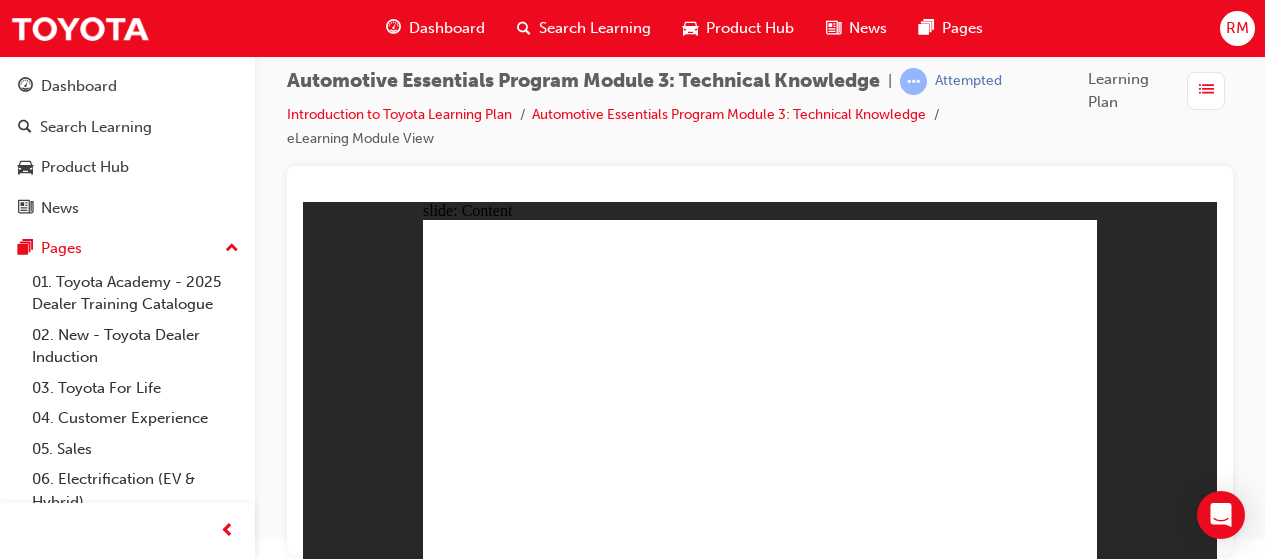 click 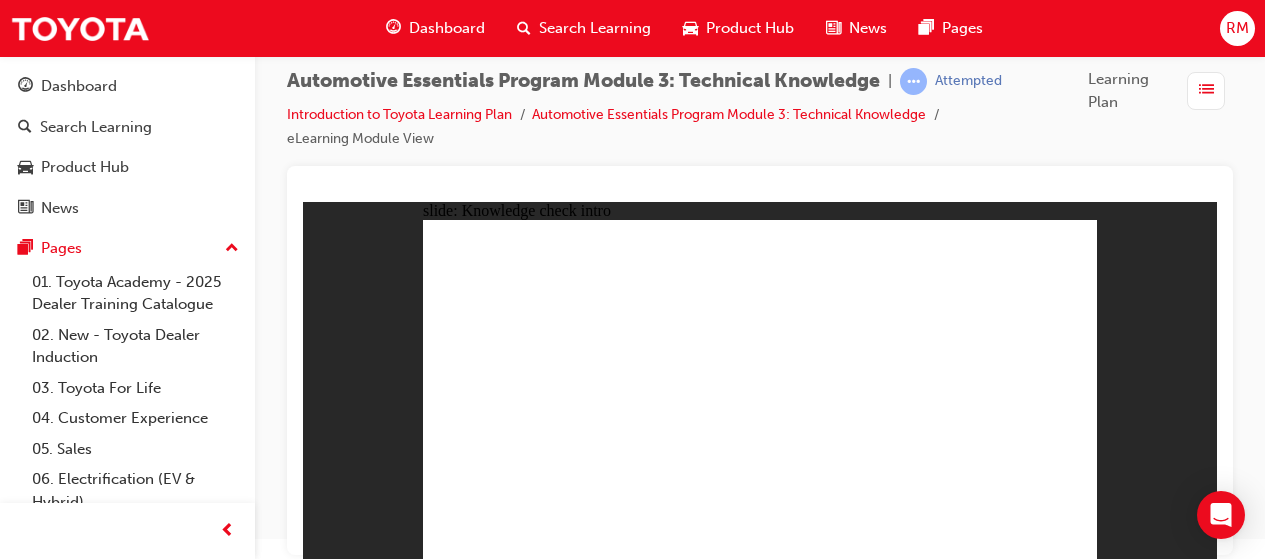 click 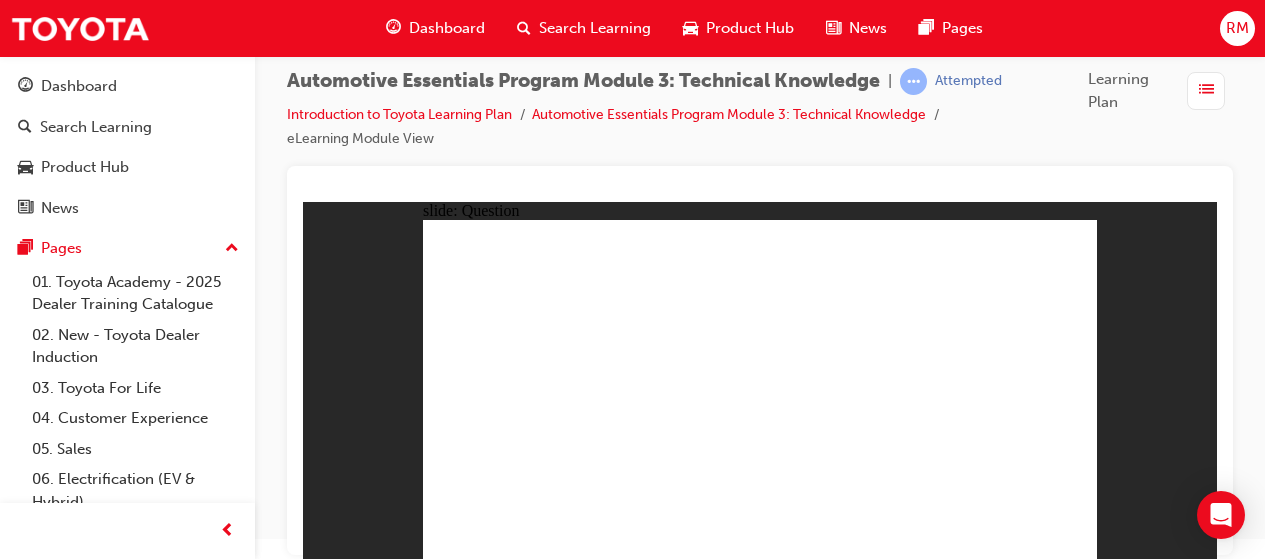 click 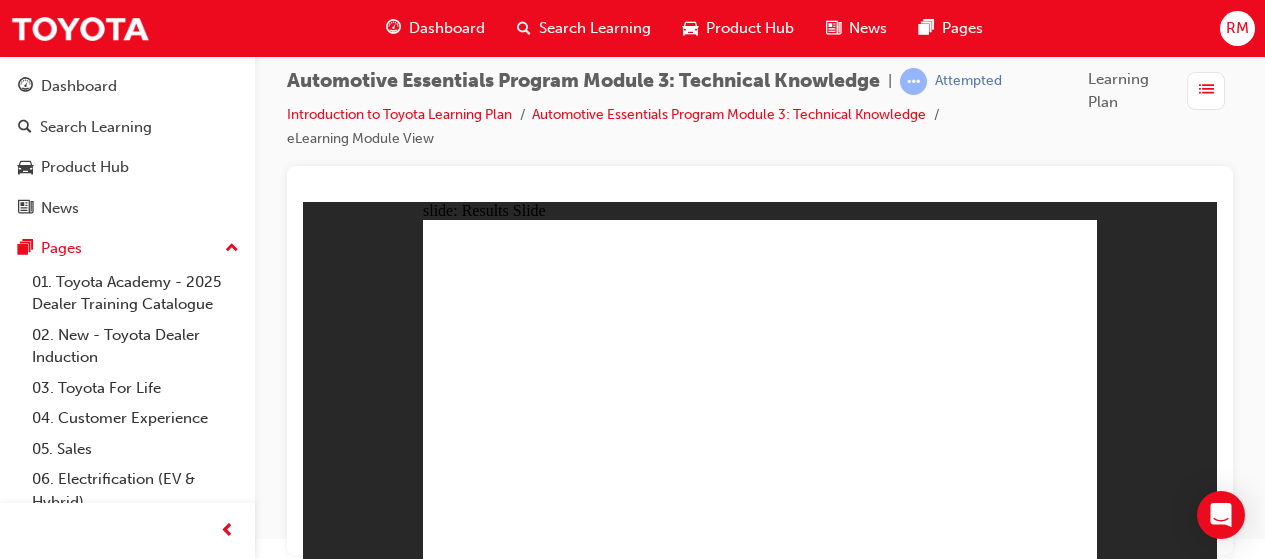 click 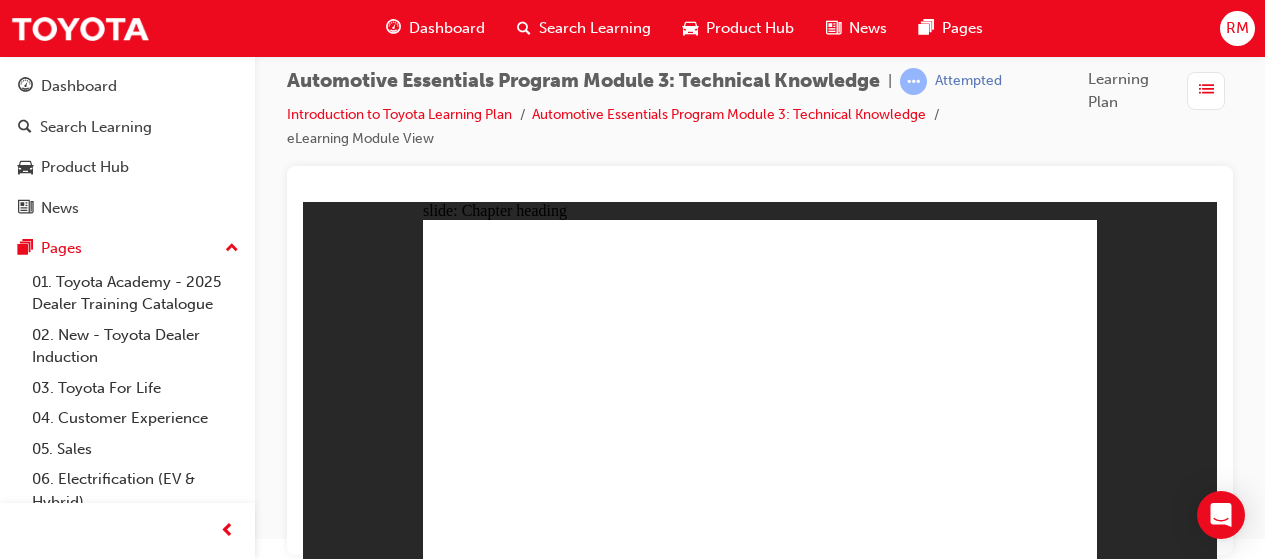 click 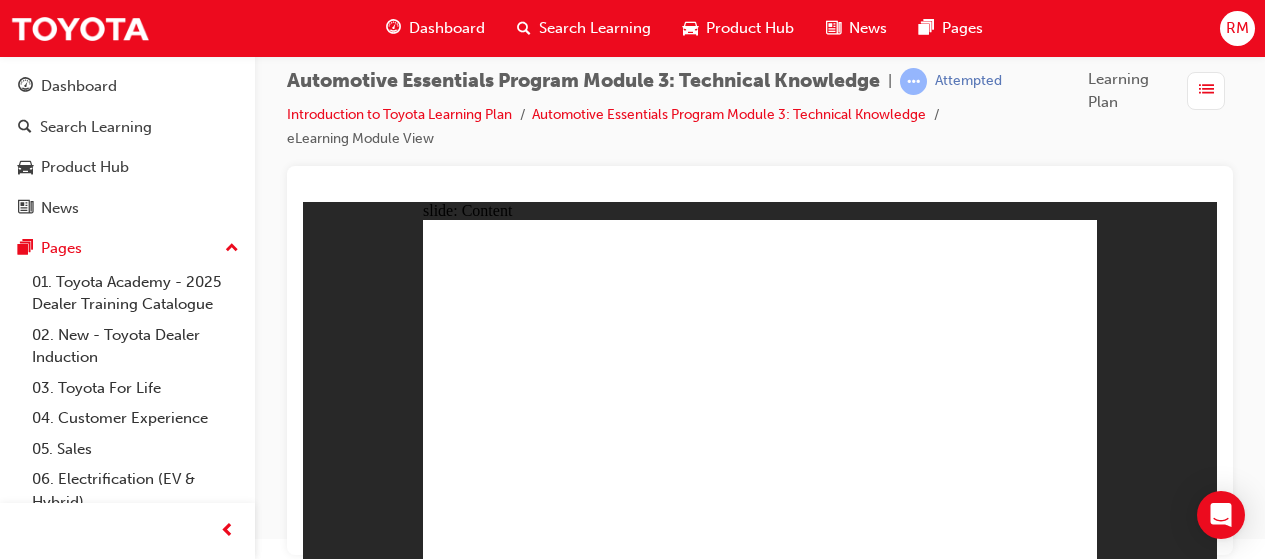 click 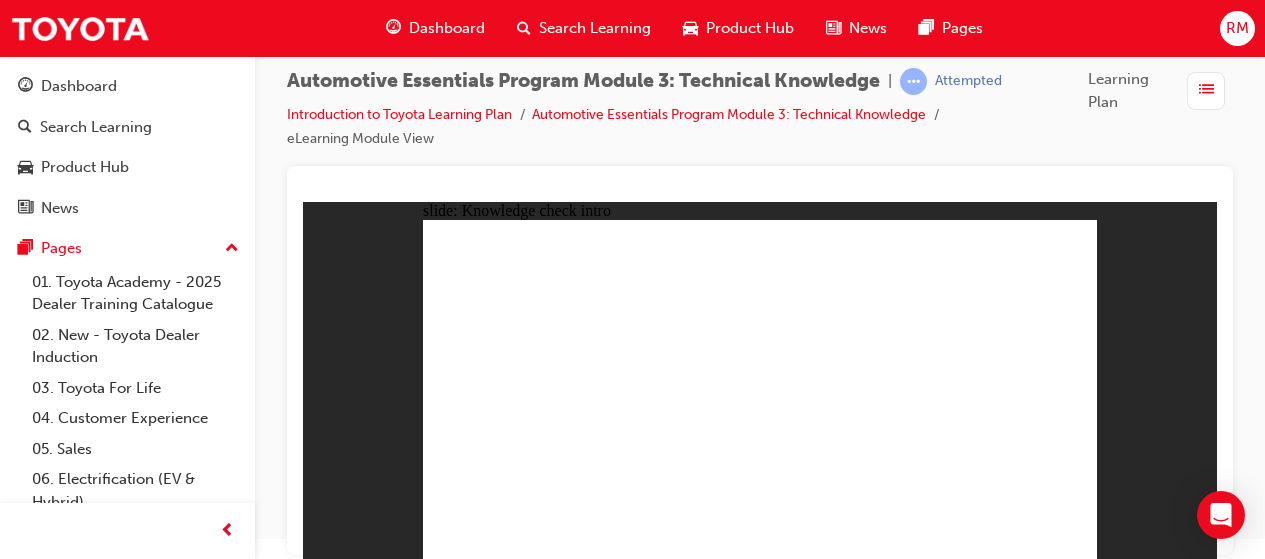 click 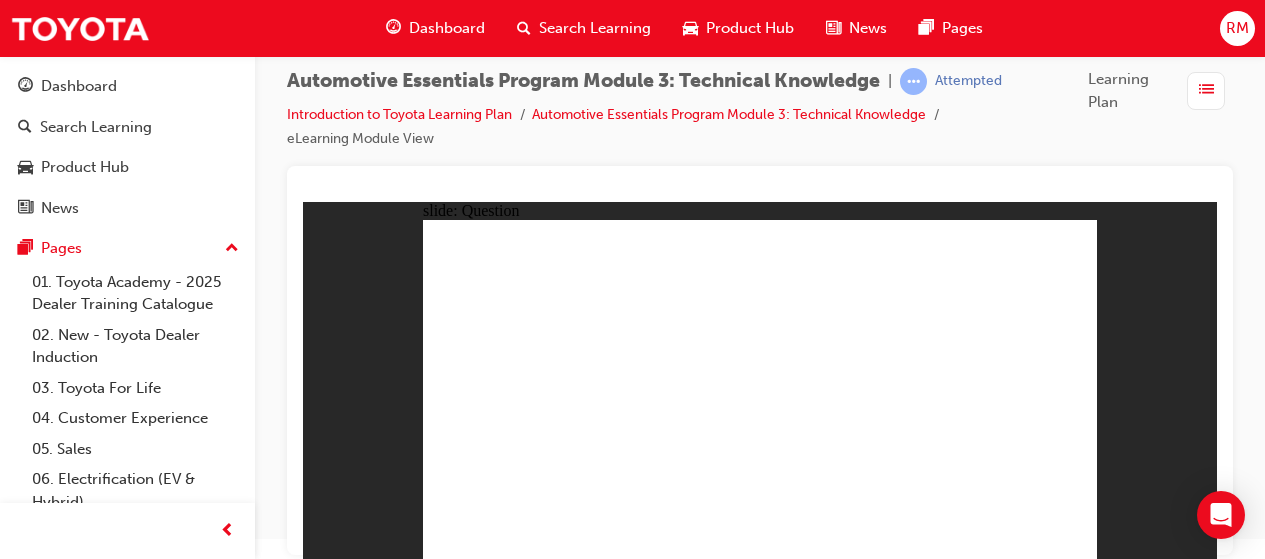 click 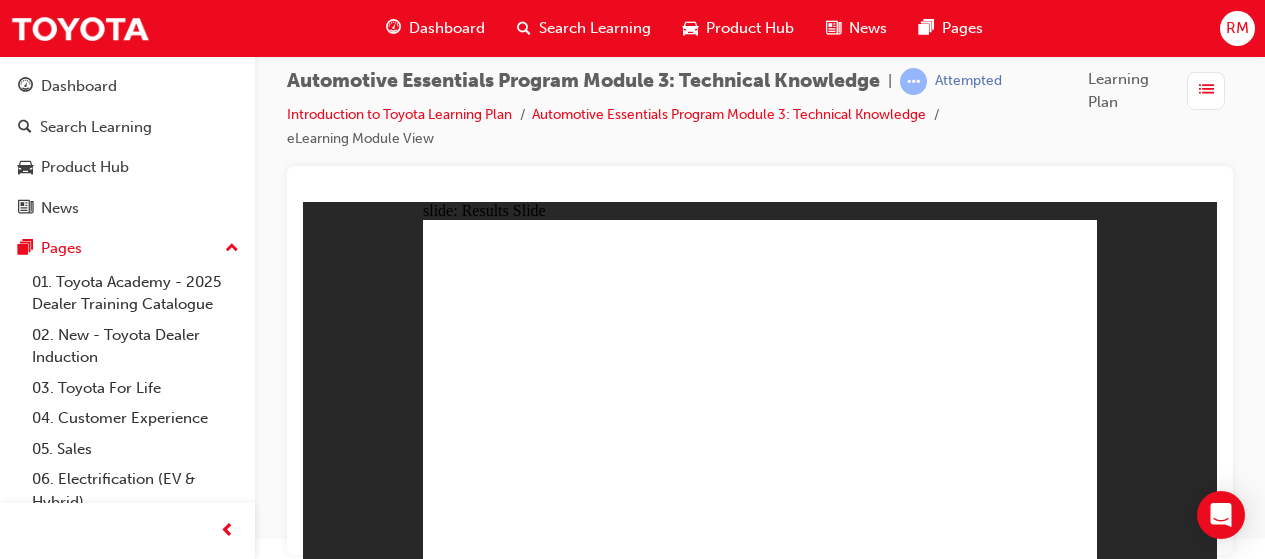 click 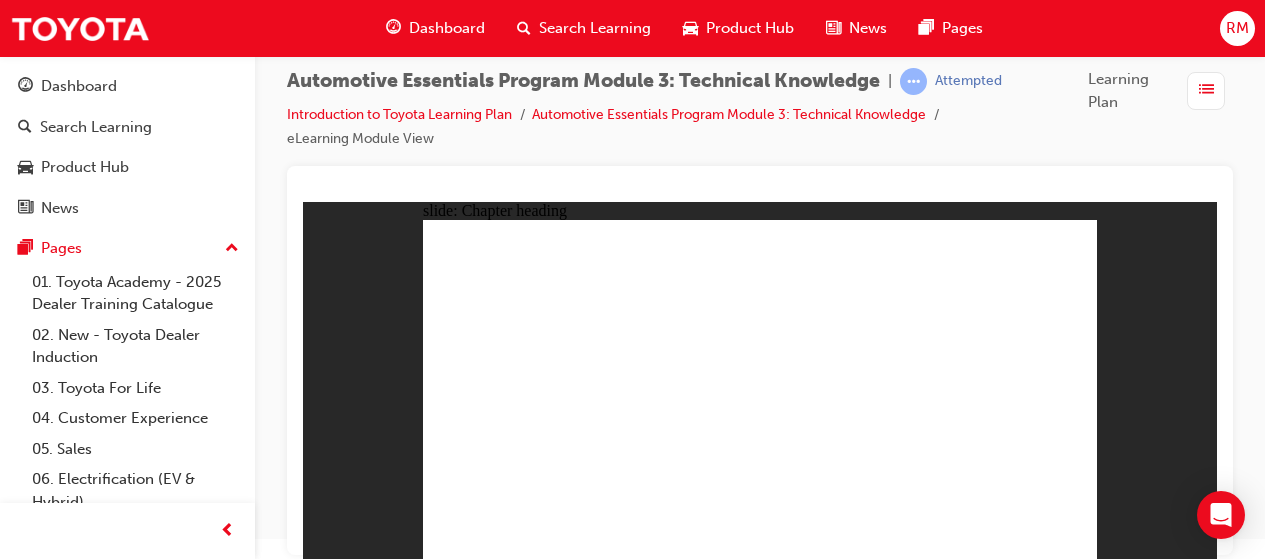 click 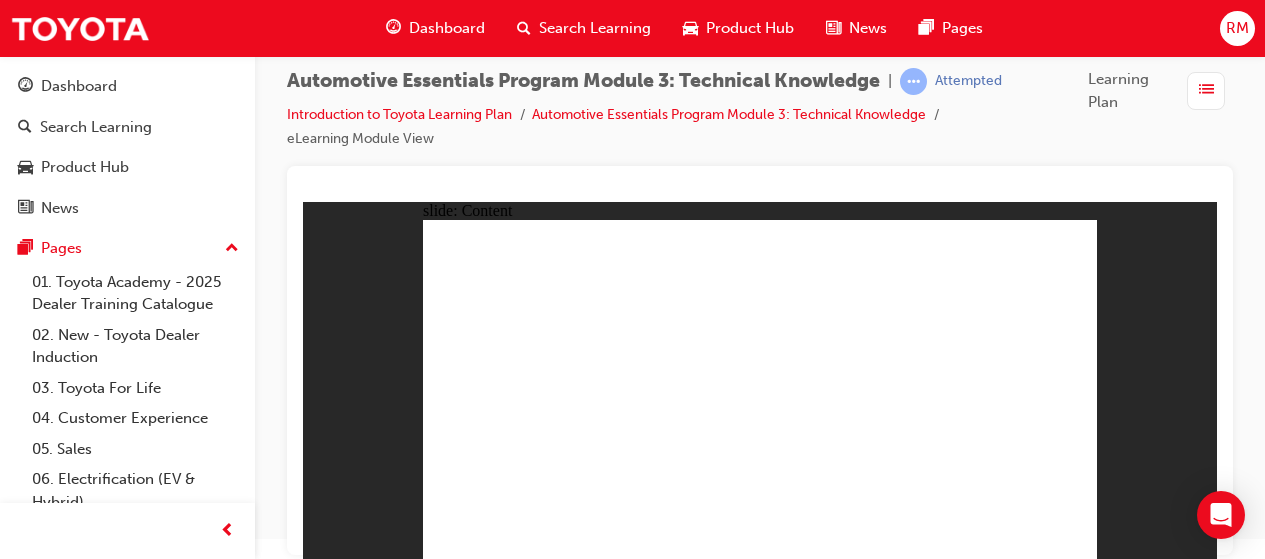 click 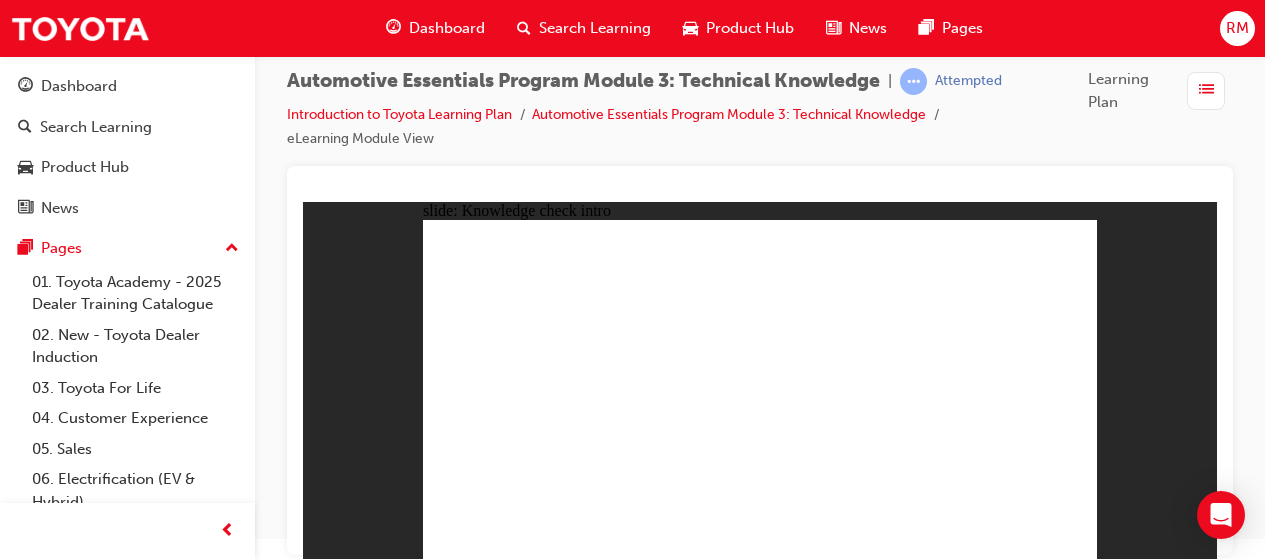 click 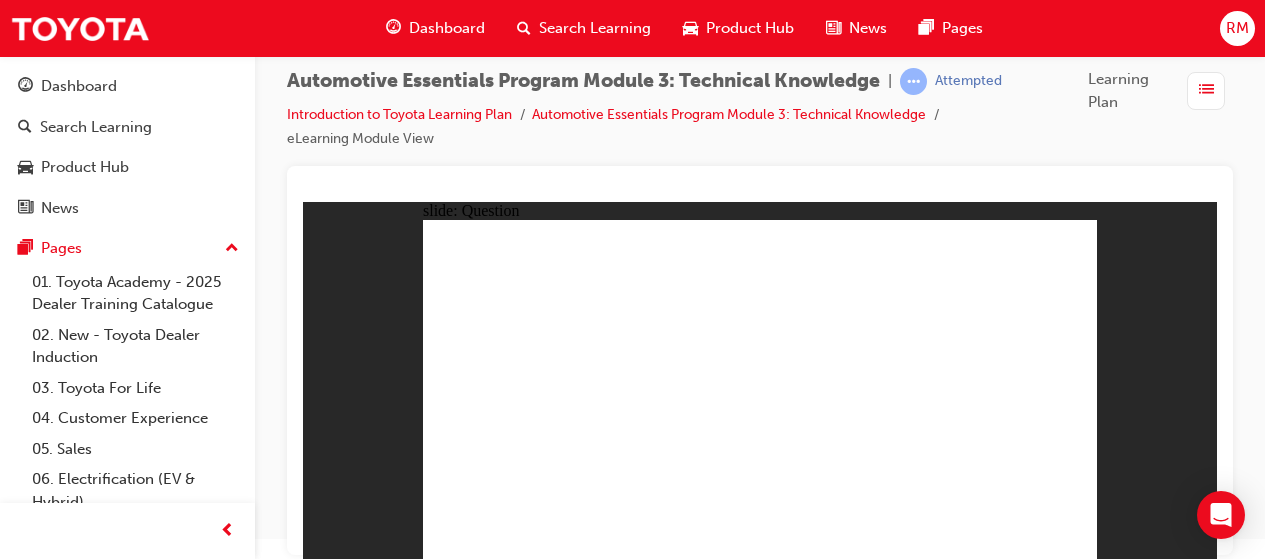 click 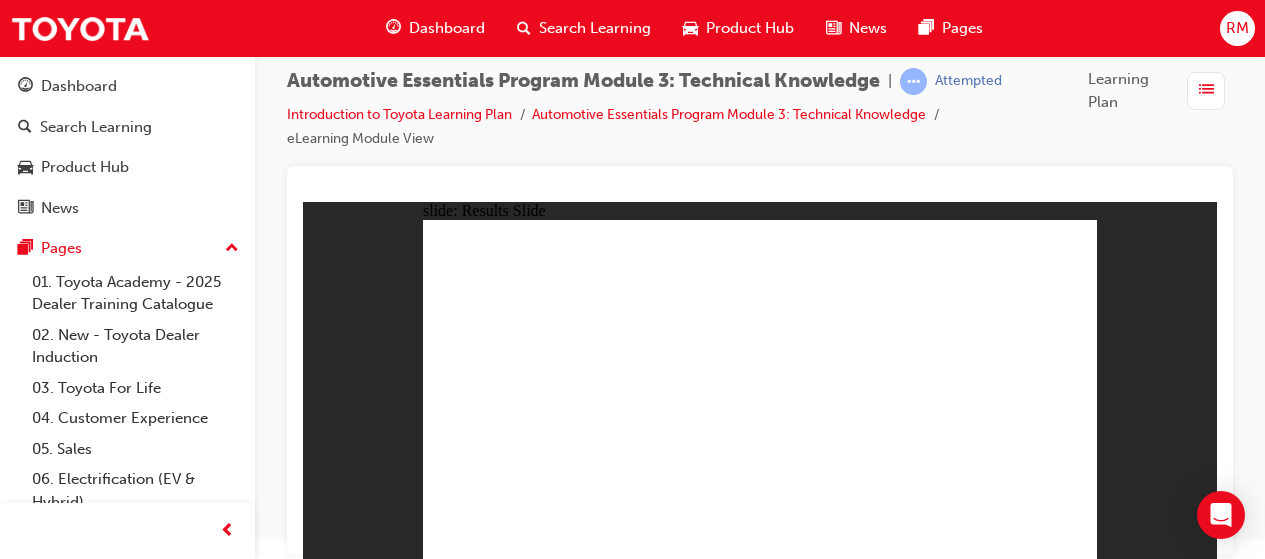 click 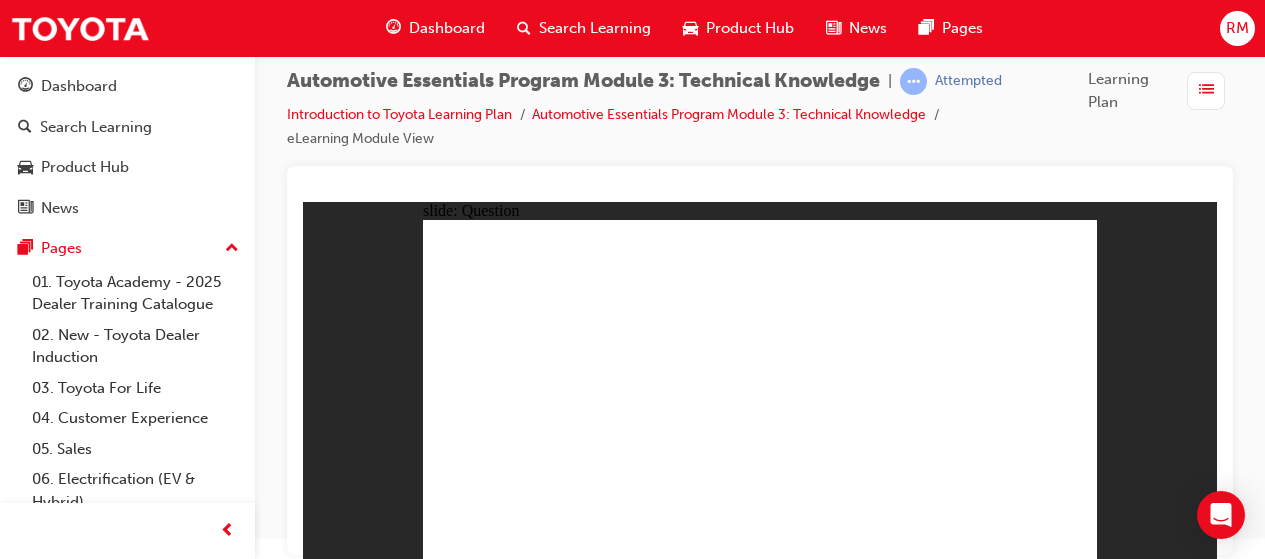 click 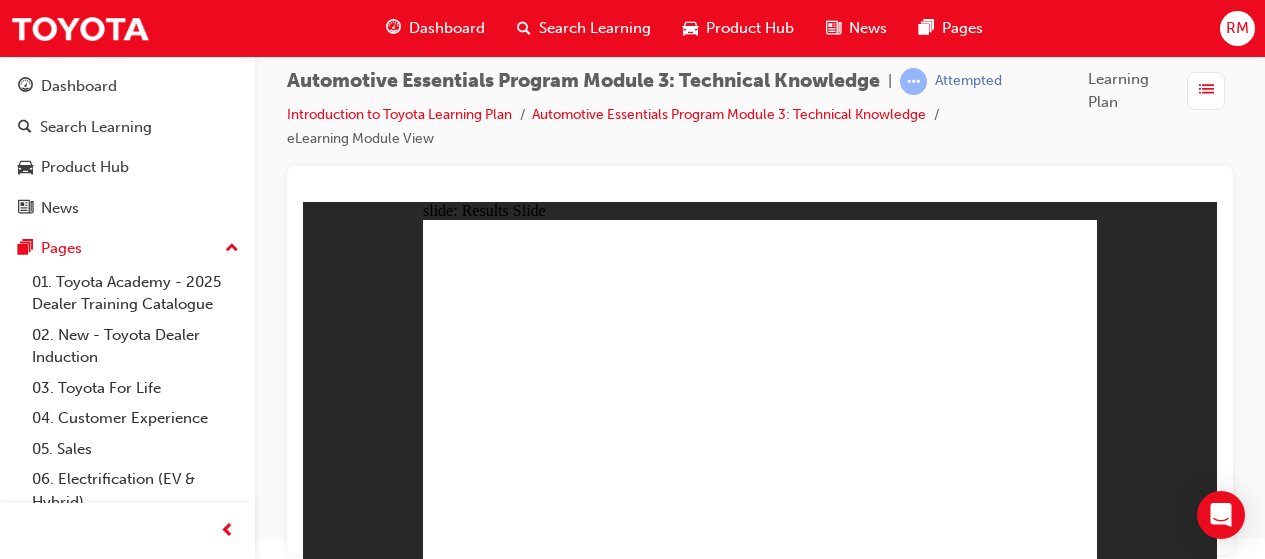 click 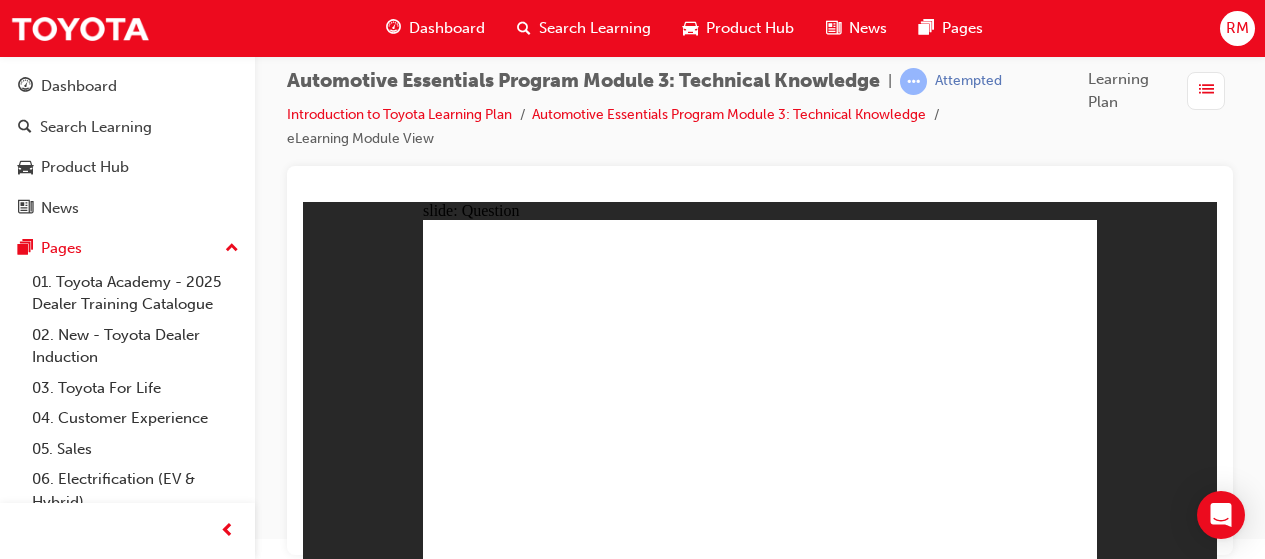 click 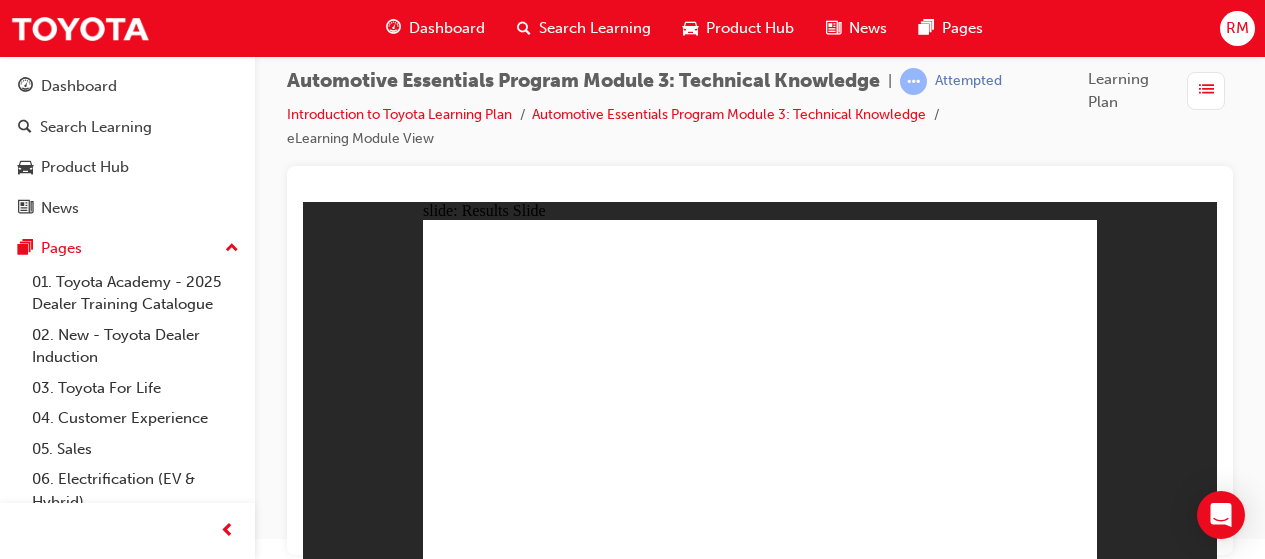click 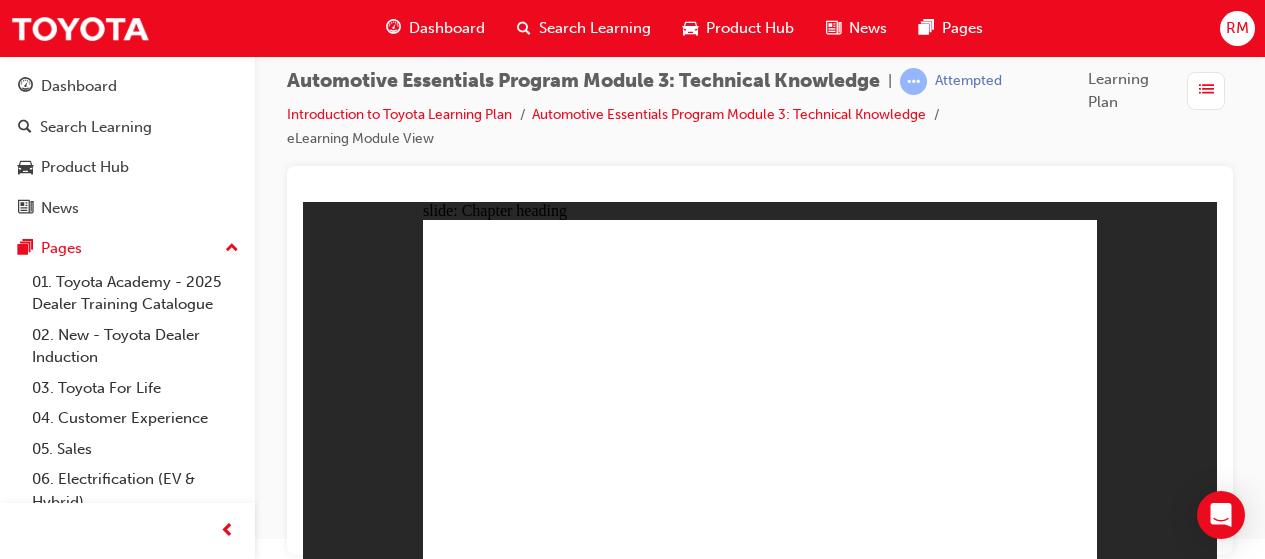 click 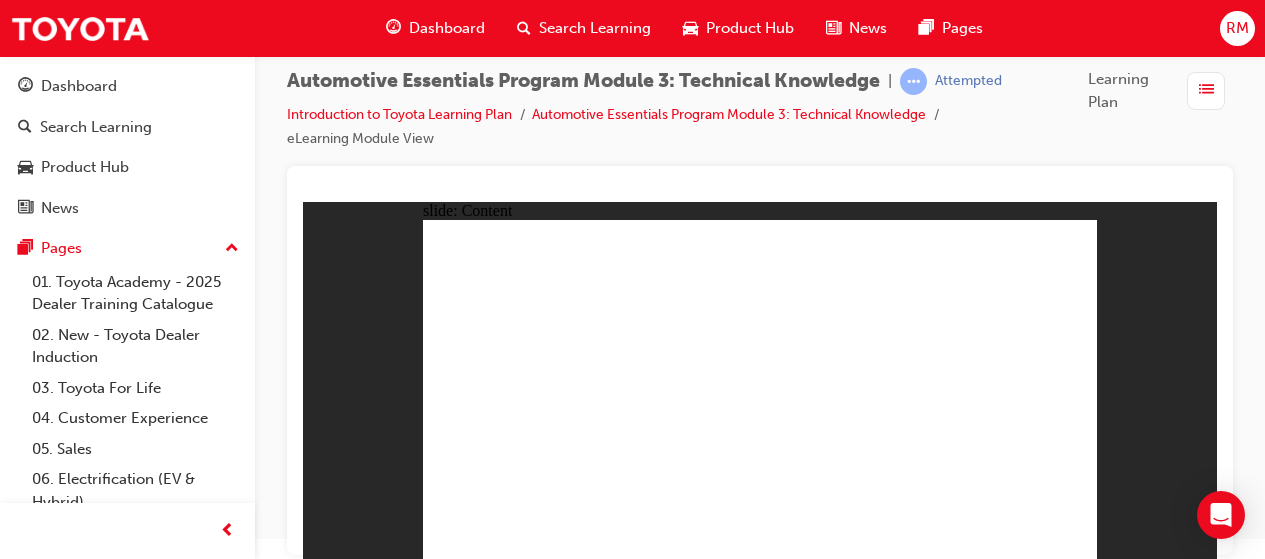click 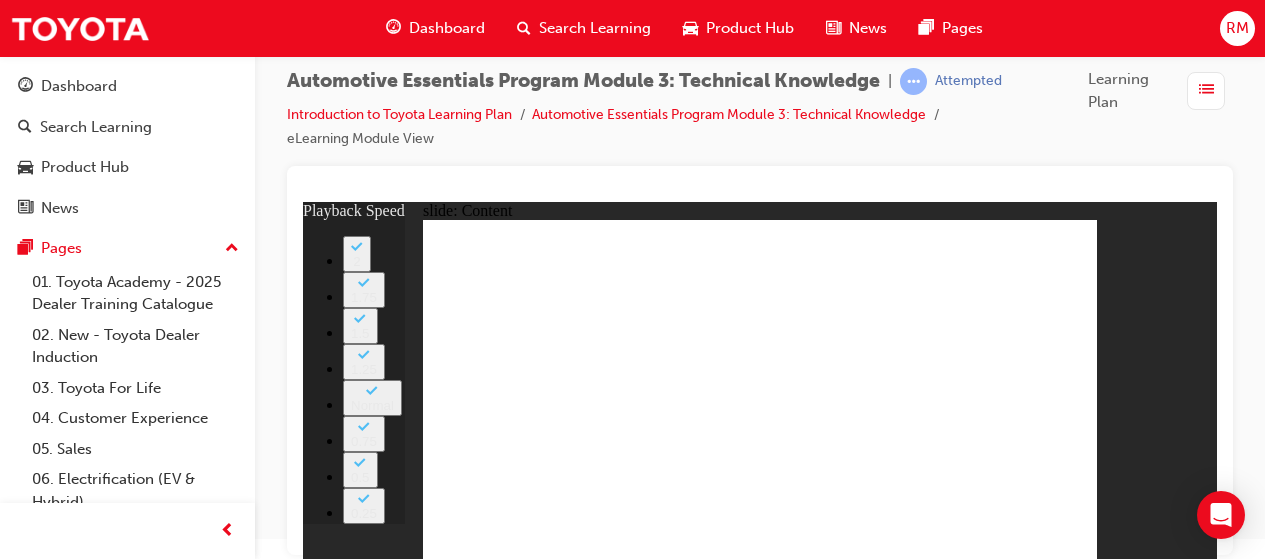 click 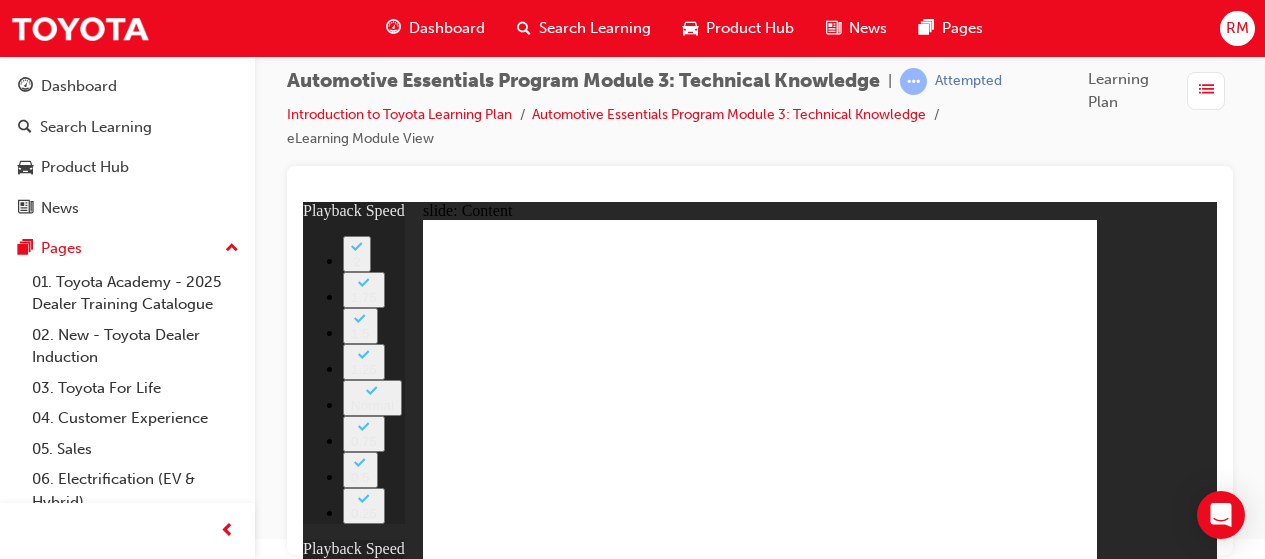 type on "0" 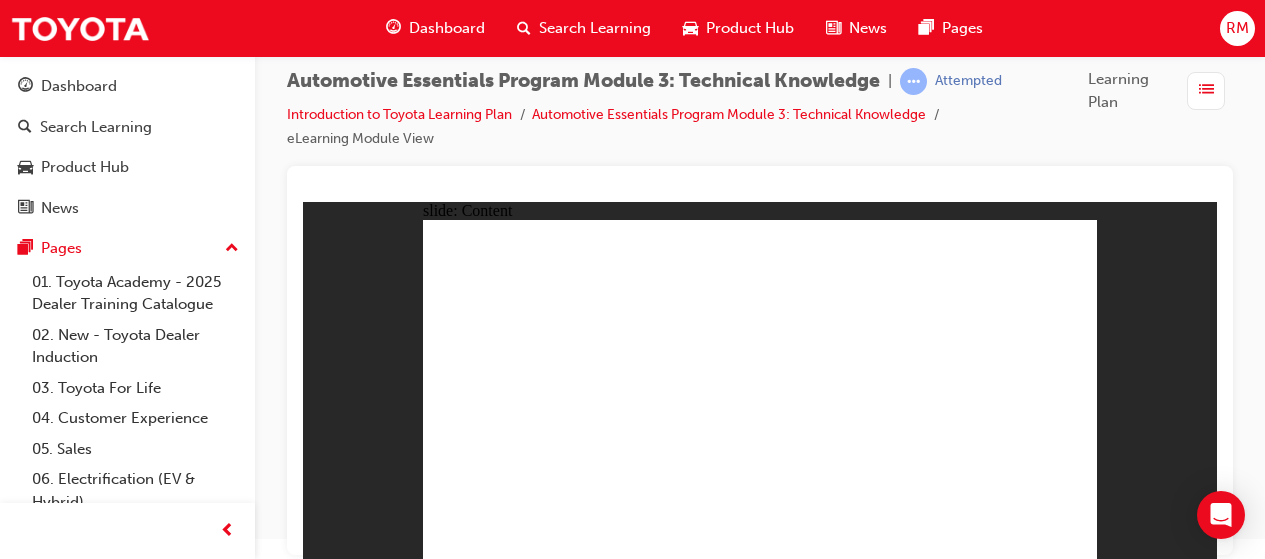 click 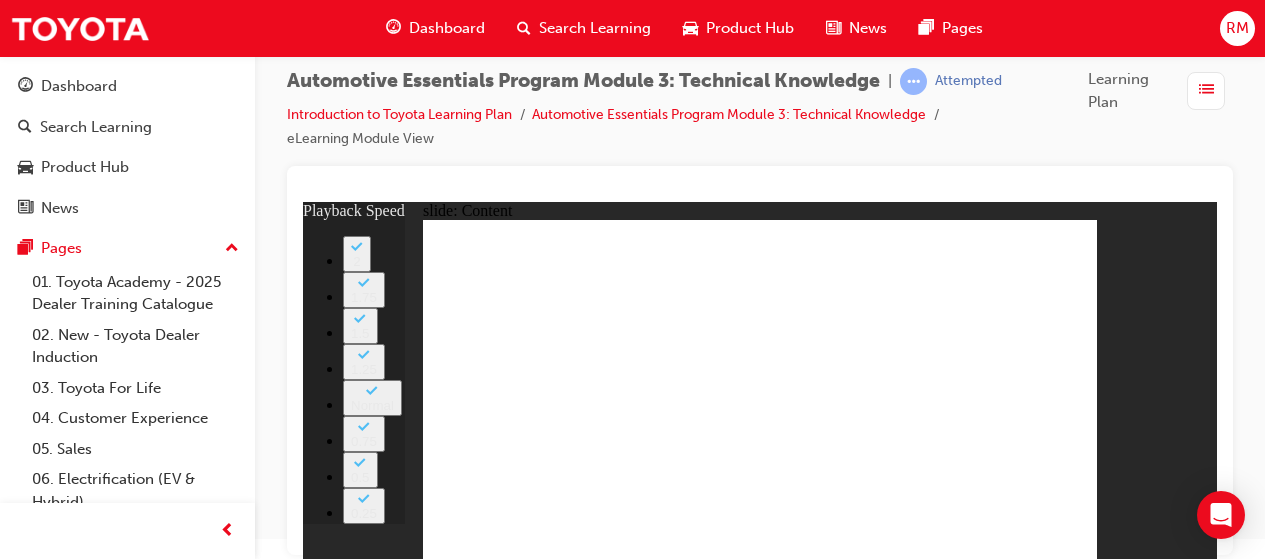 type on "0" 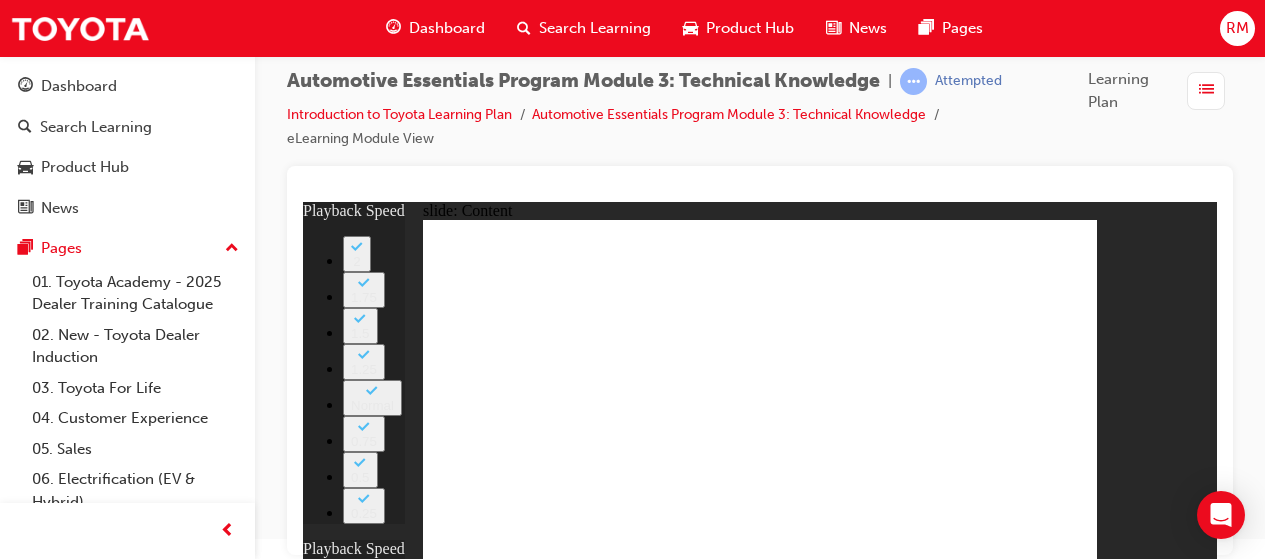 click 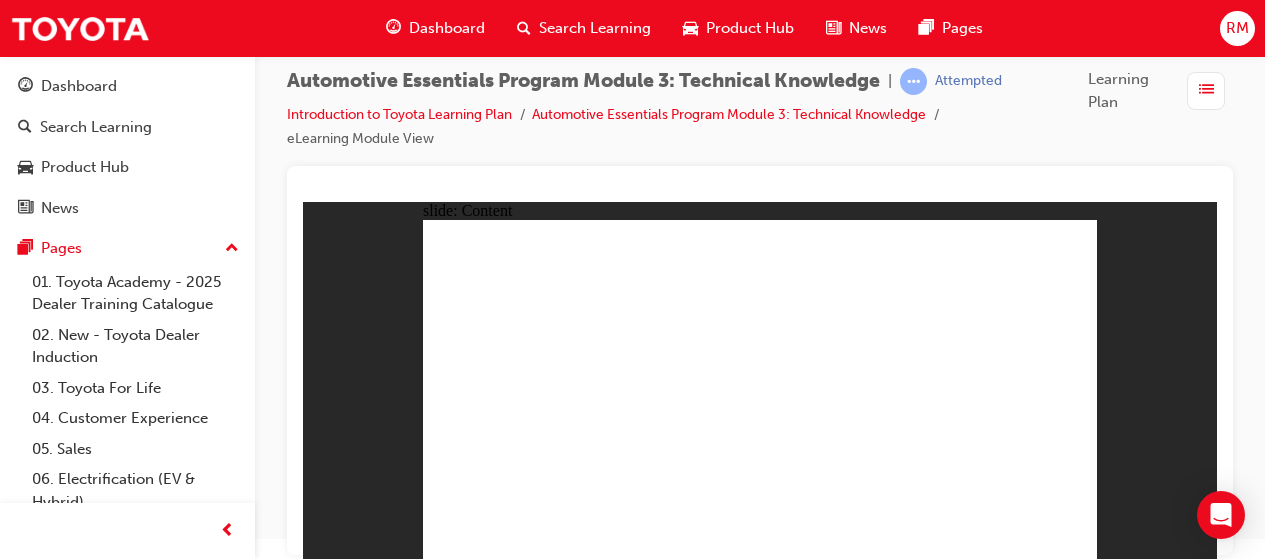 click 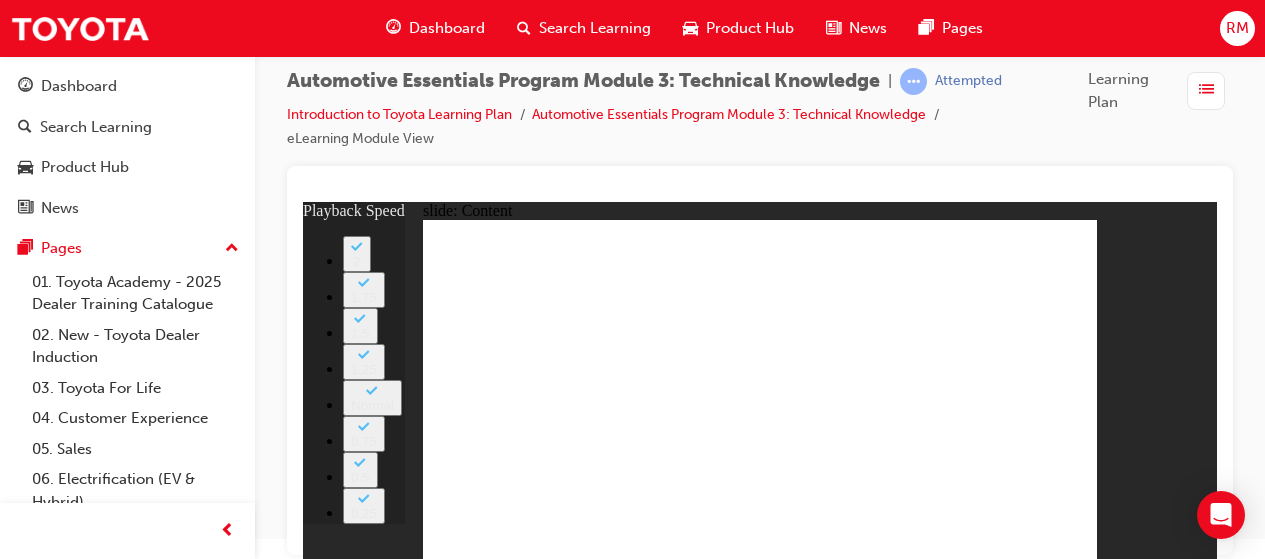click 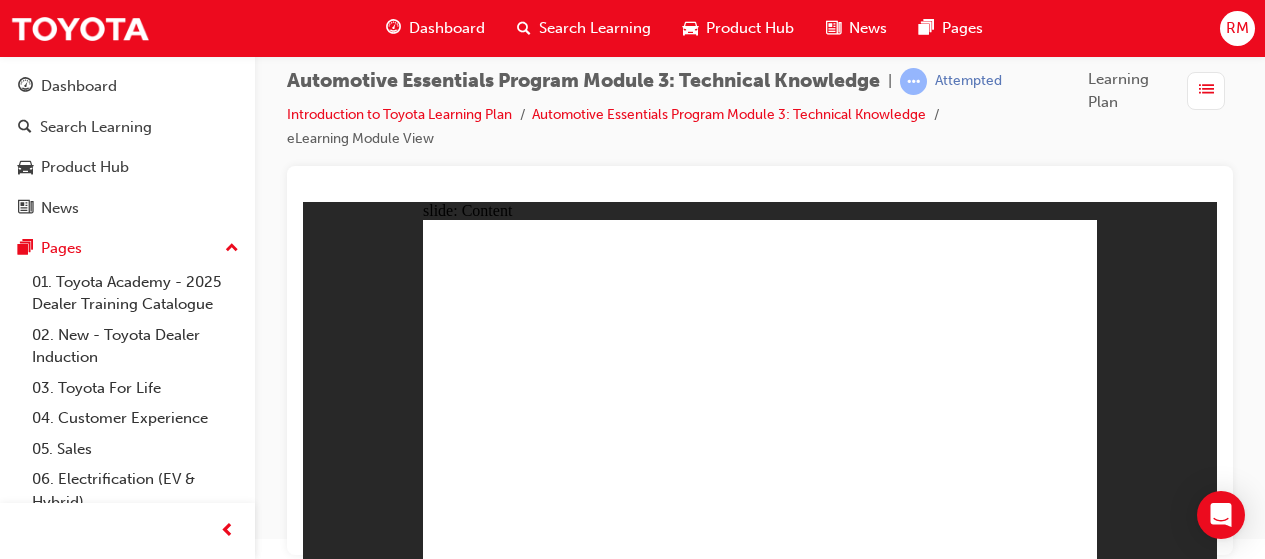 click 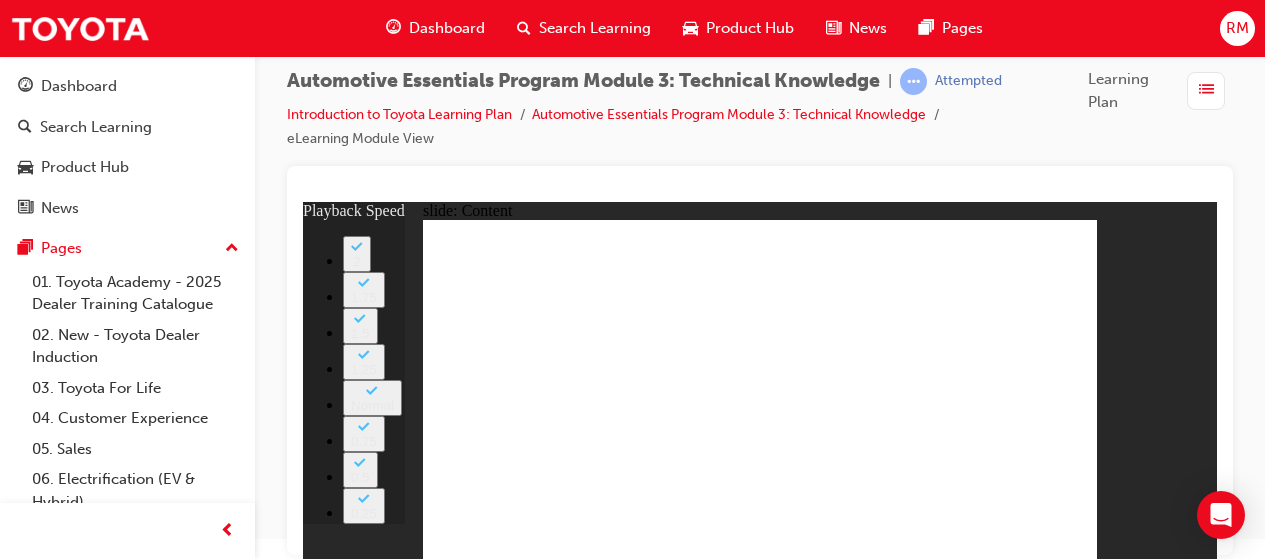 click 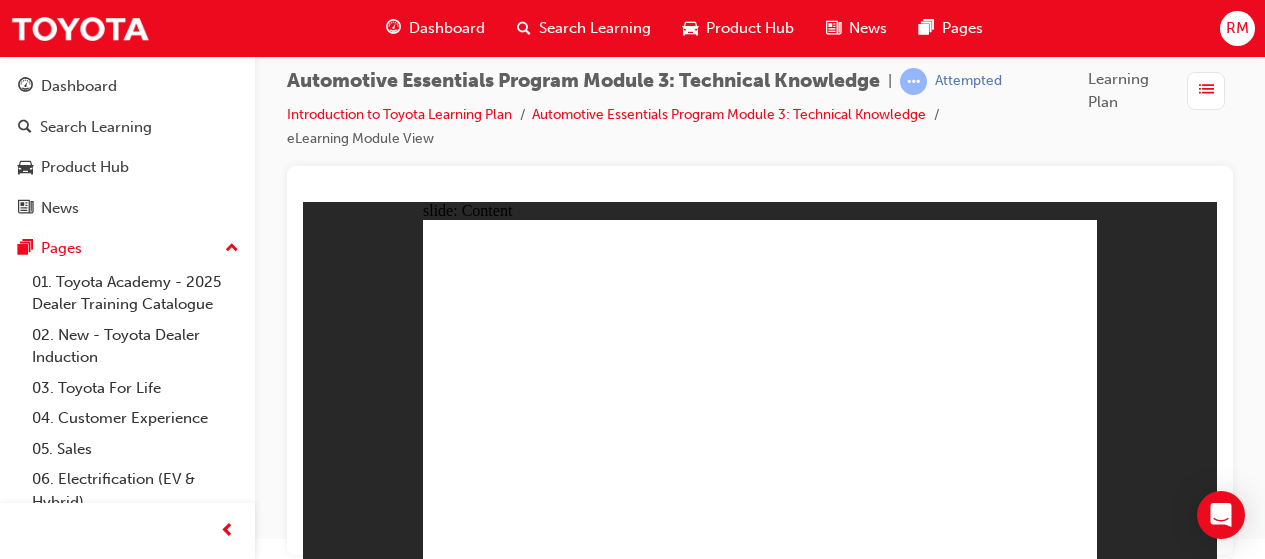 click 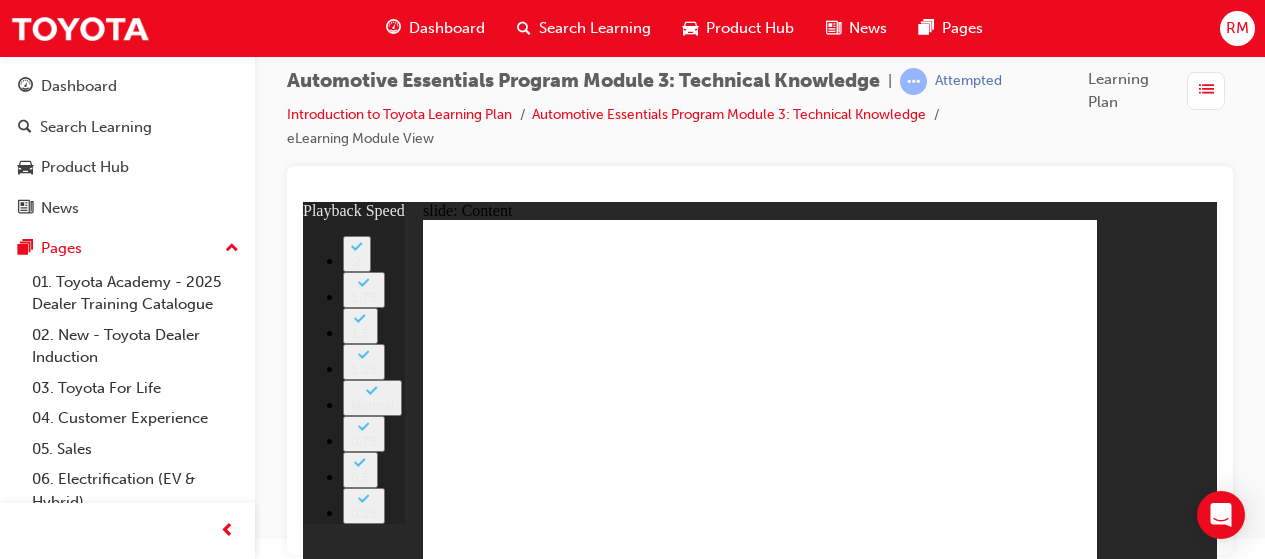 type on "4" 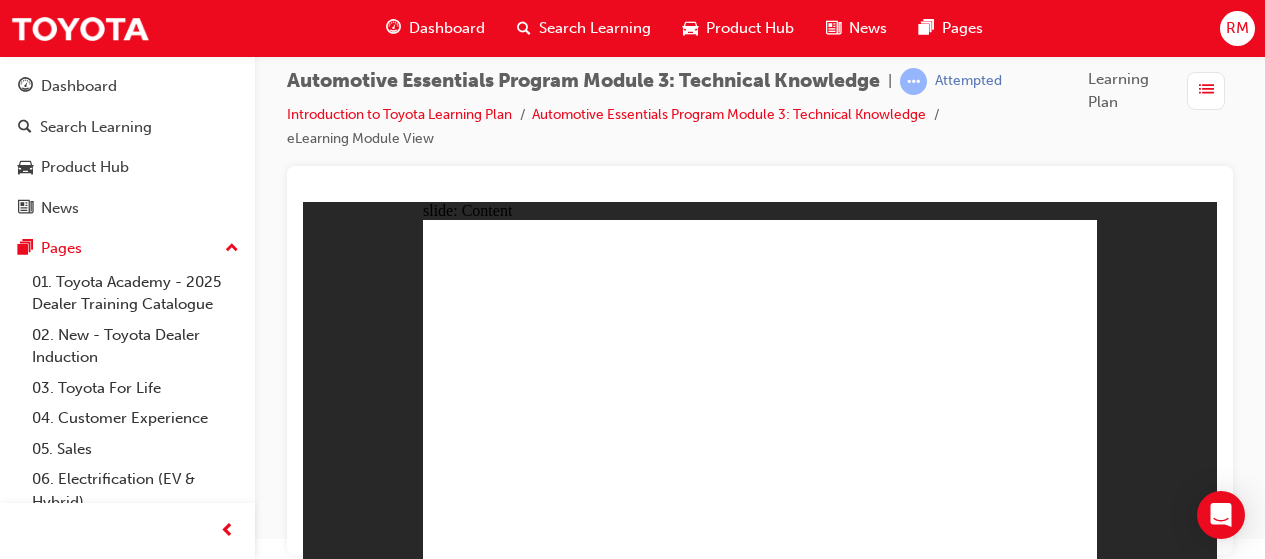 click 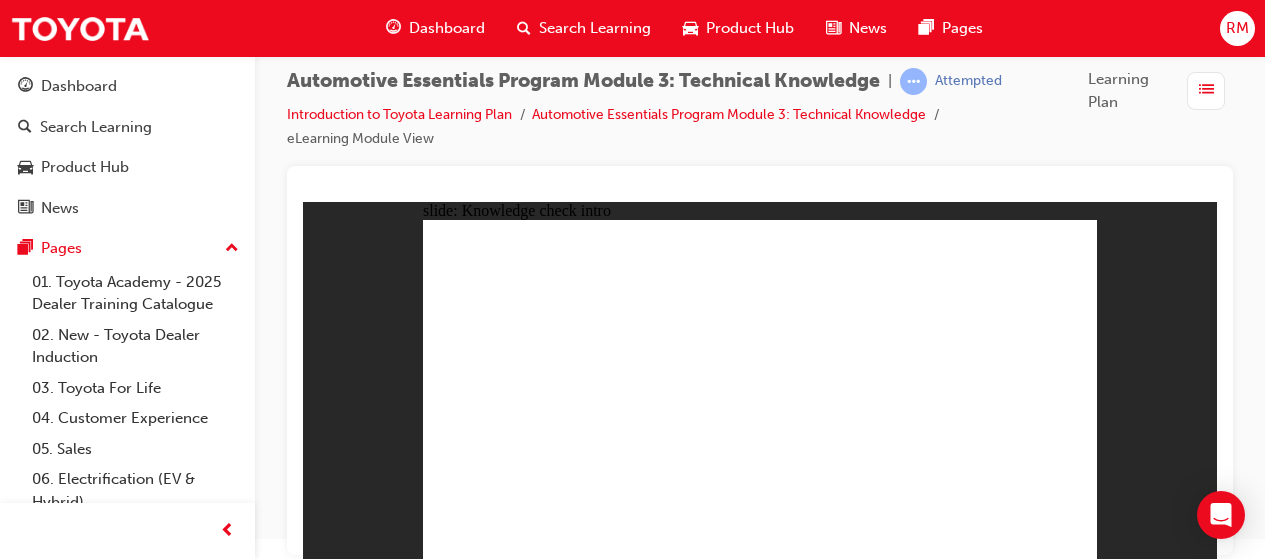 click 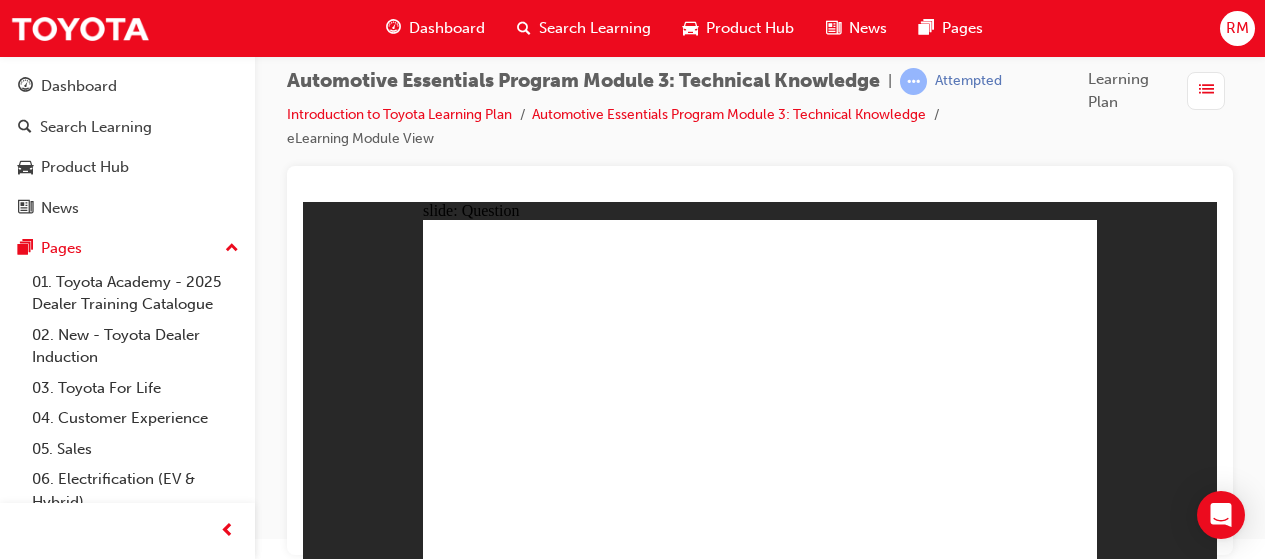 click 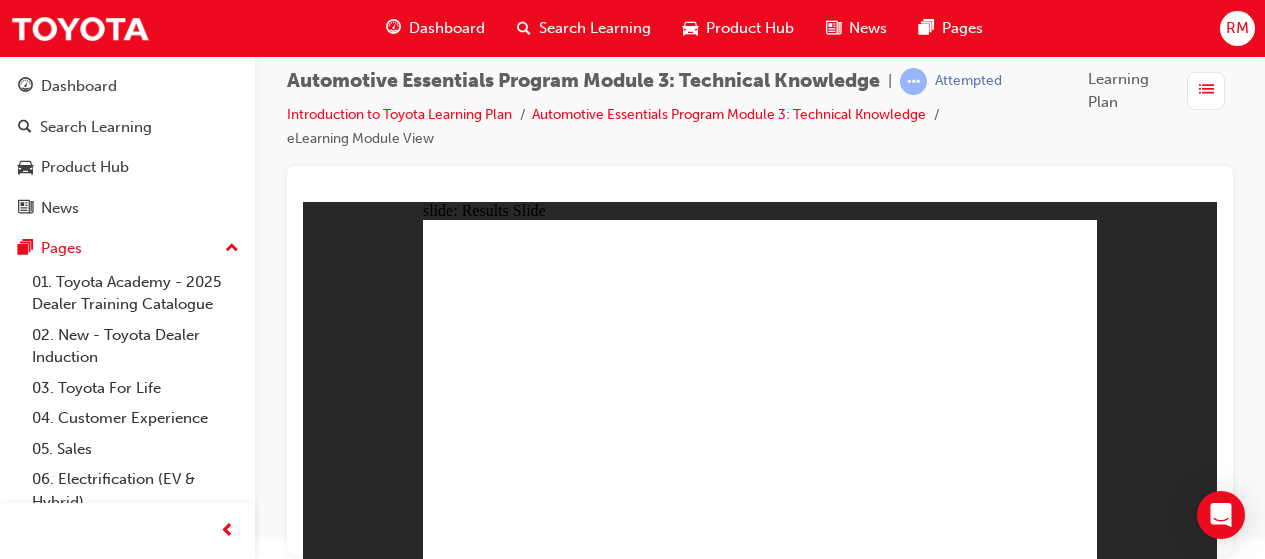 click 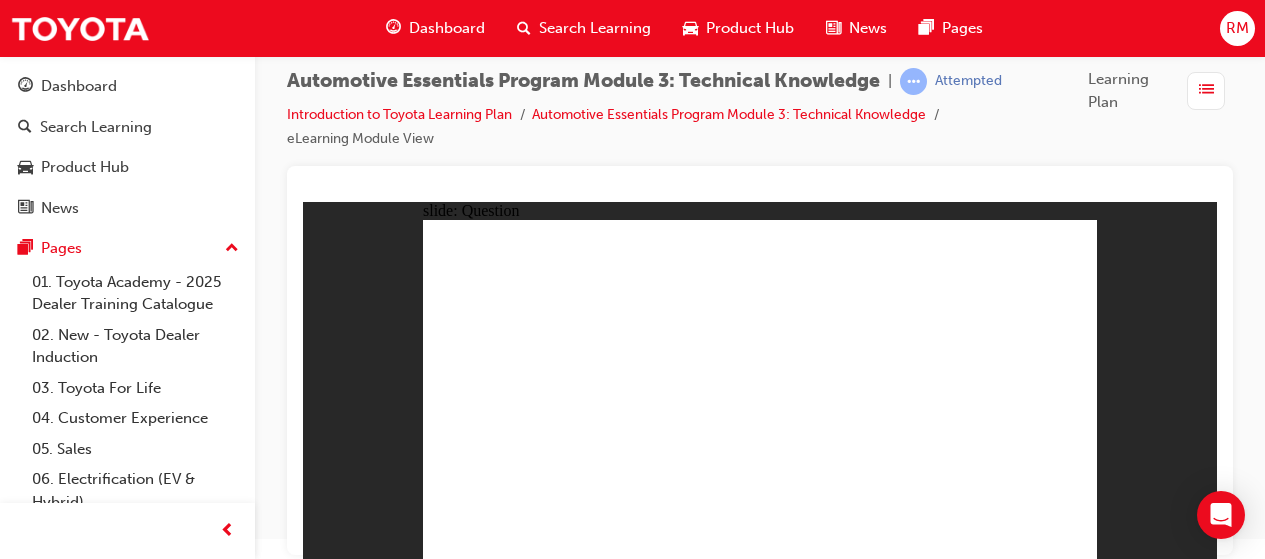 click 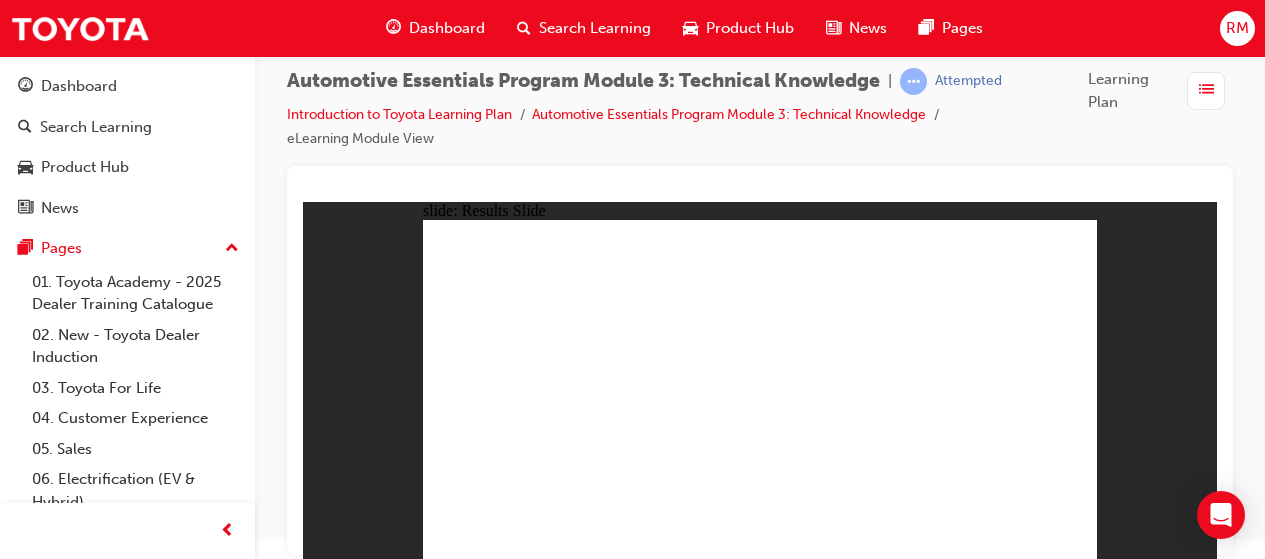 click 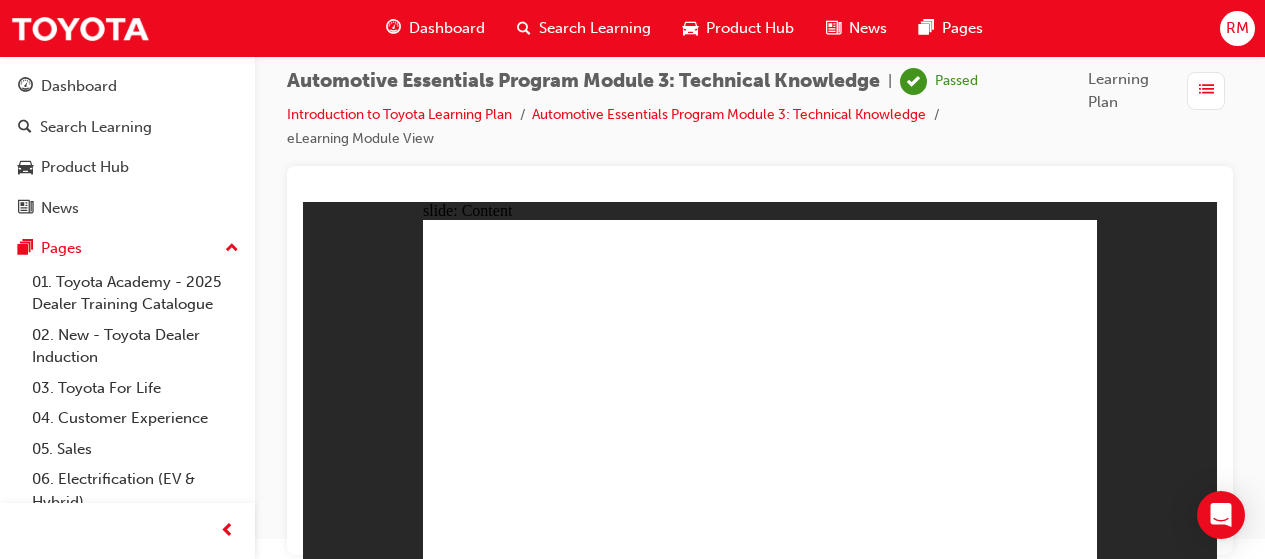 click 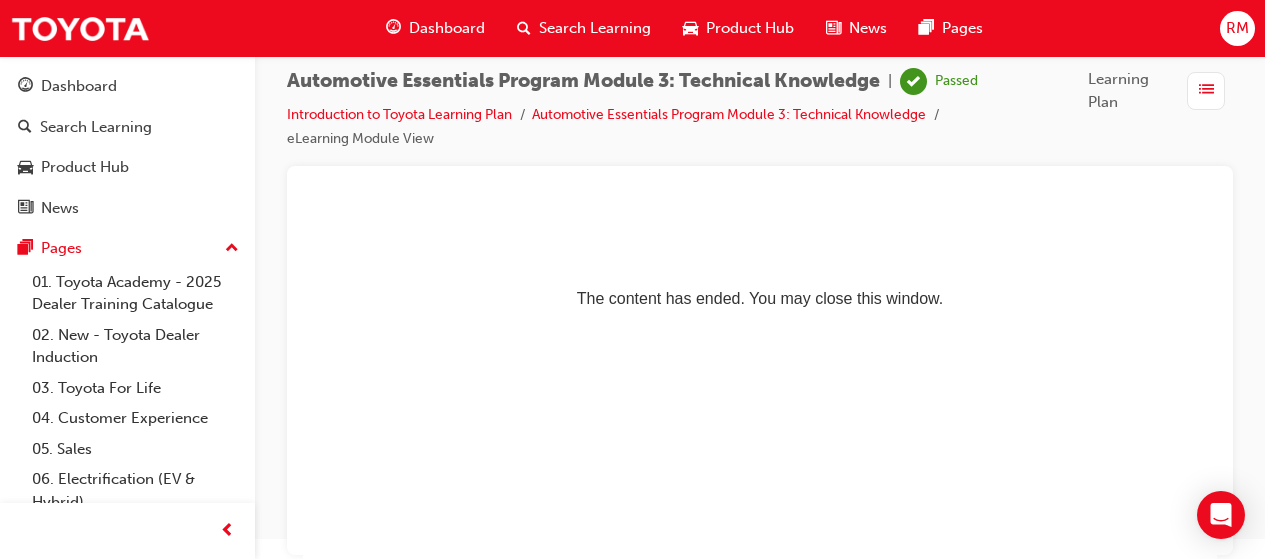 scroll, scrollTop: 0, scrollLeft: 0, axis: both 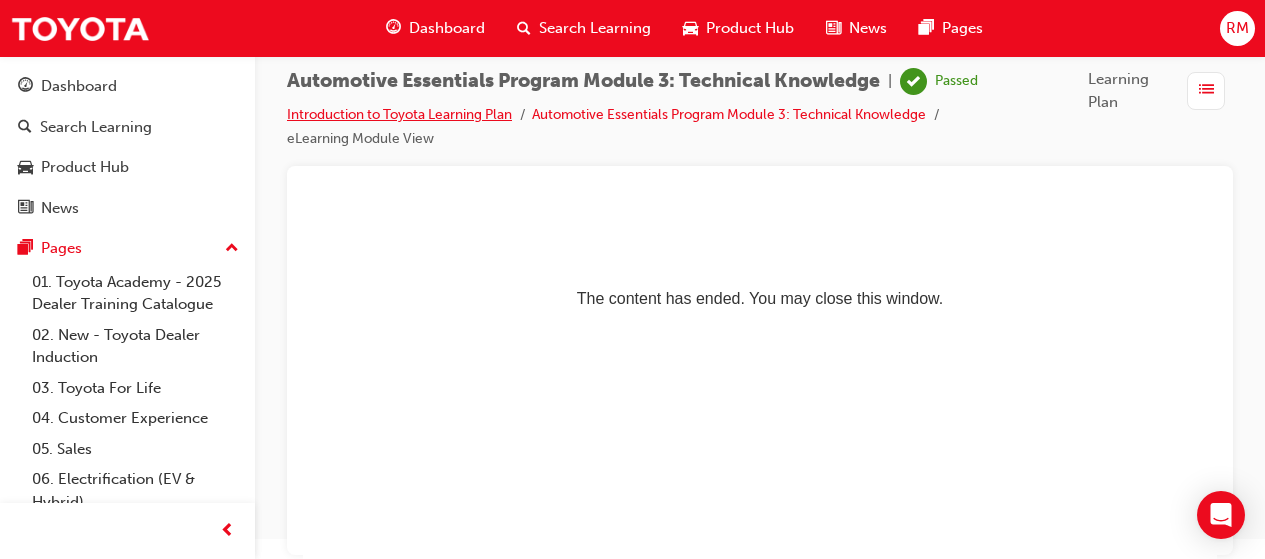 click on "Introduction to Toyota Learning Plan" at bounding box center (399, 114) 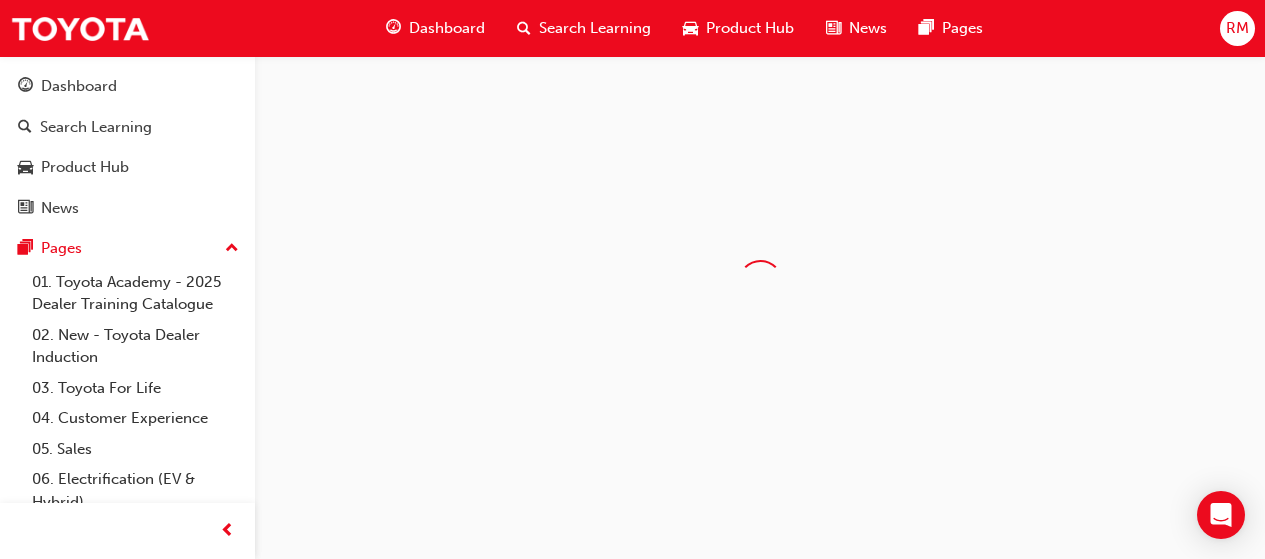 scroll, scrollTop: 0, scrollLeft: 0, axis: both 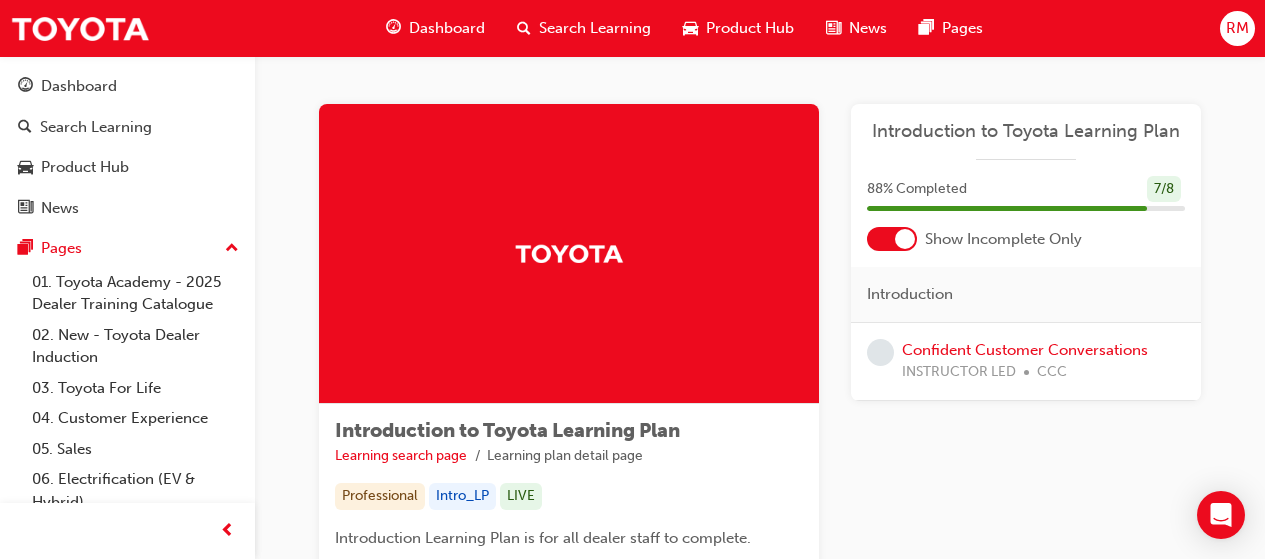 click on "INSTRUCTOR LED" at bounding box center [959, 372] 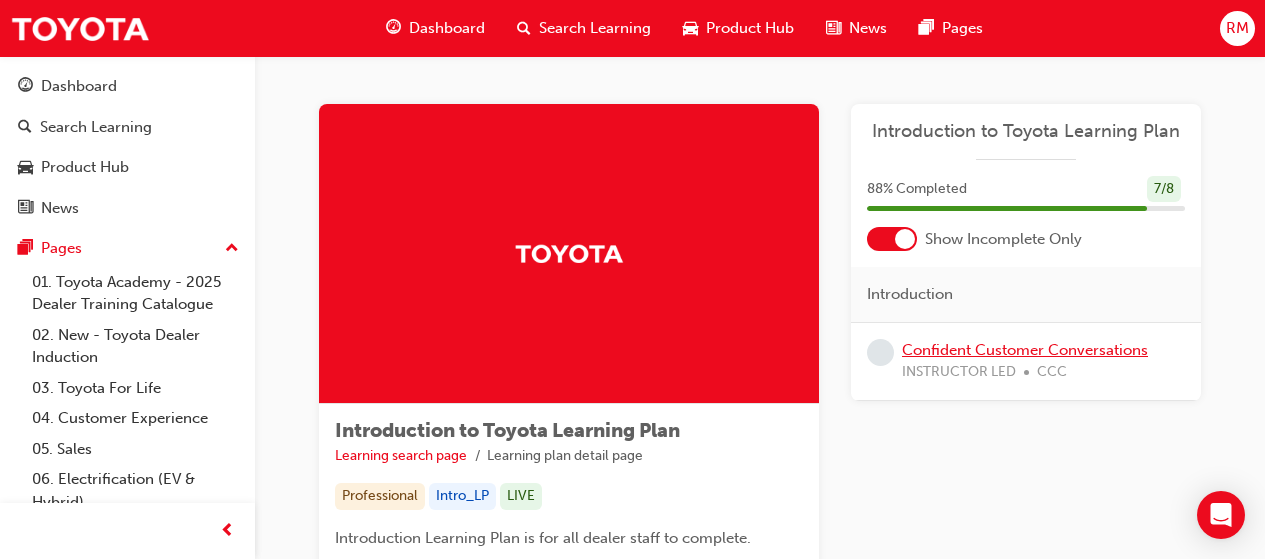click on "Confident Customer Conversations" at bounding box center [1025, 350] 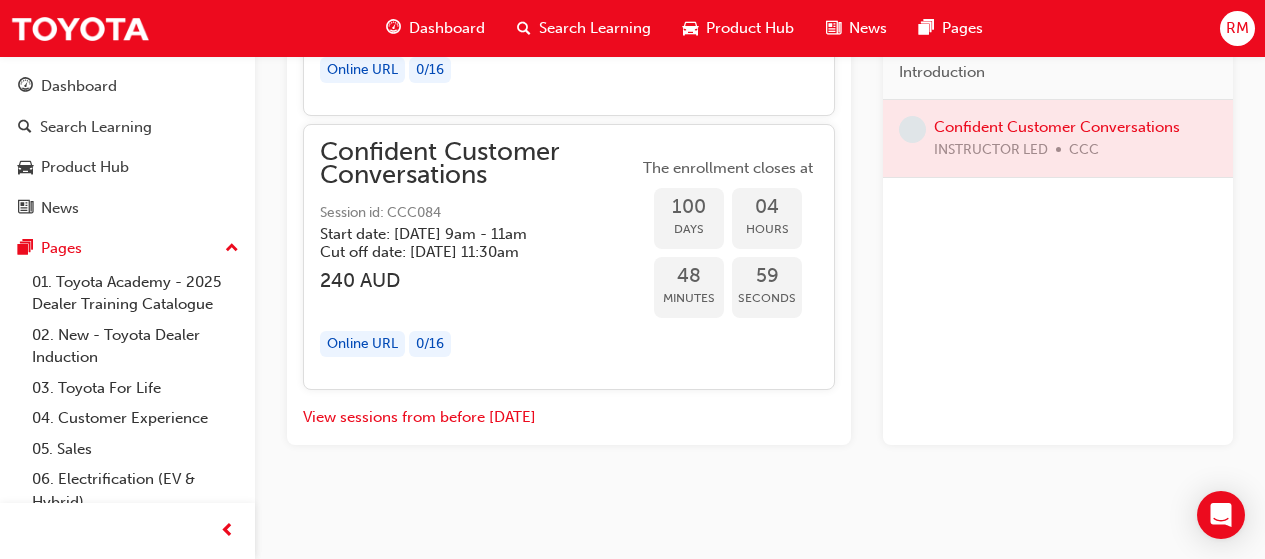 scroll, scrollTop: 5719, scrollLeft: 0, axis: vertical 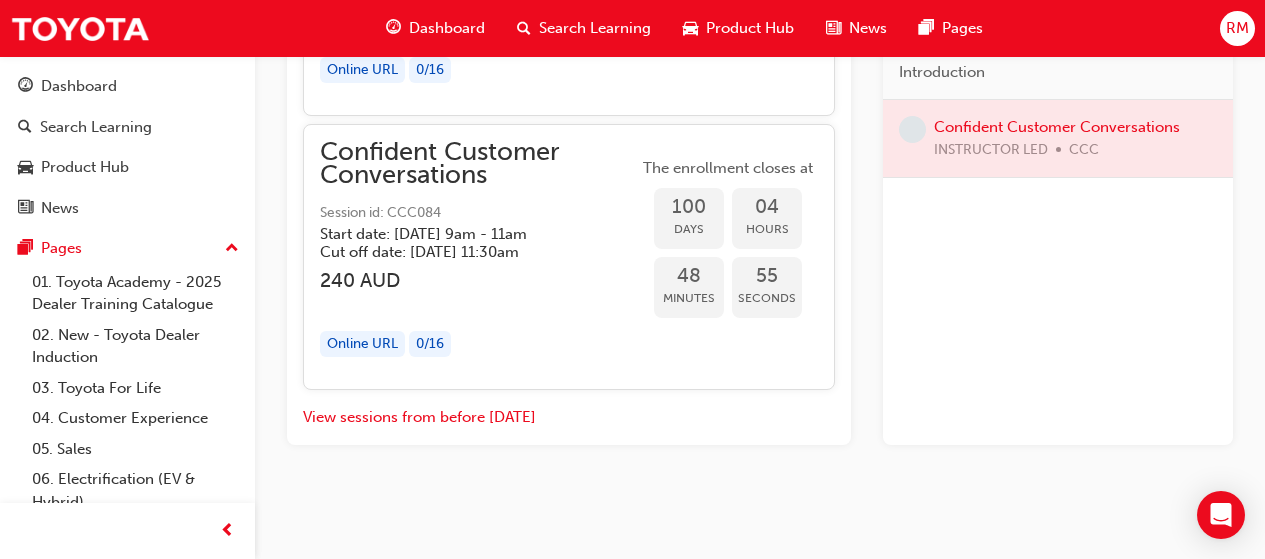 click on "Dashboard" at bounding box center (447, 28) 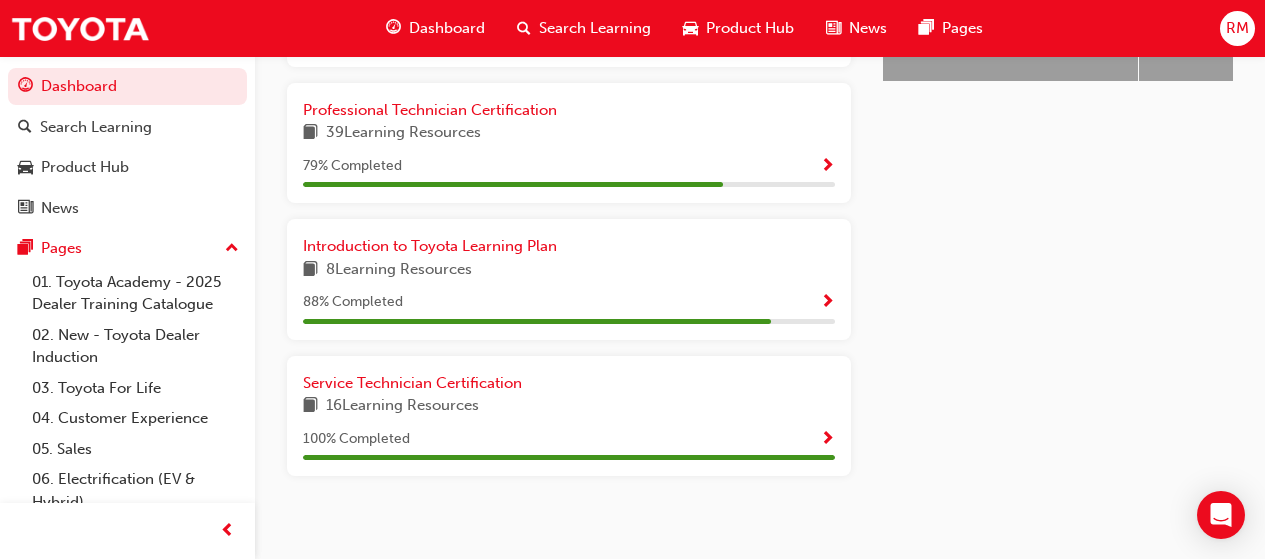 scroll, scrollTop: 1035, scrollLeft: 0, axis: vertical 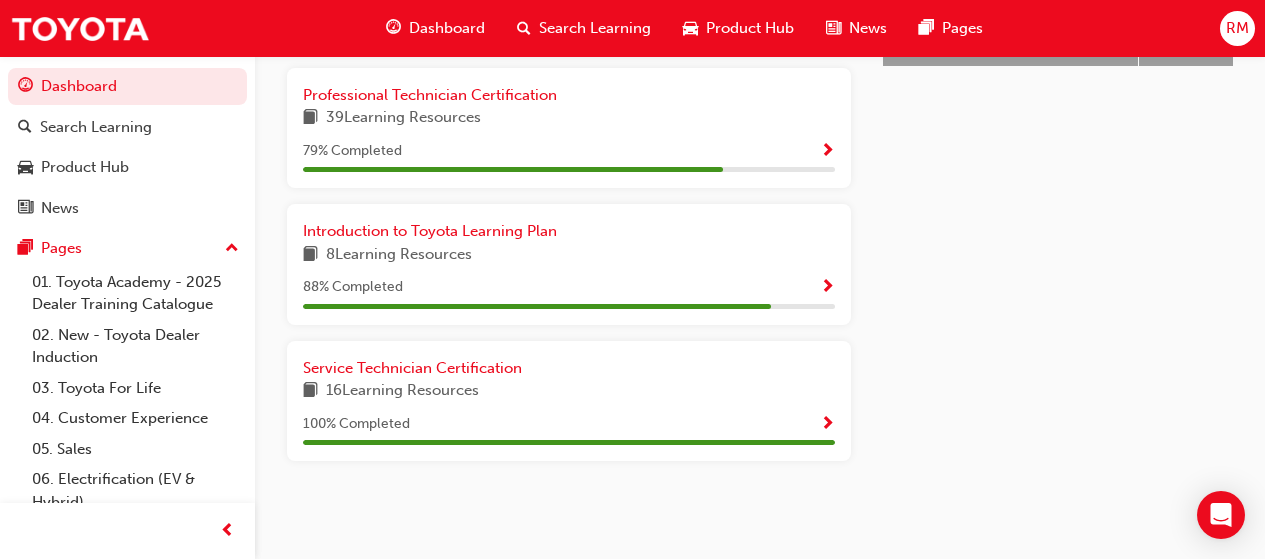 click at bounding box center [827, 152] 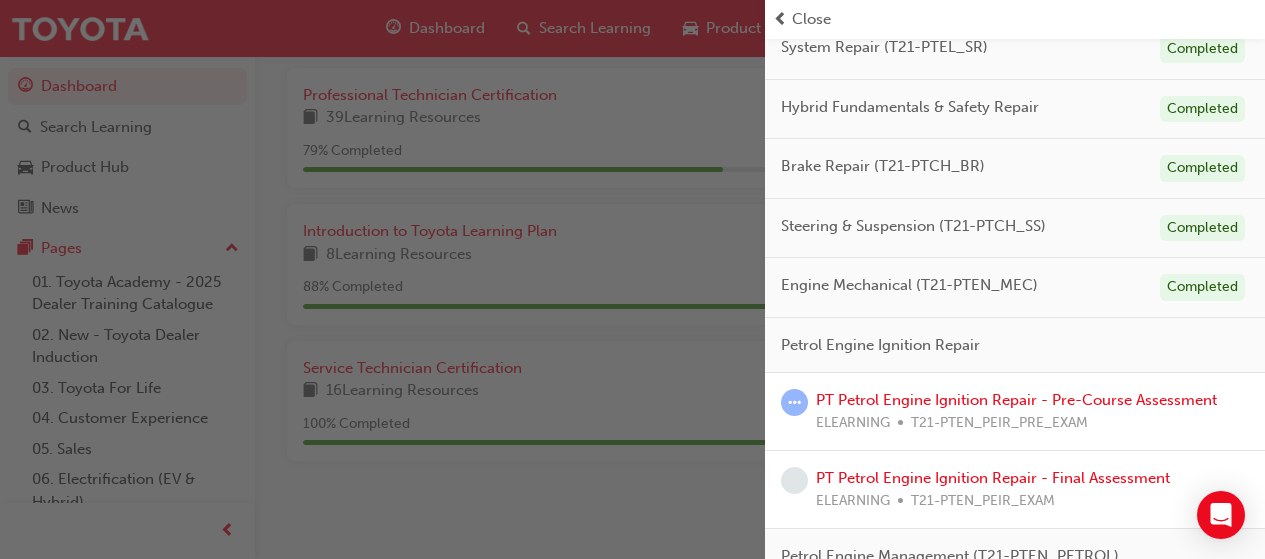 scroll, scrollTop: 400, scrollLeft: 0, axis: vertical 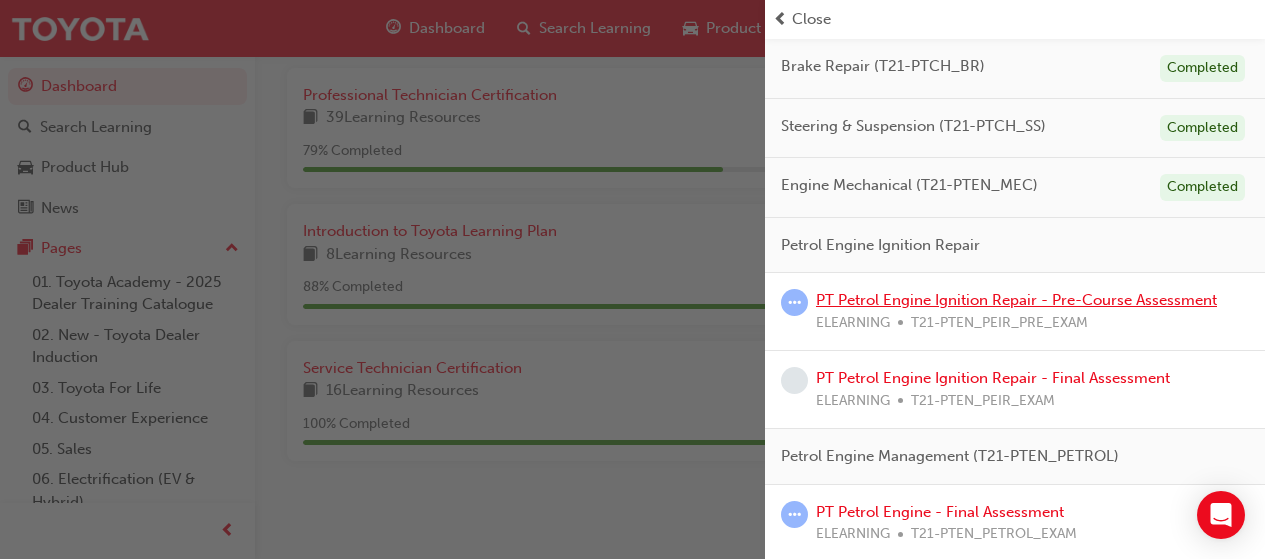click on "PT Petrol Engine Ignition Repair - Pre-Course Assessment" at bounding box center [1016, 300] 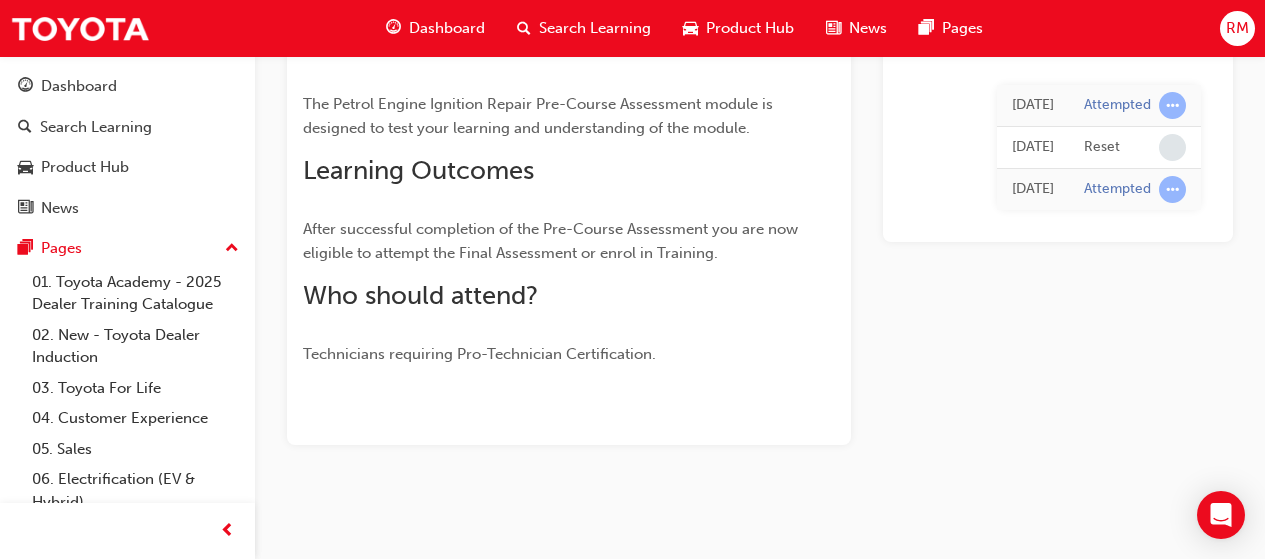 scroll, scrollTop: 0, scrollLeft: 0, axis: both 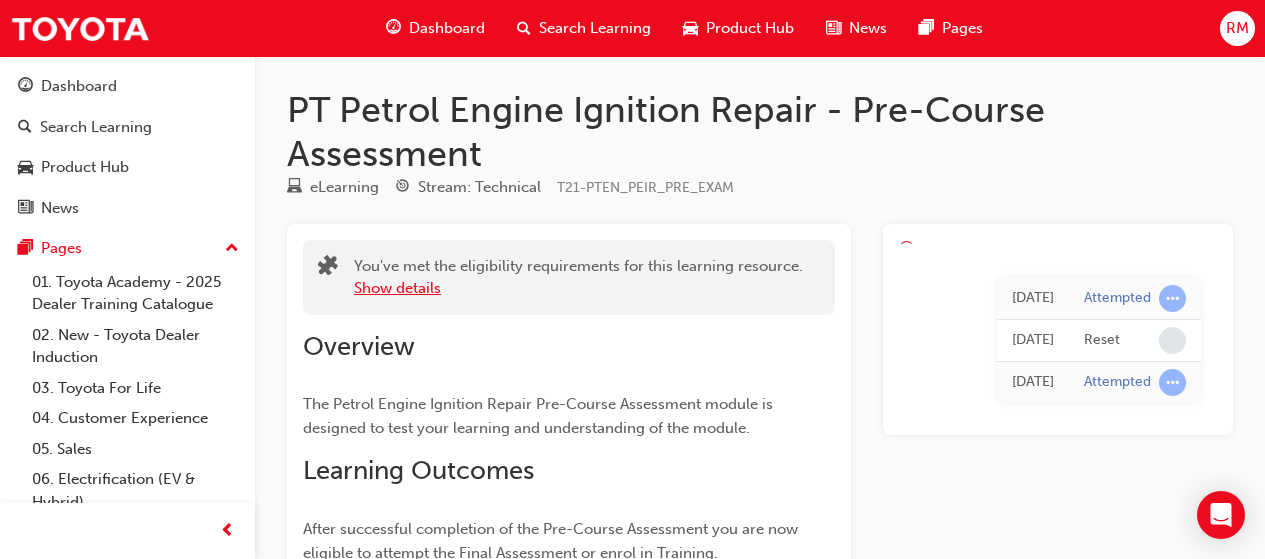 click on "Show details" at bounding box center [397, 288] 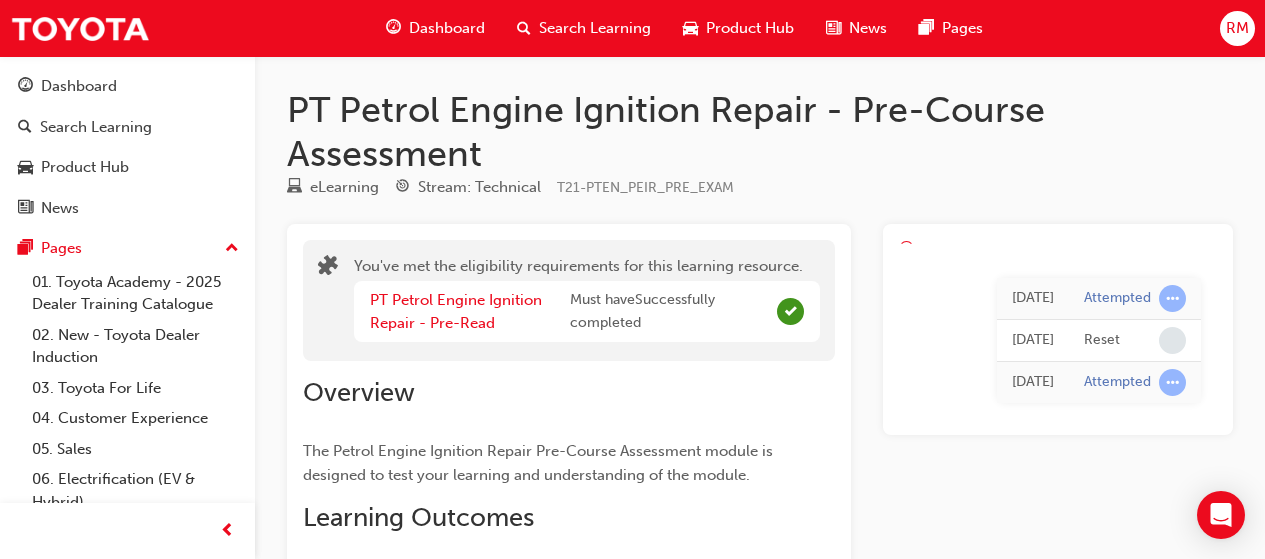 scroll, scrollTop: 347, scrollLeft: 0, axis: vertical 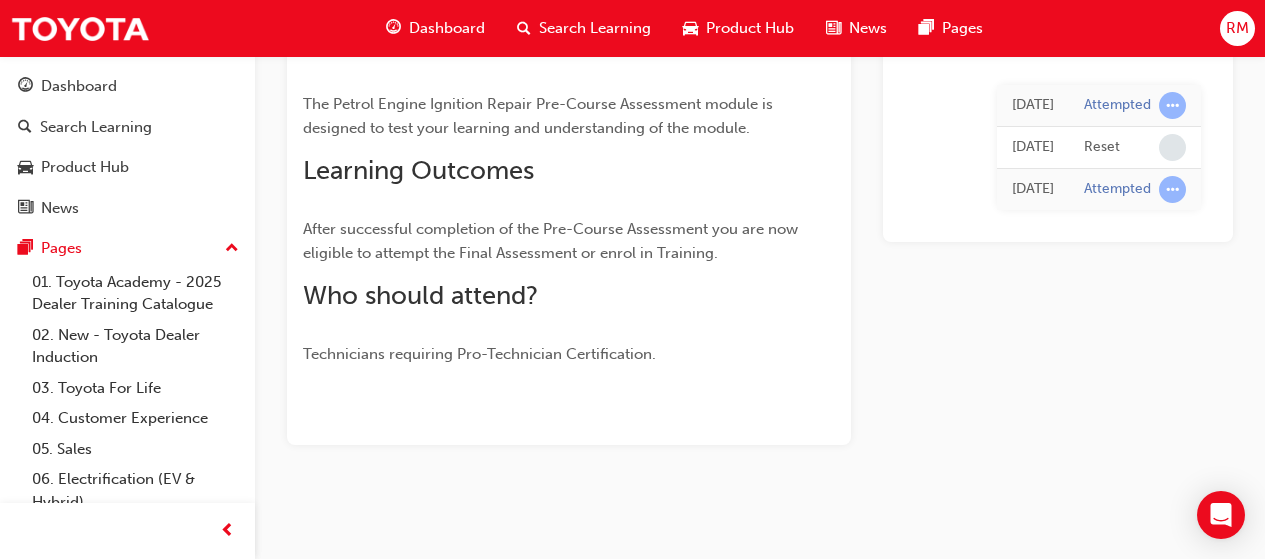 click on "Dashboard" at bounding box center (447, 28) 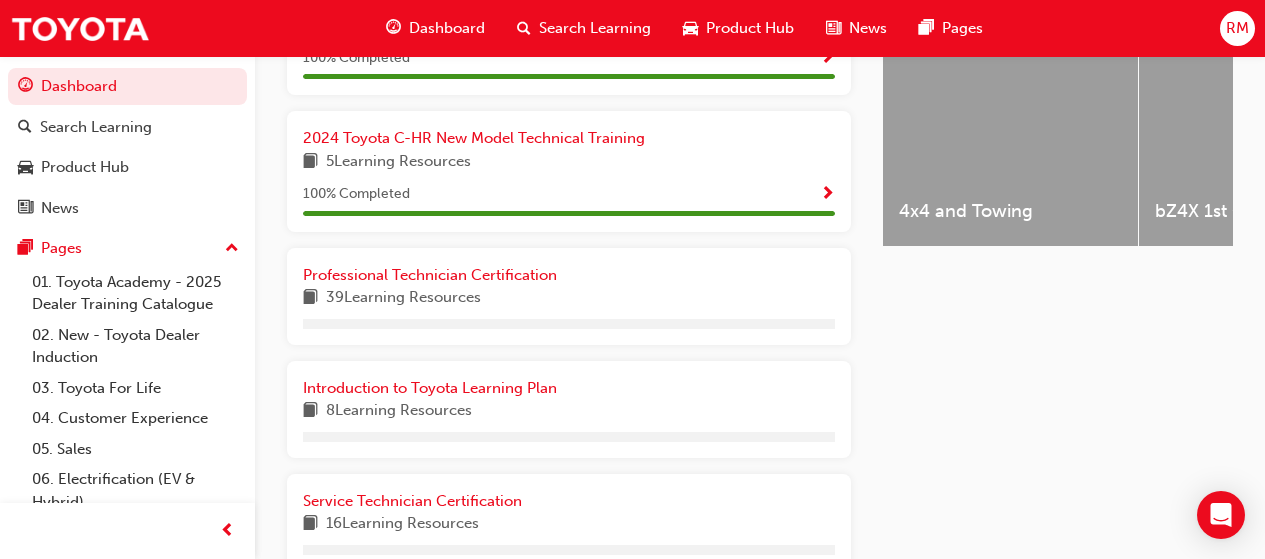 scroll, scrollTop: 894, scrollLeft: 0, axis: vertical 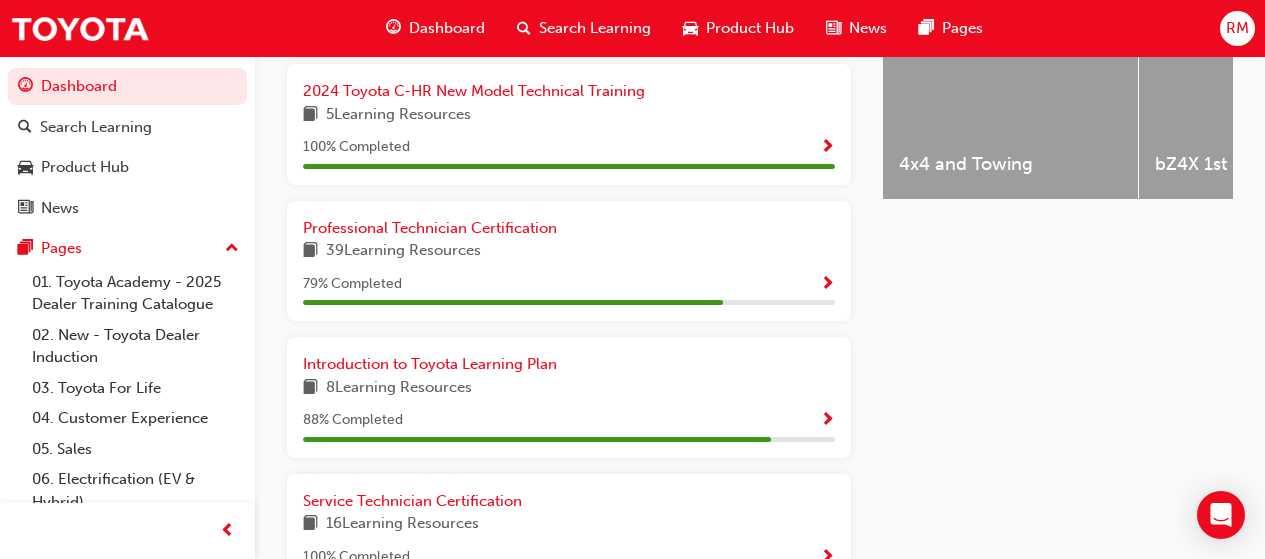click at bounding box center [827, 285] 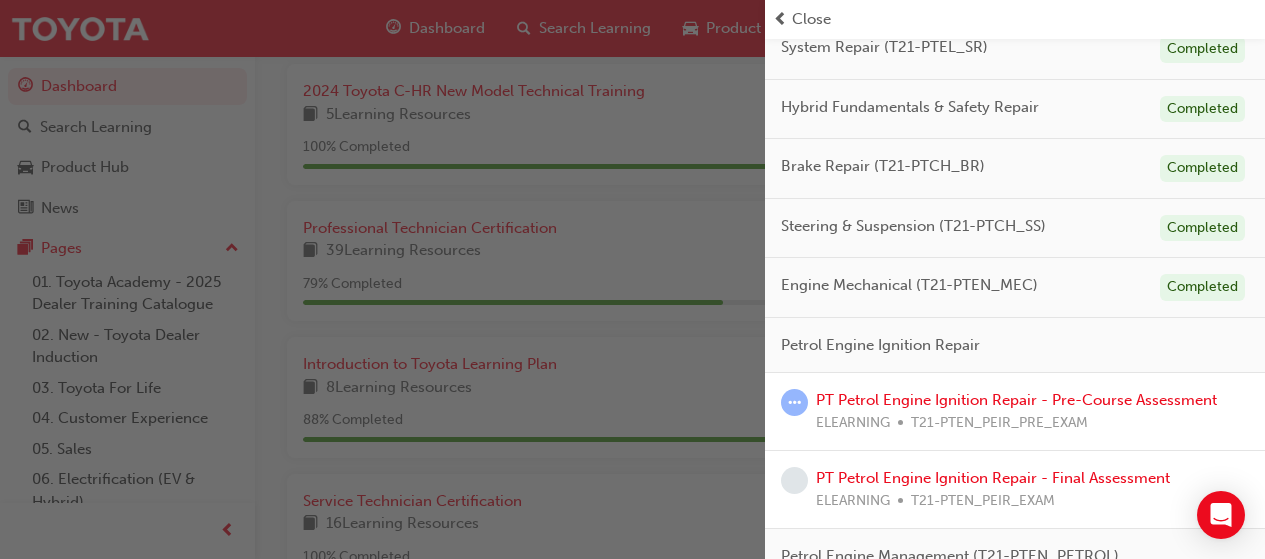 scroll, scrollTop: 500, scrollLeft: 0, axis: vertical 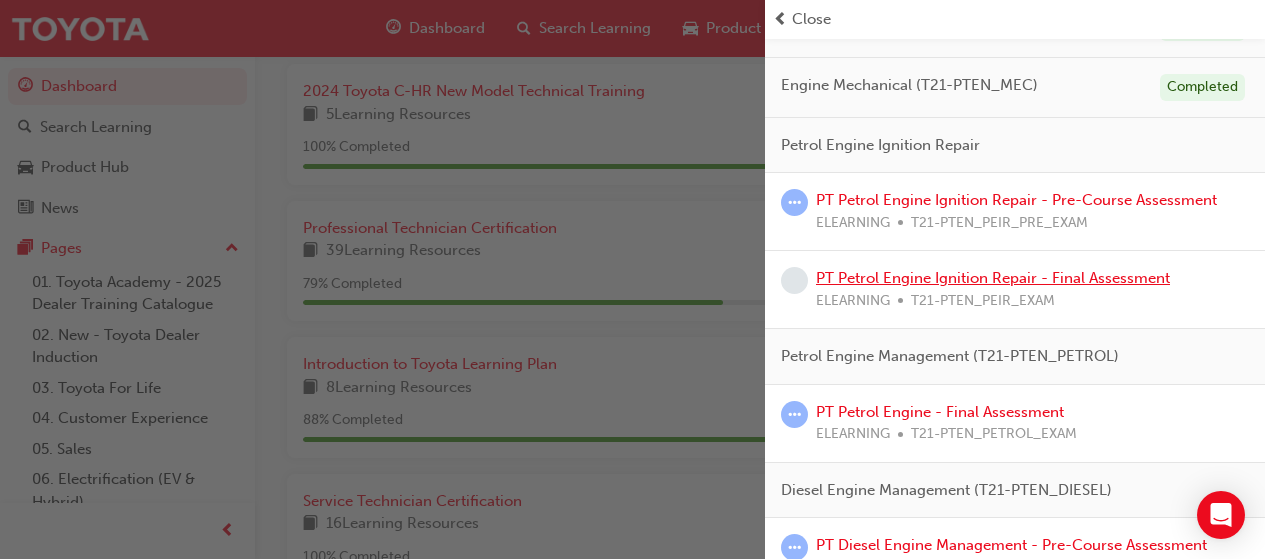 click on "PT Petrol Engine Ignition Repair - Final Assessment" at bounding box center [993, 278] 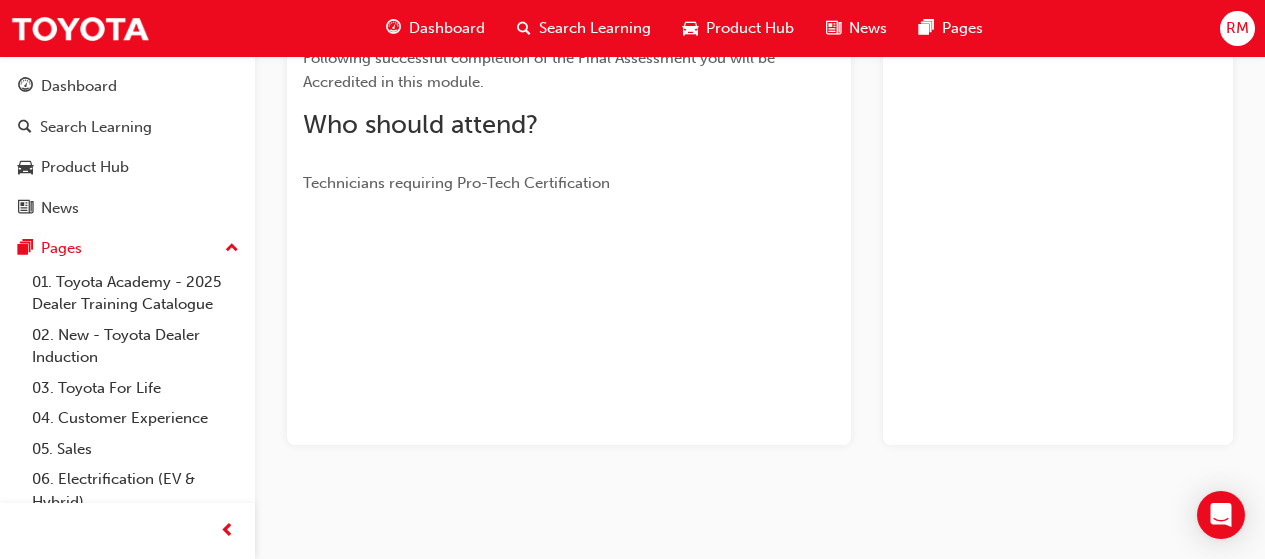 scroll, scrollTop: 453, scrollLeft: 0, axis: vertical 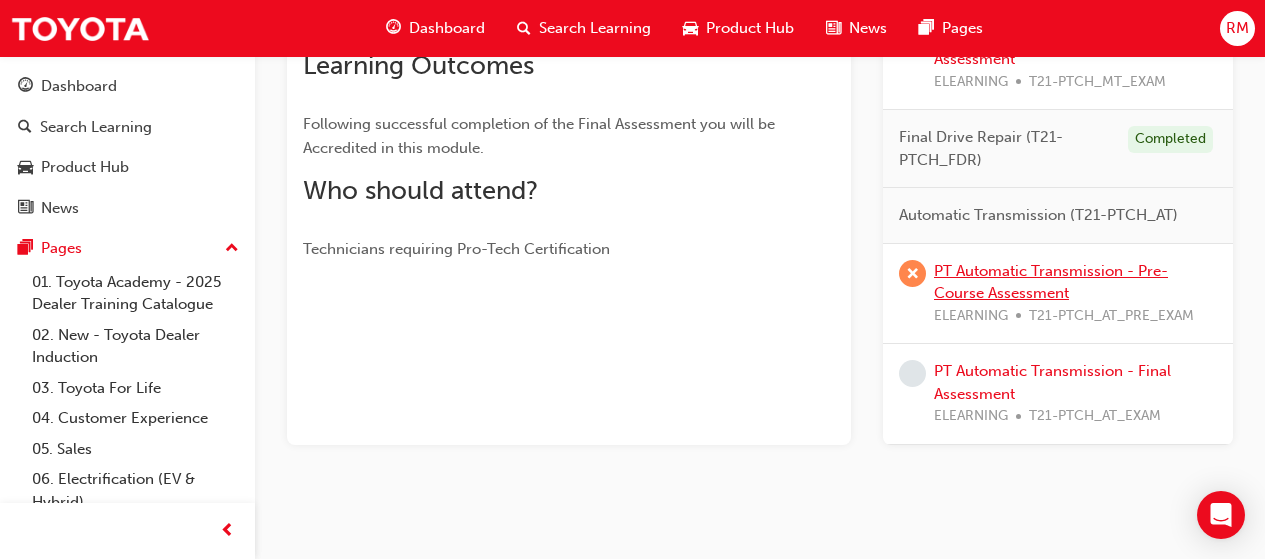 click on "PT Automatic Transmission - Pre-Course Assessment" at bounding box center (1051, 282) 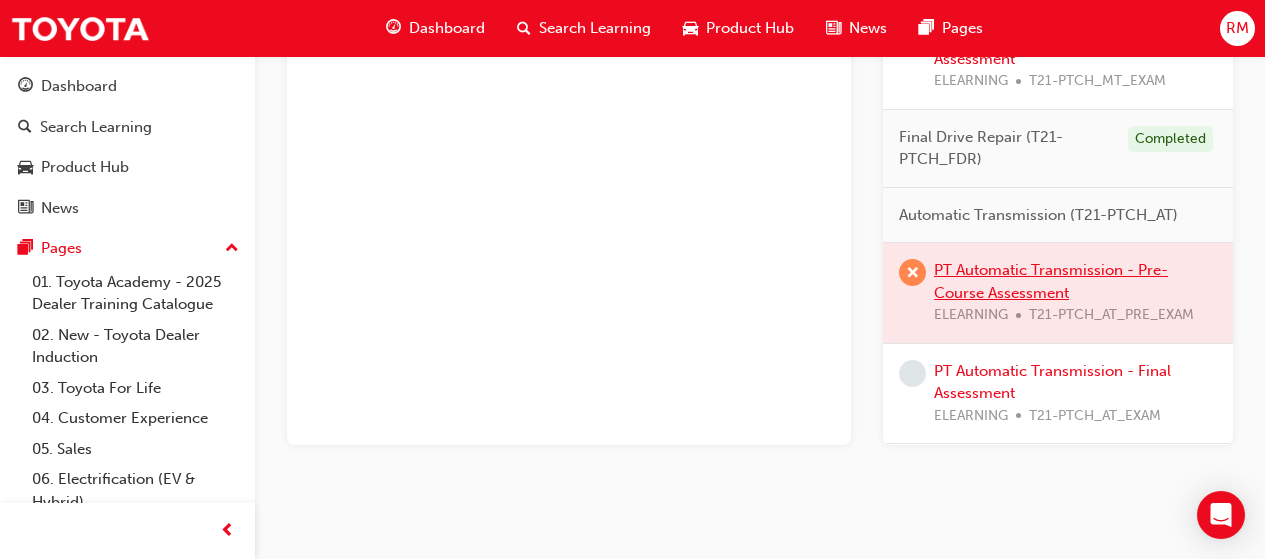 scroll, scrollTop: 898, scrollLeft: 0, axis: vertical 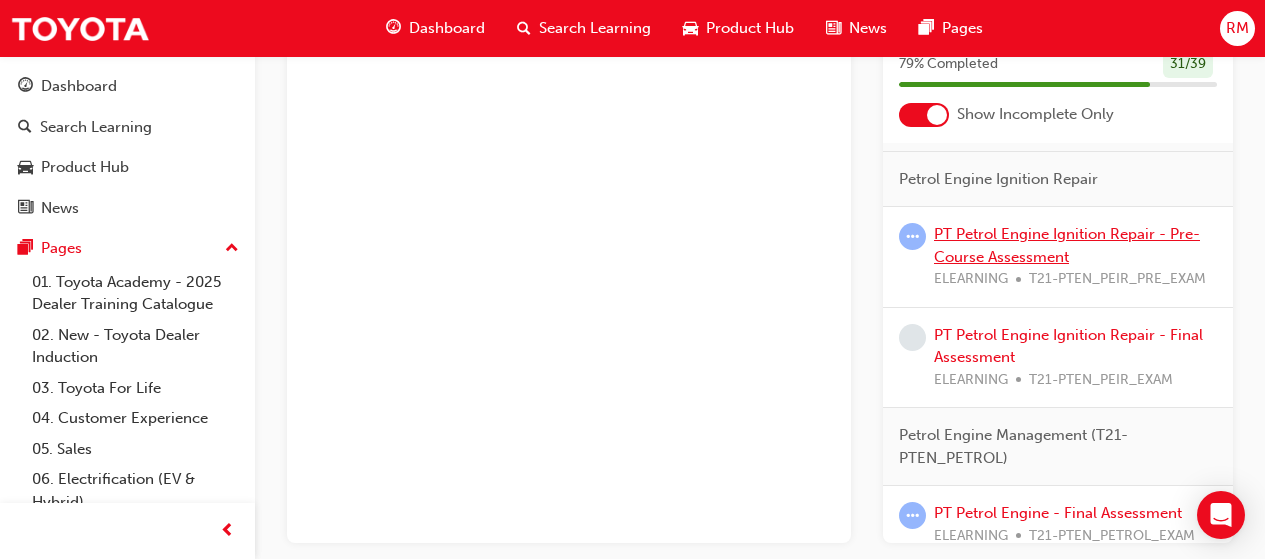 click on "PT Petrol Engine Ignition Repair - Pre-Course Assessment ELEARNING T21-PTEN_PEIR_PRE_EXAM" at bounding box center [1075, 257] 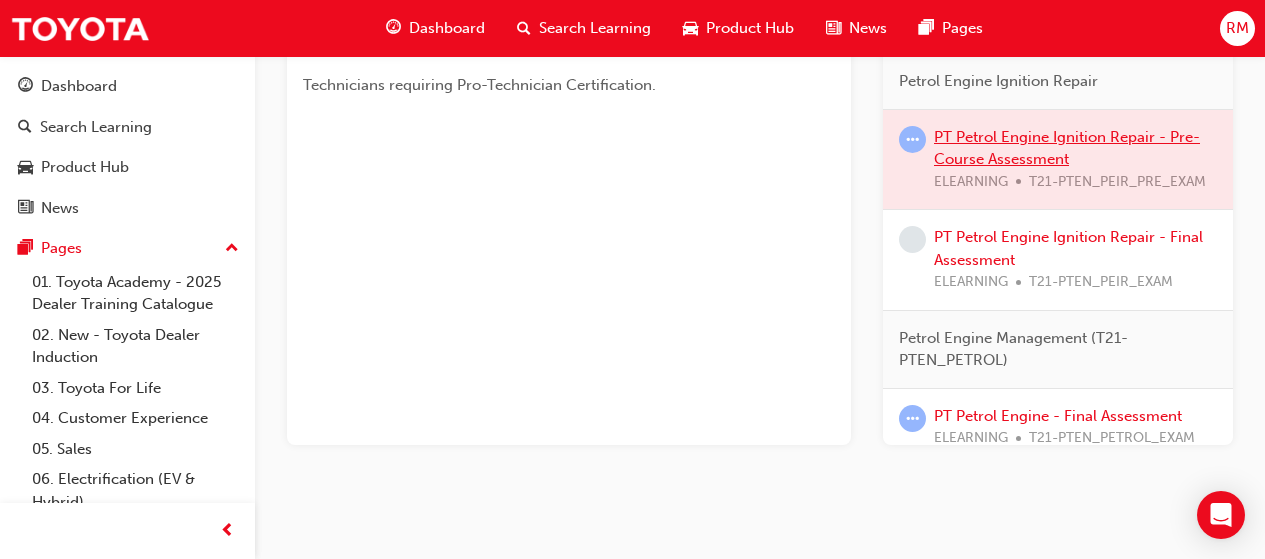 scroll, scrollTop: 569, scrollLeft: 0, axis: vertical 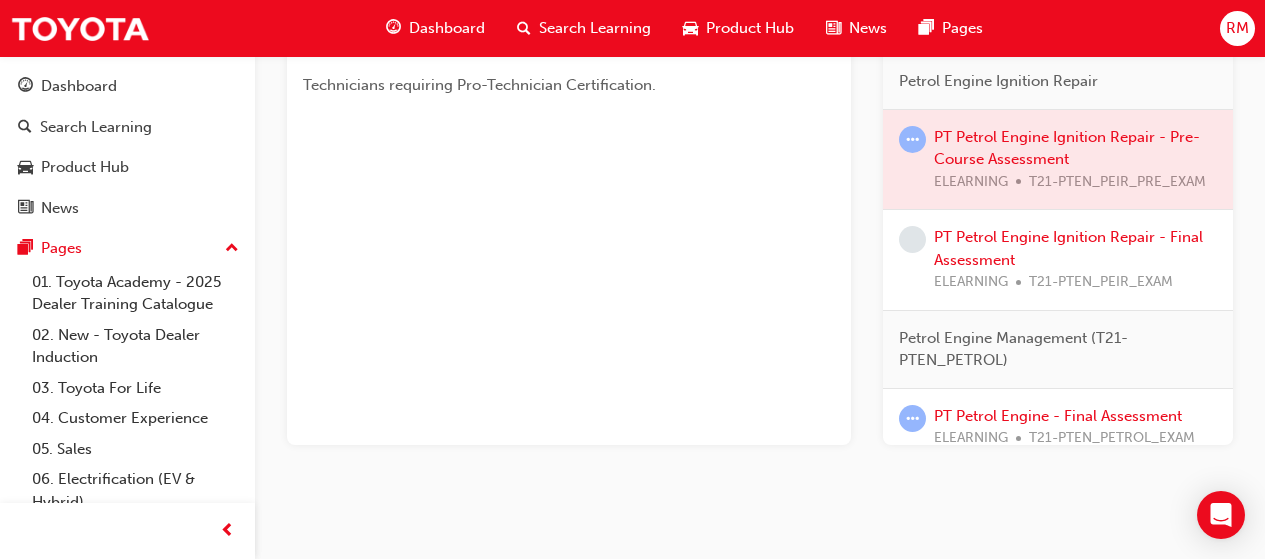 click at bounding box center (1058, 160) 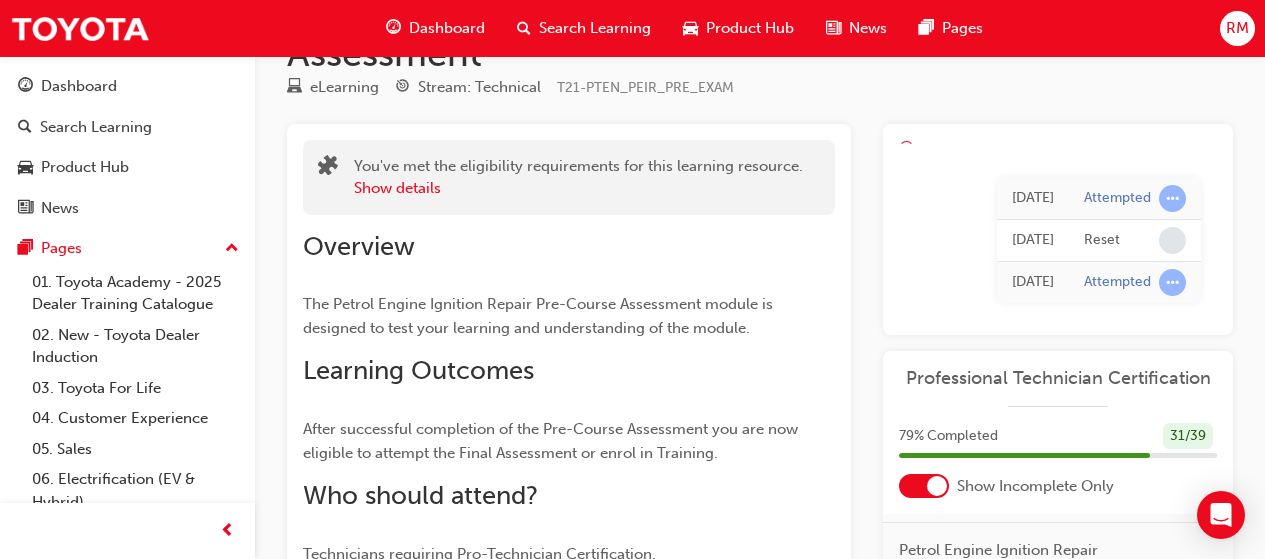 scroll, scrollTop: 0, scrollLeft: 0, axis: both 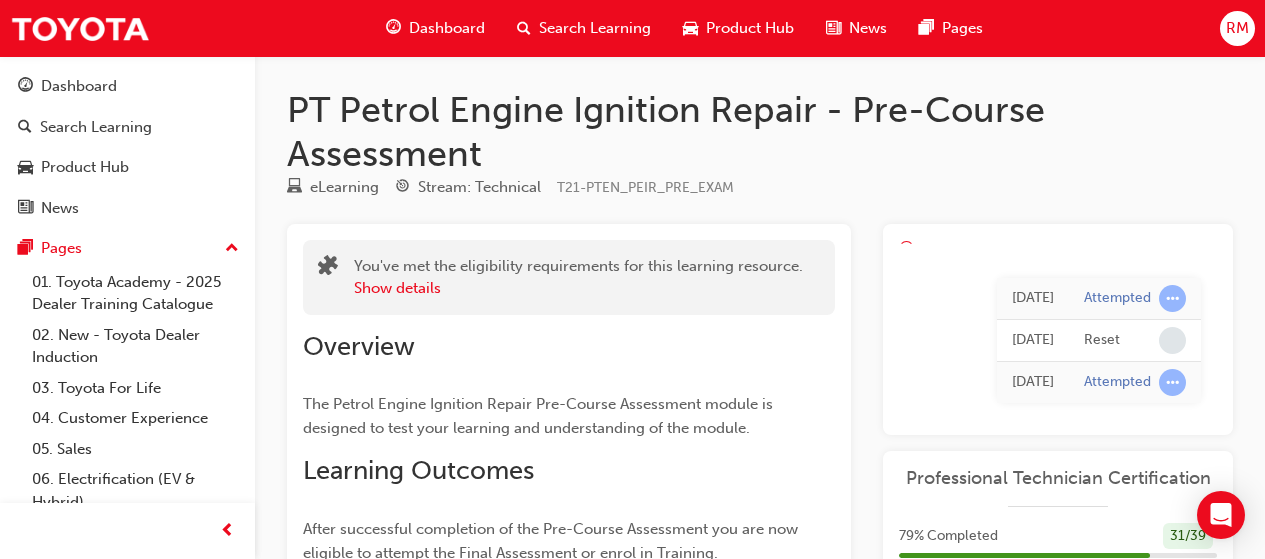 click at bounding box center [906, 248] 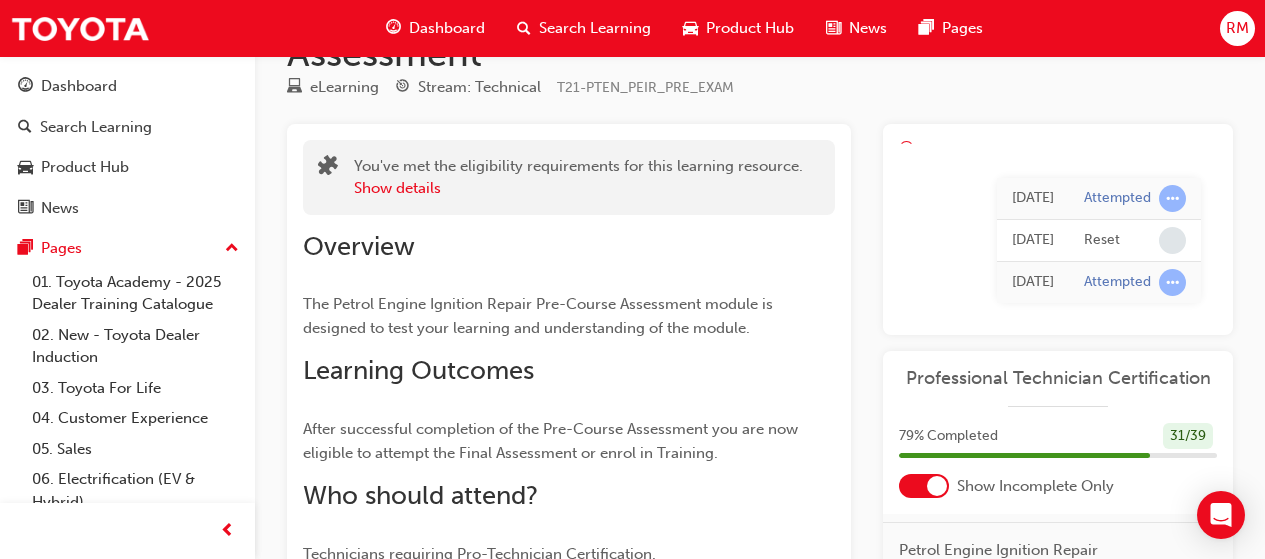 click on "The Petrol Engine Ignition Repair Pre-Course Assessment module is designed to test your learning and understanding of the module." at bounding box center [540, 316] 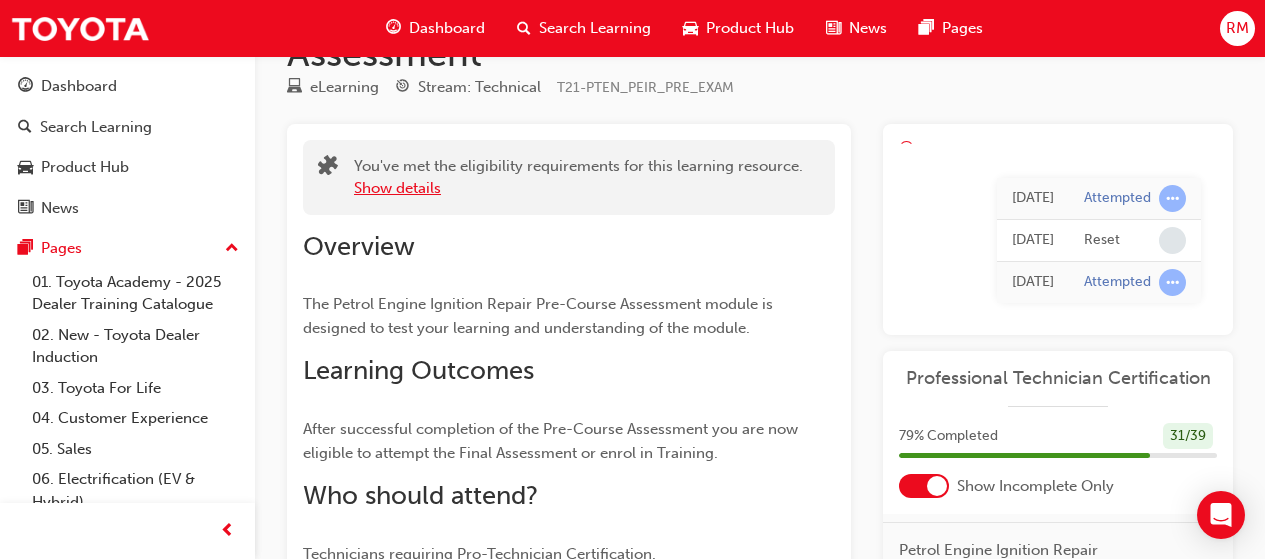 click on "Show details" at bounding box center [397, 188] 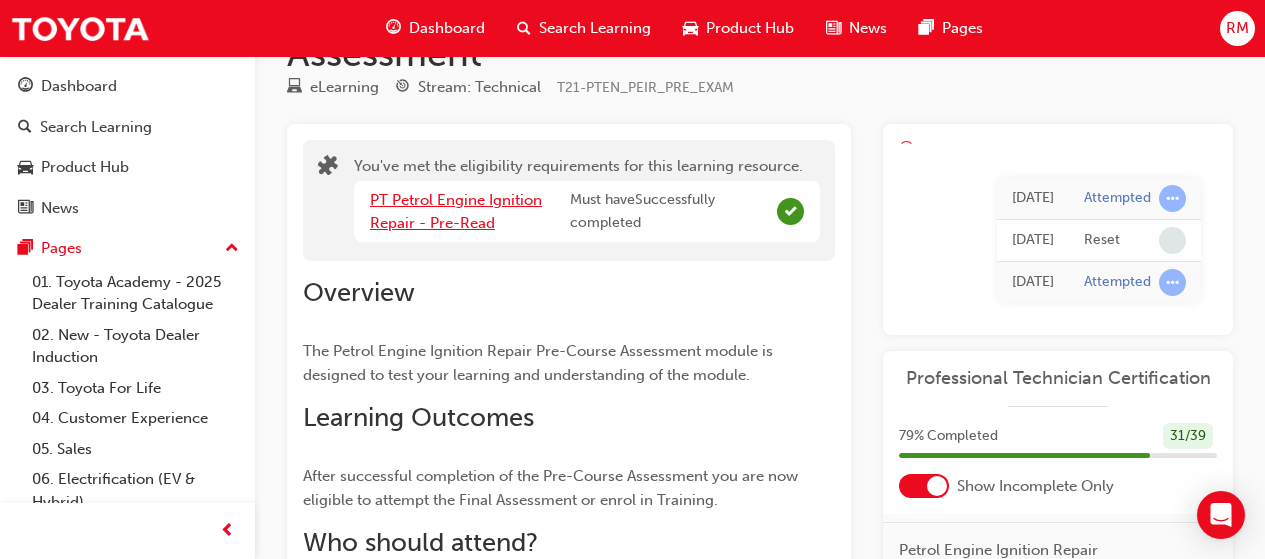 click on "PT Petrol Engine Ignition Repair - Pre-Read" at bounding box center (456, 211) 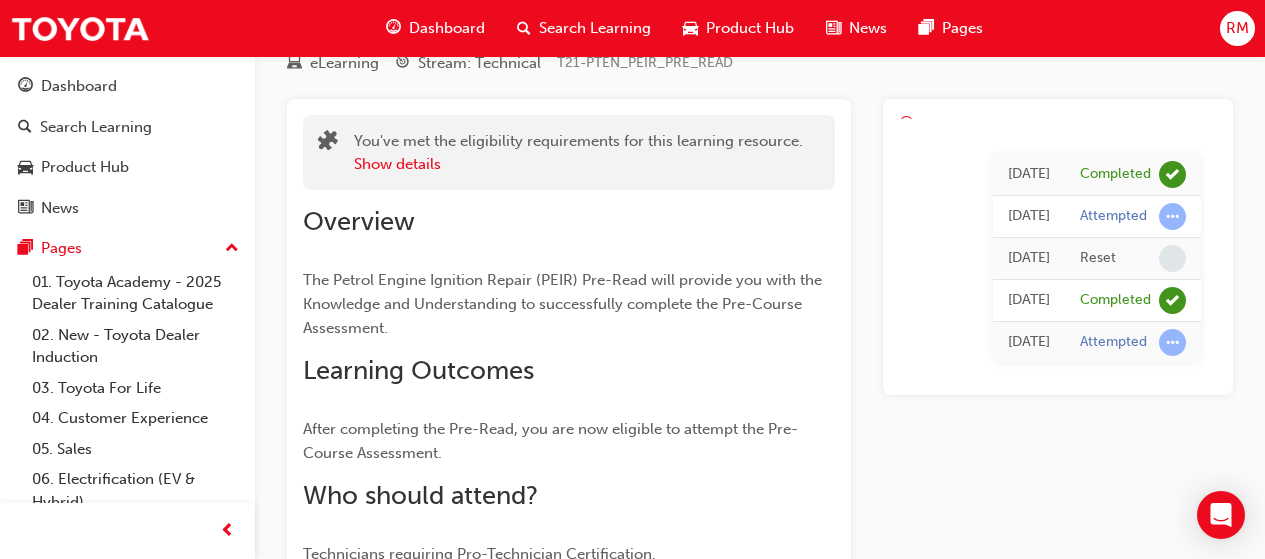 scroll, scrollTop: 0, scrollLeft: 0, axis: both 